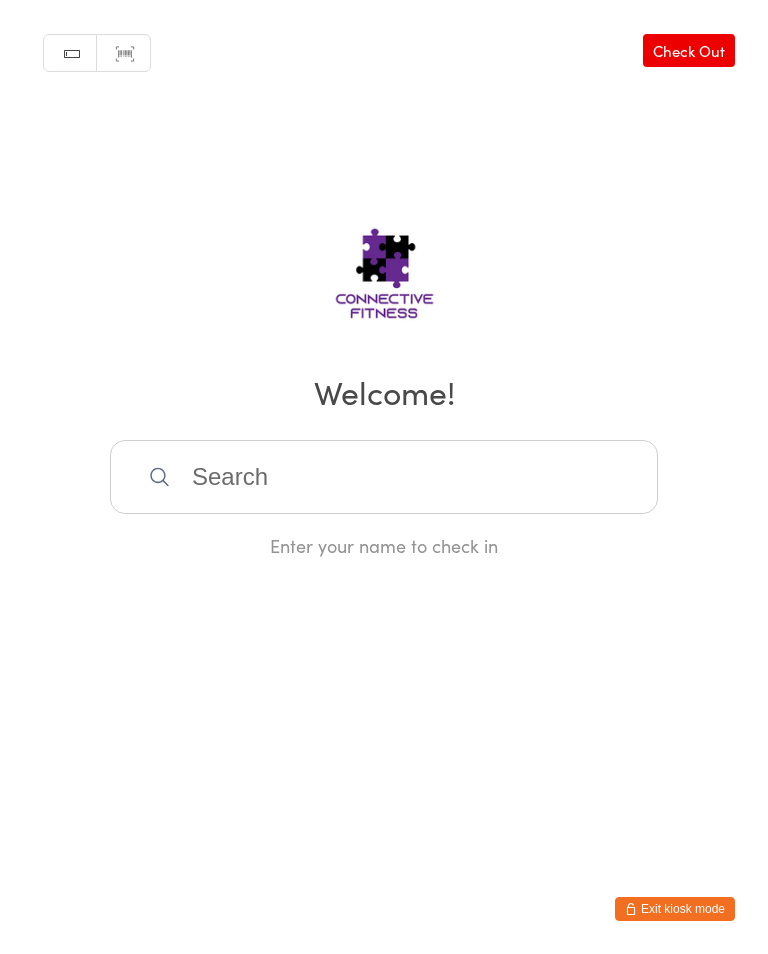 scroll, scrollTop: 320, scrollLeft: 0, axis: vertical 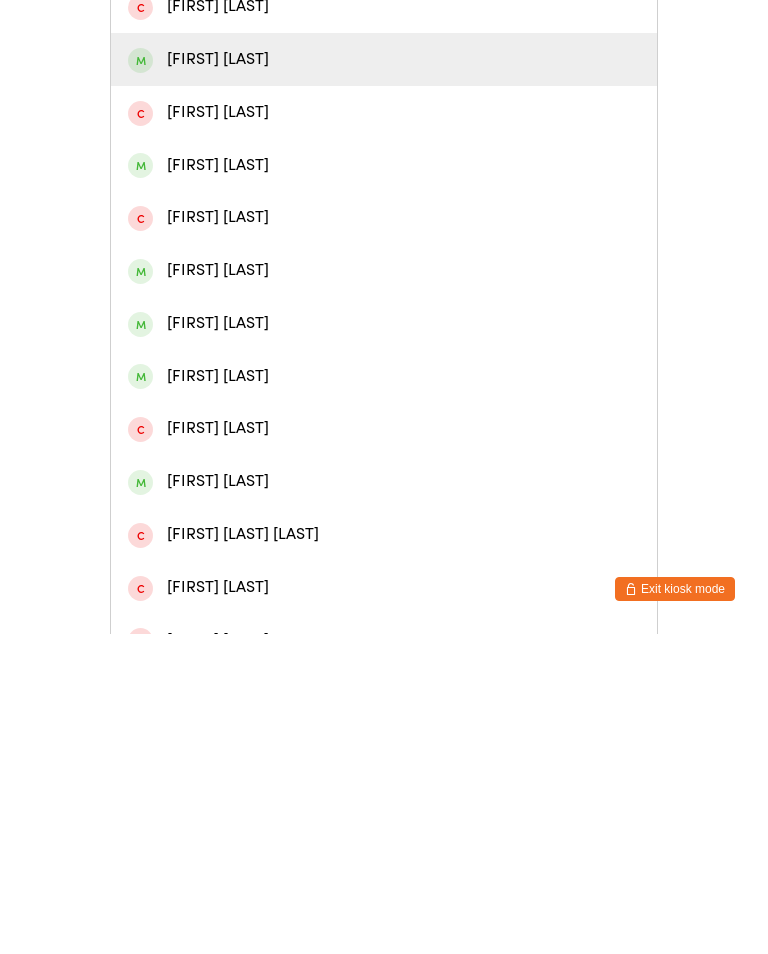 type on "[FIRST] [LAST]" 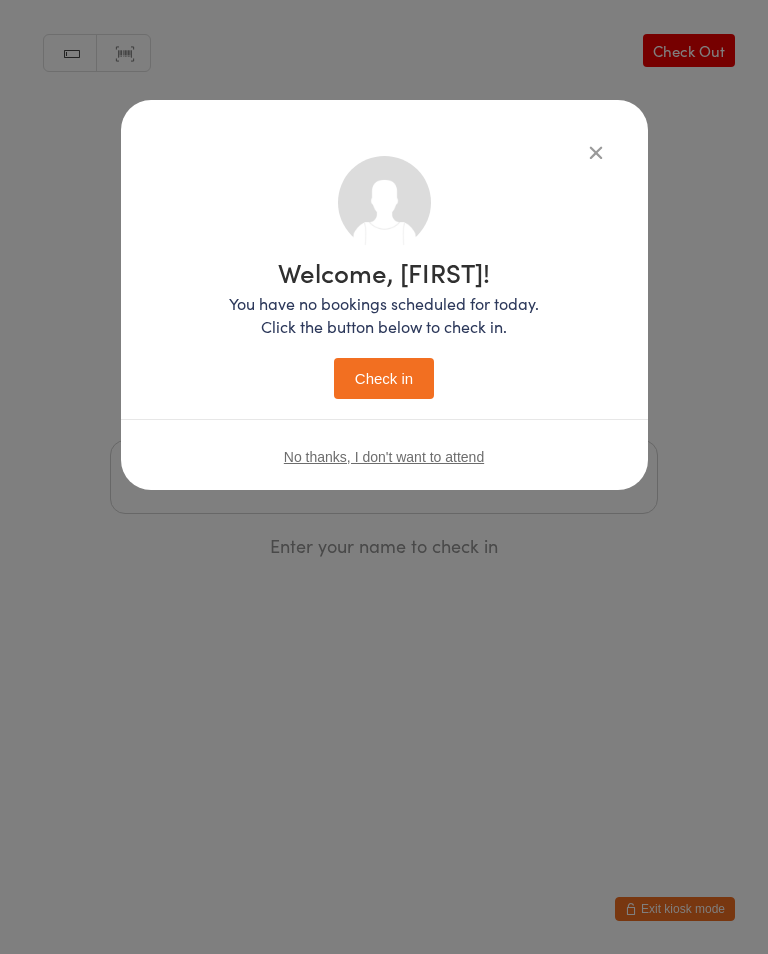 click on "Check in" at bounding box center [384, 378] 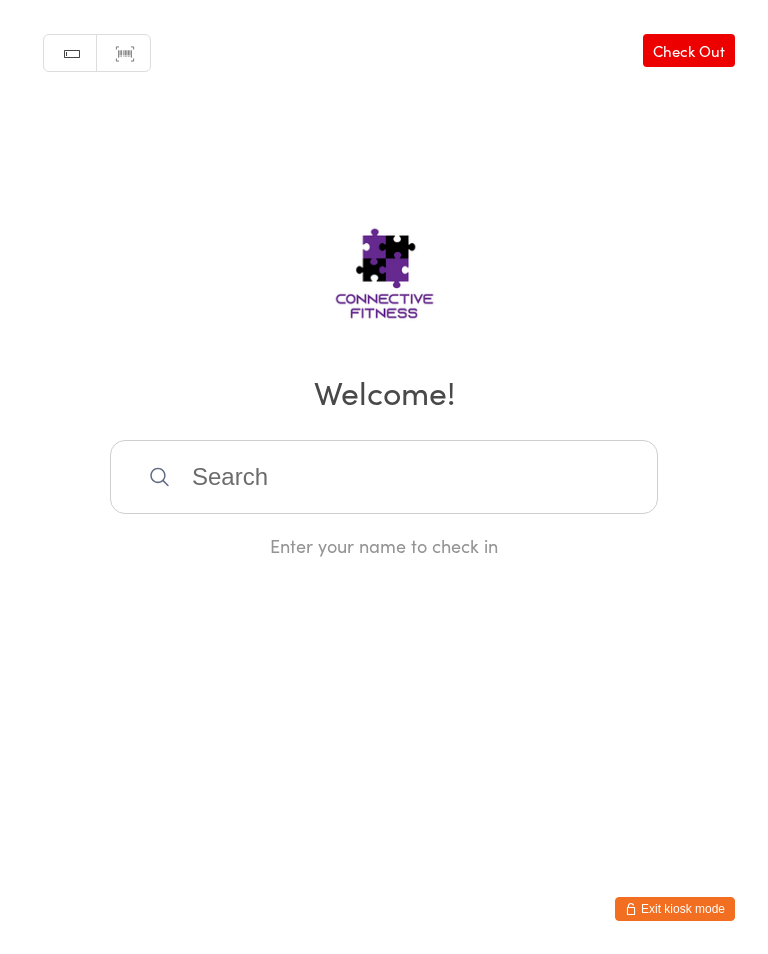 click at bounding box center (384, 477) 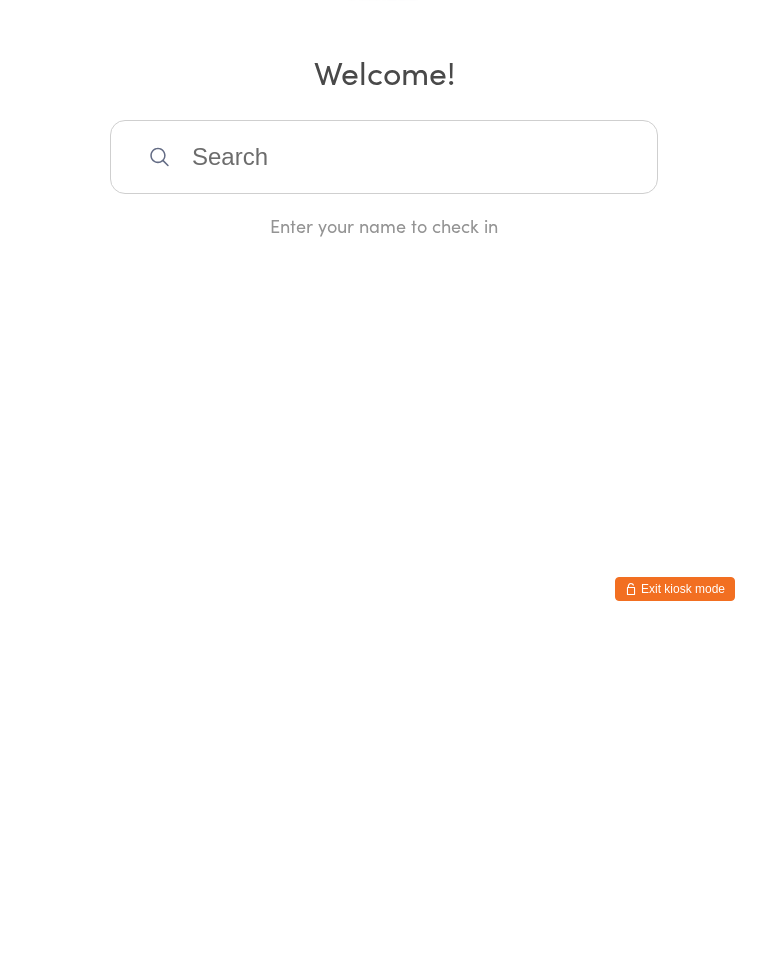 scroll, scrollTop: 0, scrollLeft: 0, axis: both 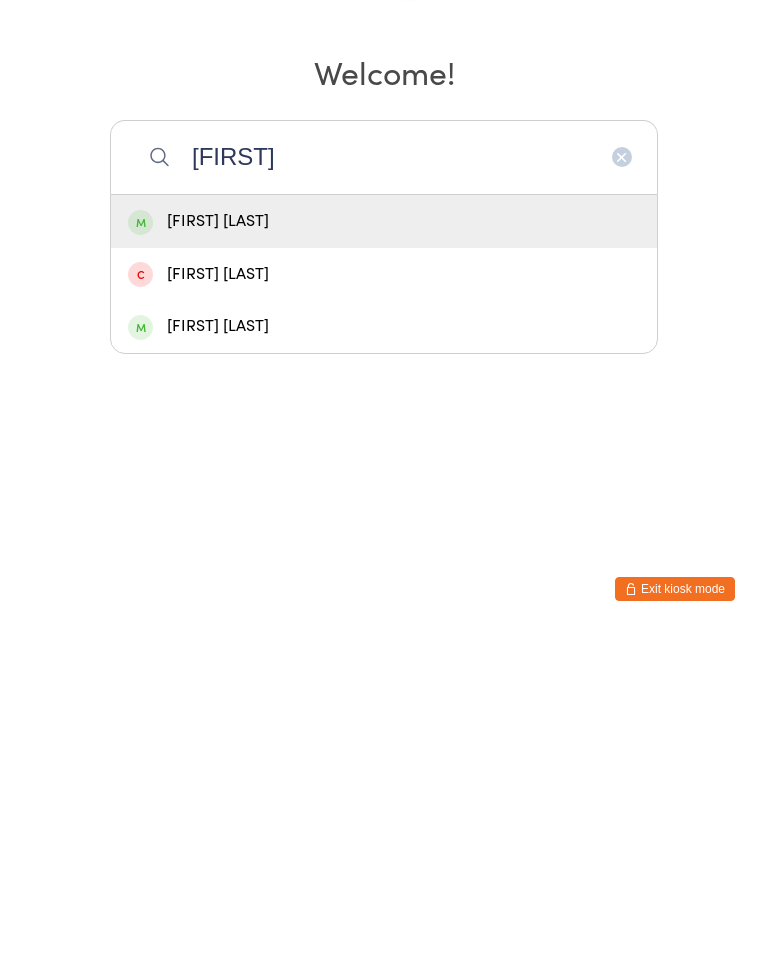 type on "[FIRST]" 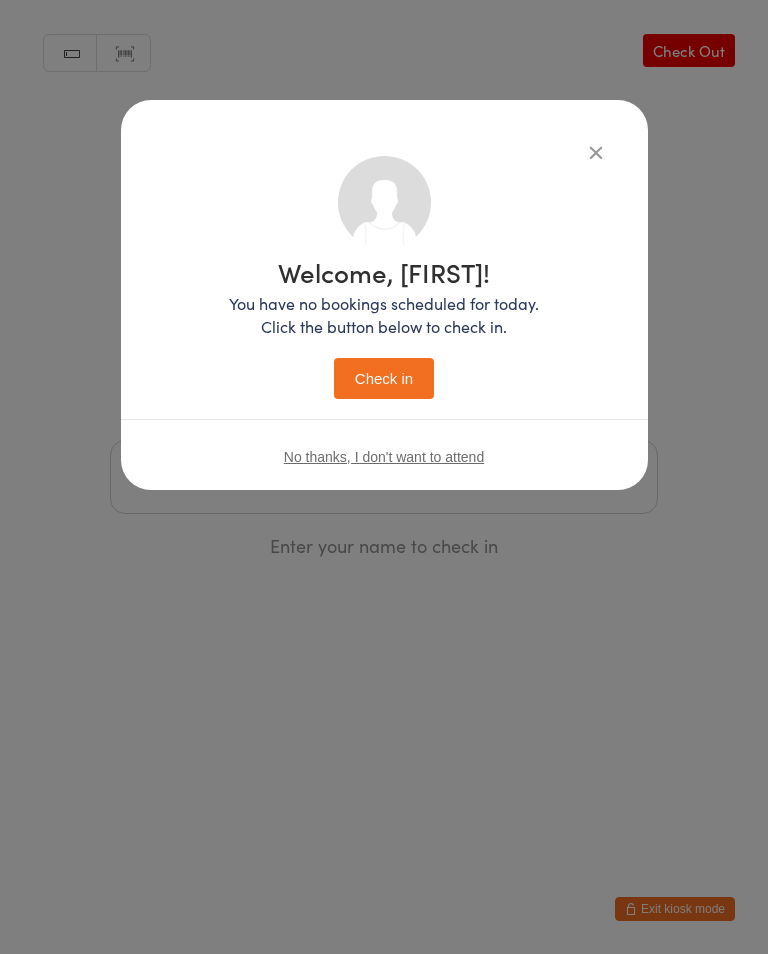 click on "Check in" at bounding box center [384, 378] 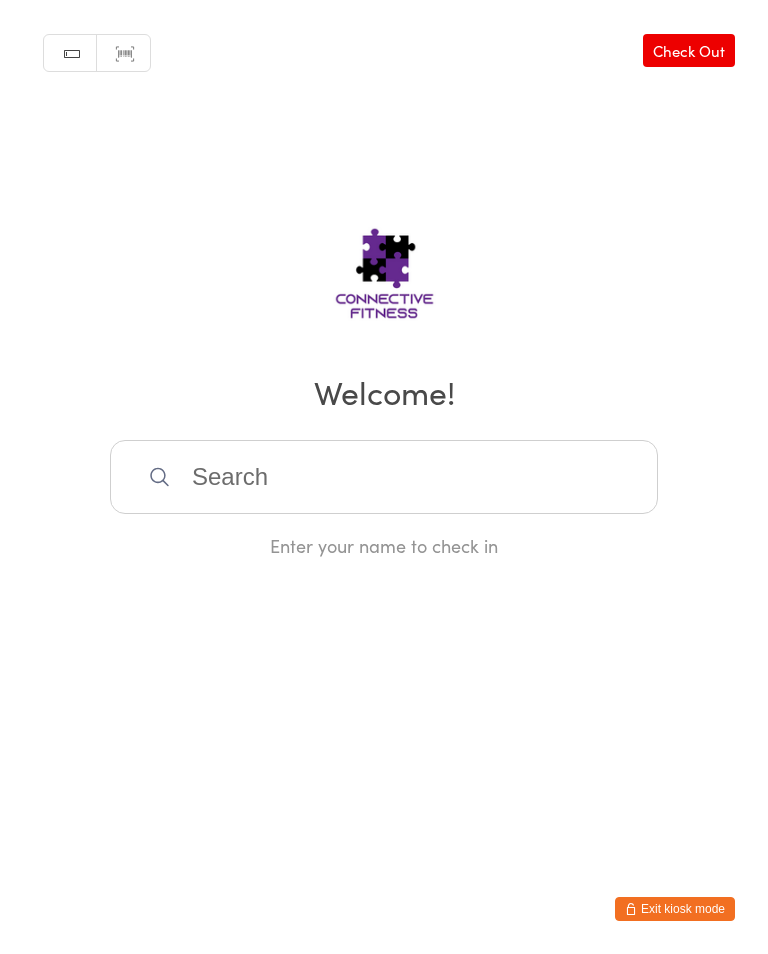 click at bounding box center [384, 477] 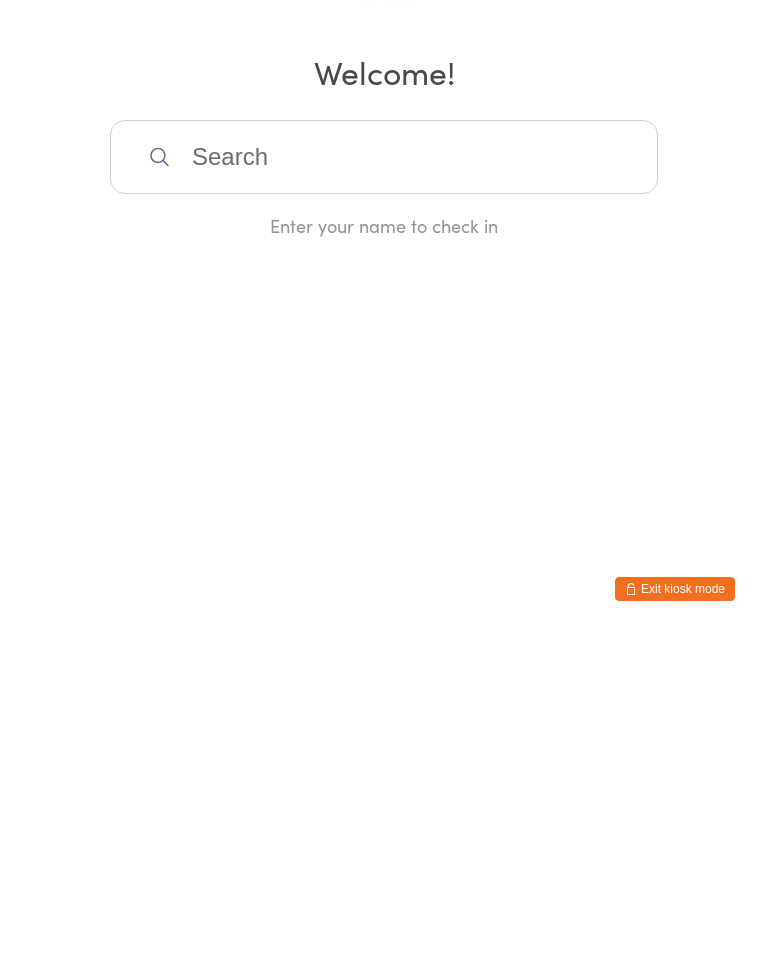 scroll, scrollTop: 0, scrollLeft: 0, axis: both 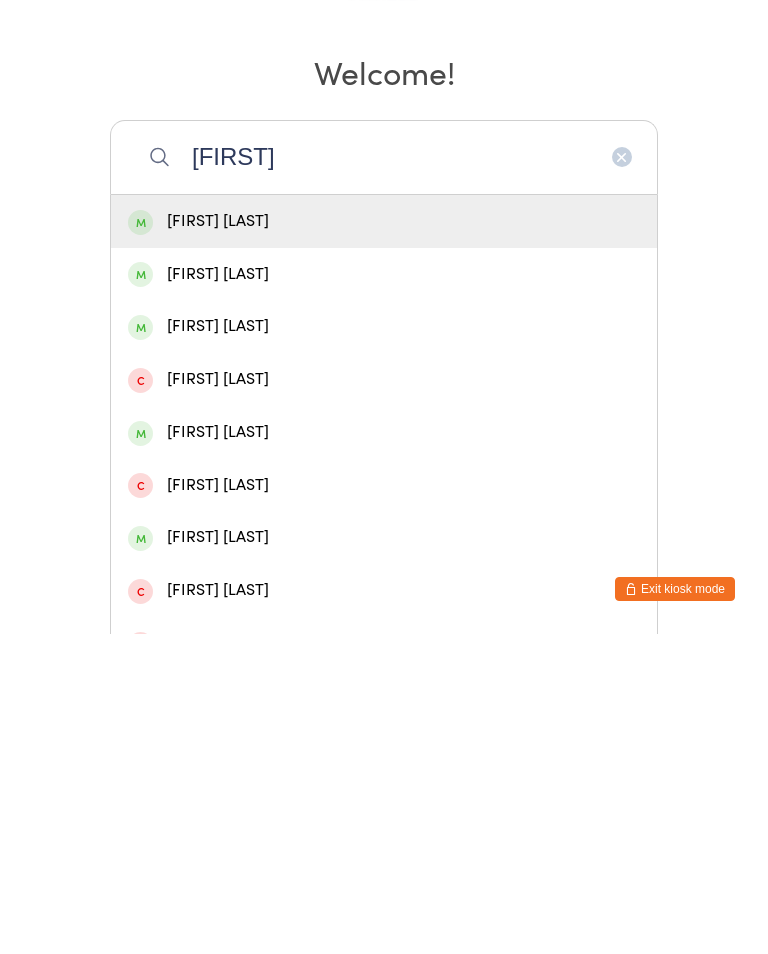 type on "[FIRST]" 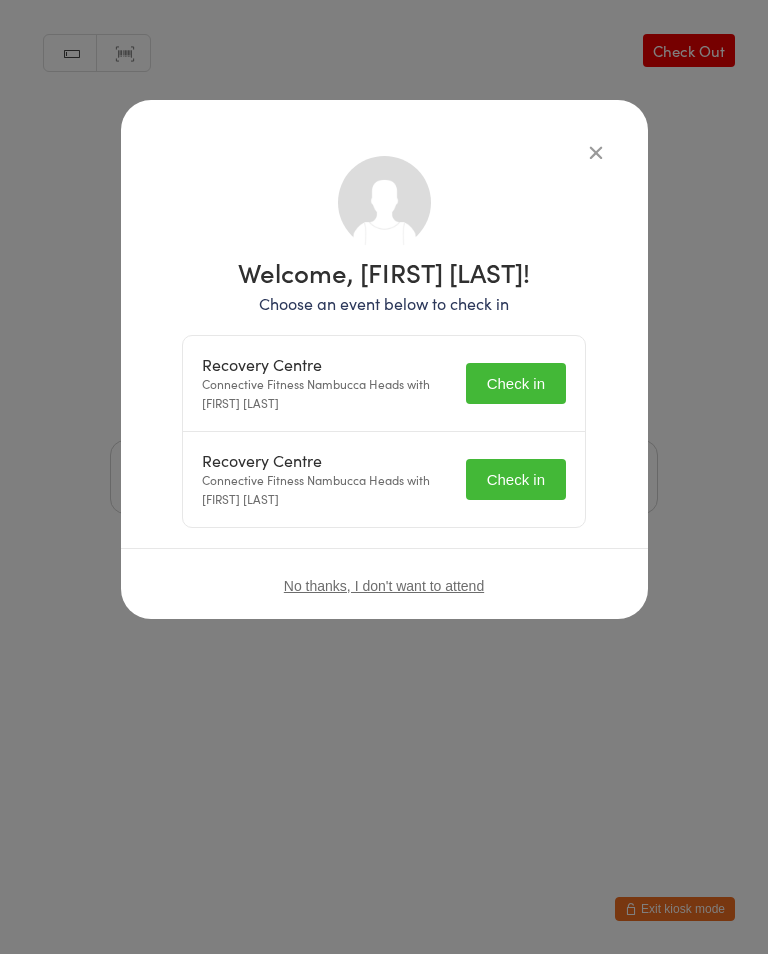click on "Recovery Centre Connective Fitness Nambucca Heads with [FIRST] [LAST]" at bounding box center [328, 383] 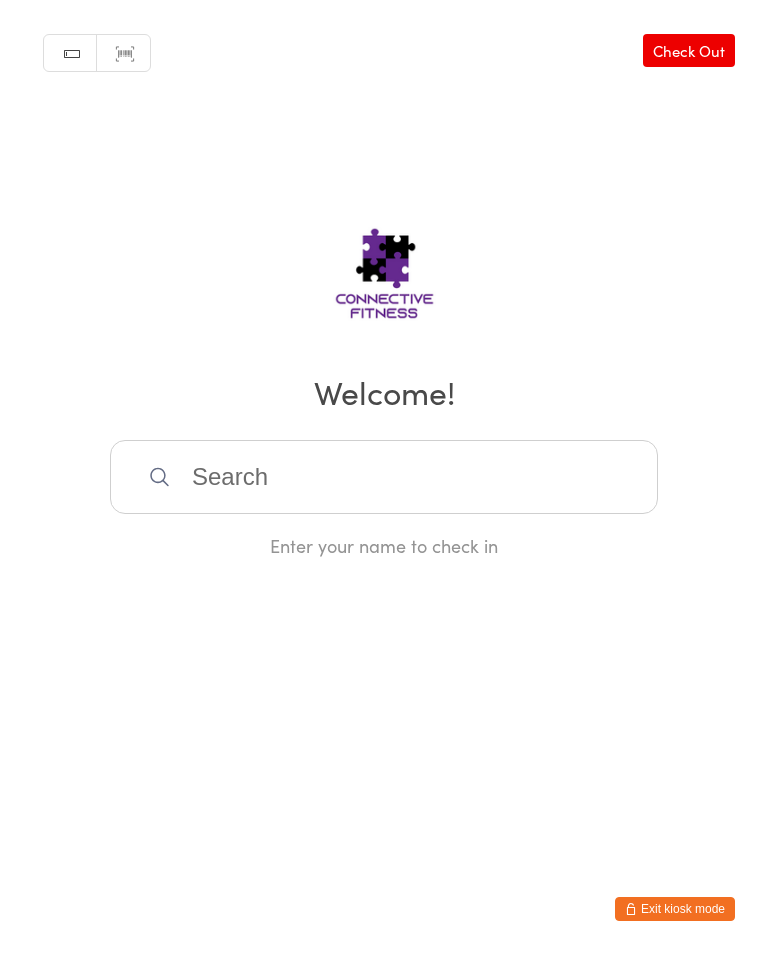 click at bounding box center (384, 477) 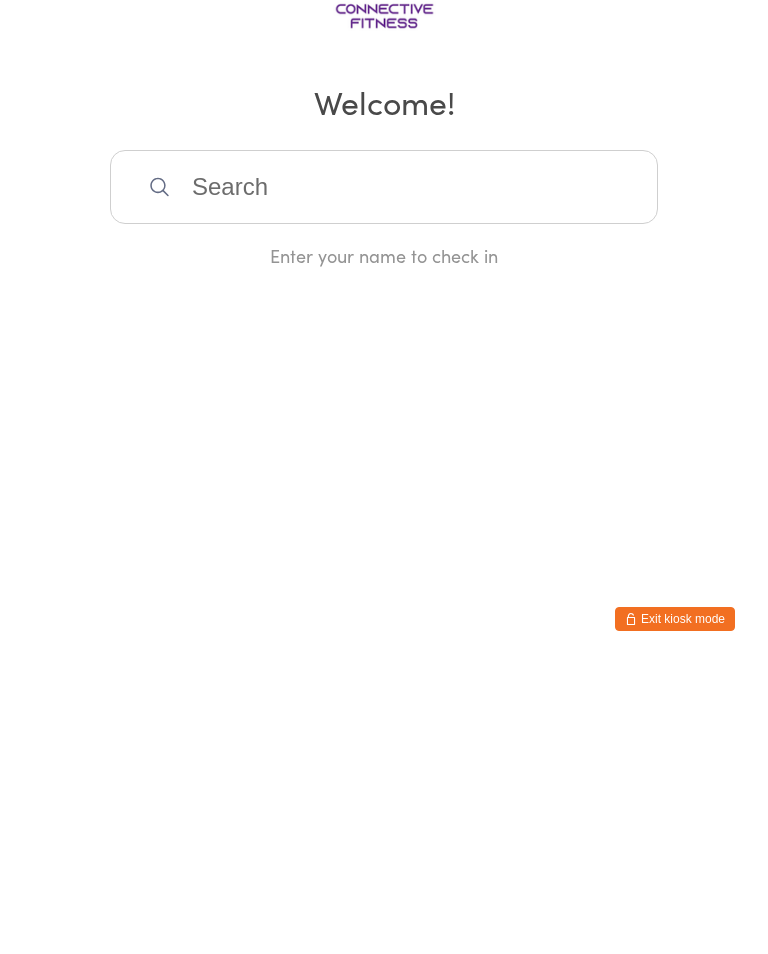 scroll, scrollTop: 0, scrollLeft: 0, axis: both 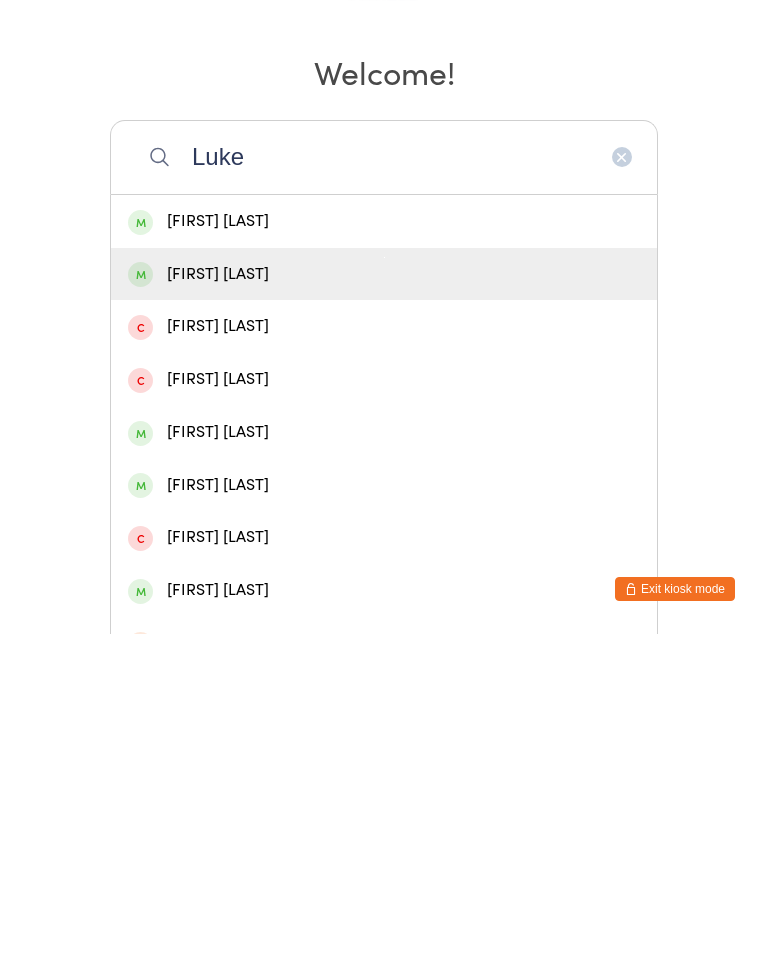 type on "Luke" 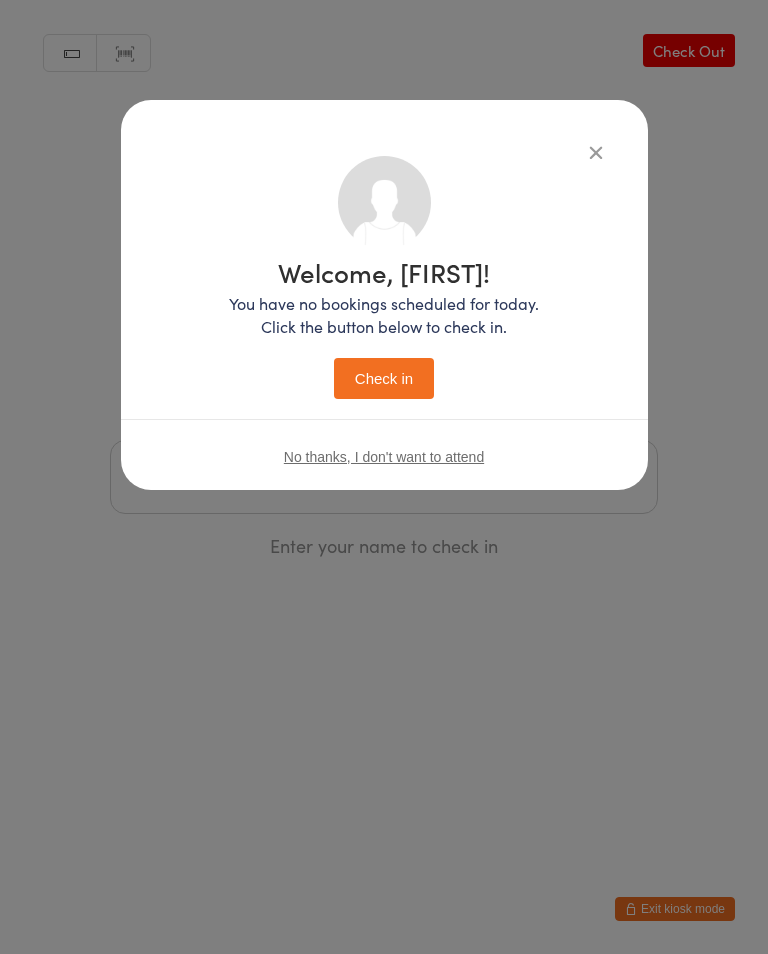 click on "Check in" at bounding box center [384, 378] 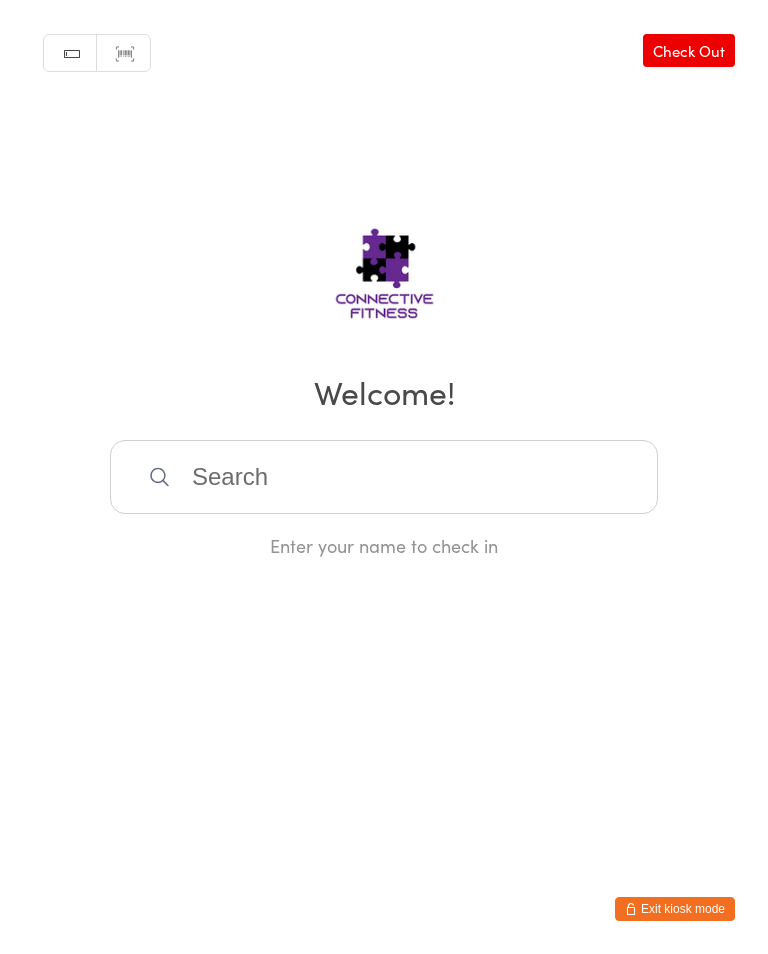 click at bounding box center [384, 477] 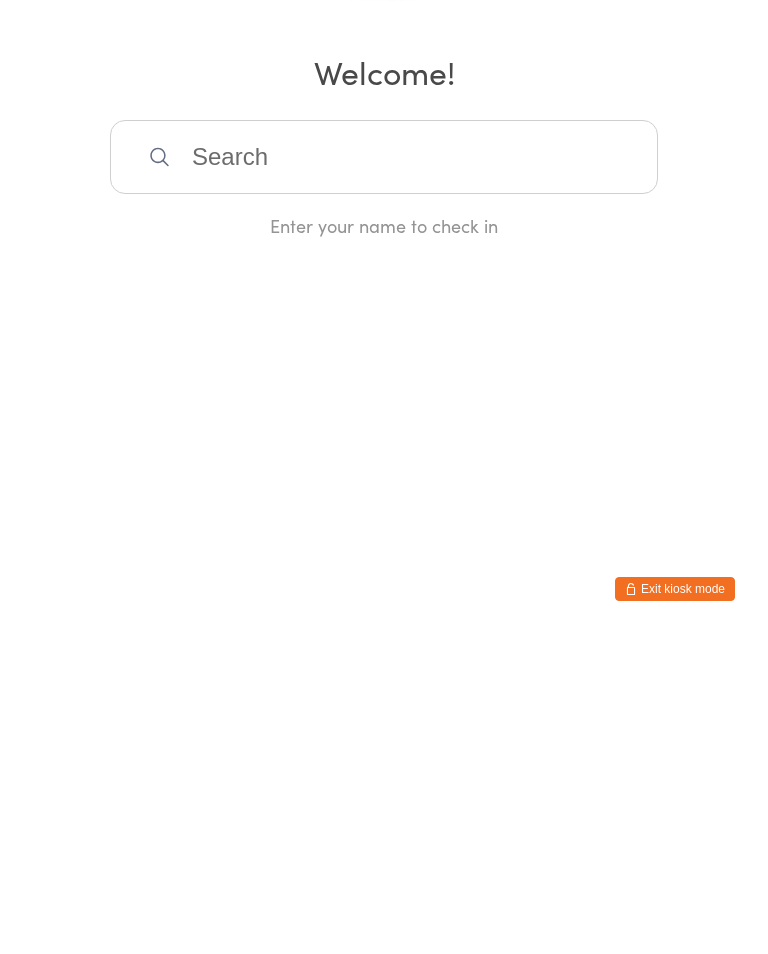 scroll, scrollTop: 0, scrollLeft: 0, axis: both 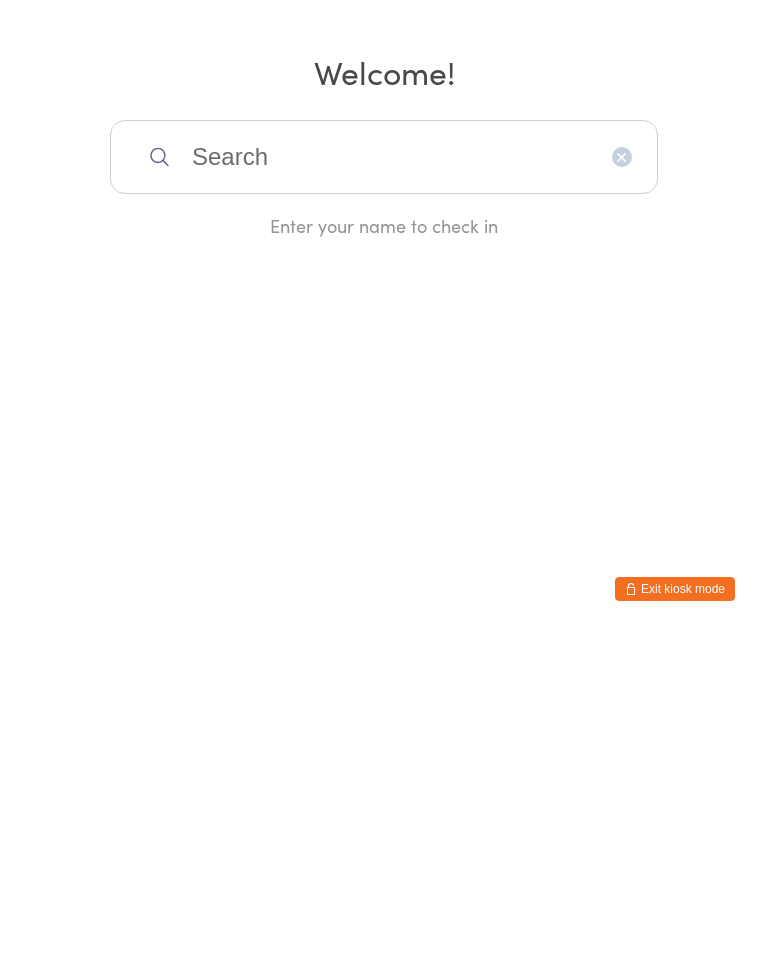 type on "F" 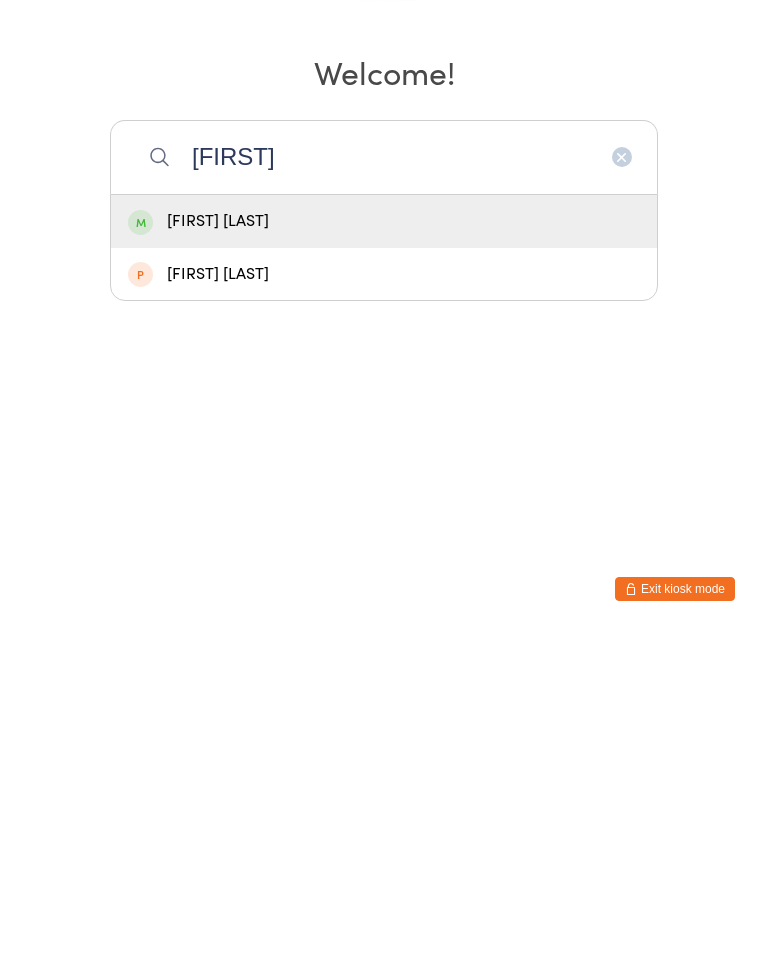 type on "[FIRST]" 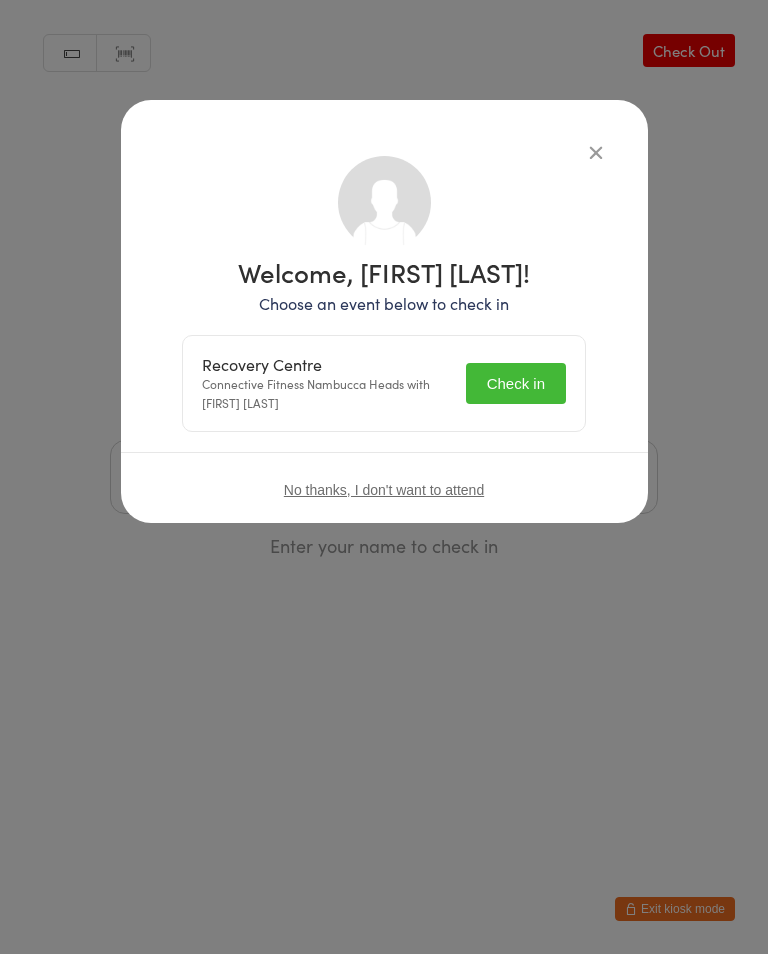 click on "Check in" at bounding box center (516, 383) 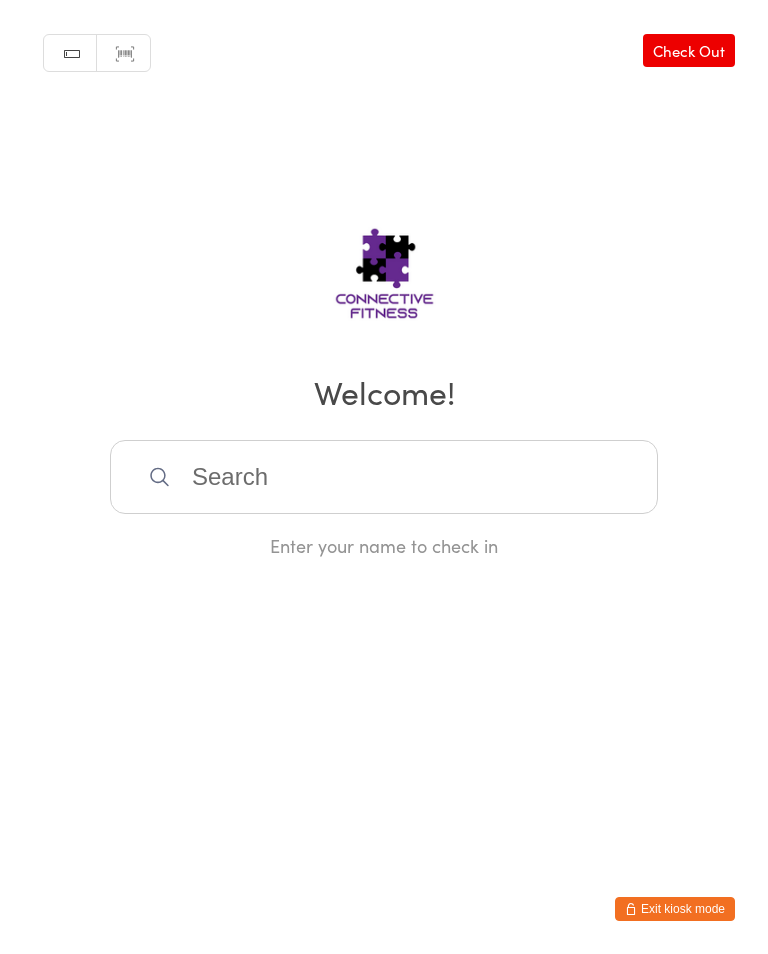 click at bounding box center [384, 477] 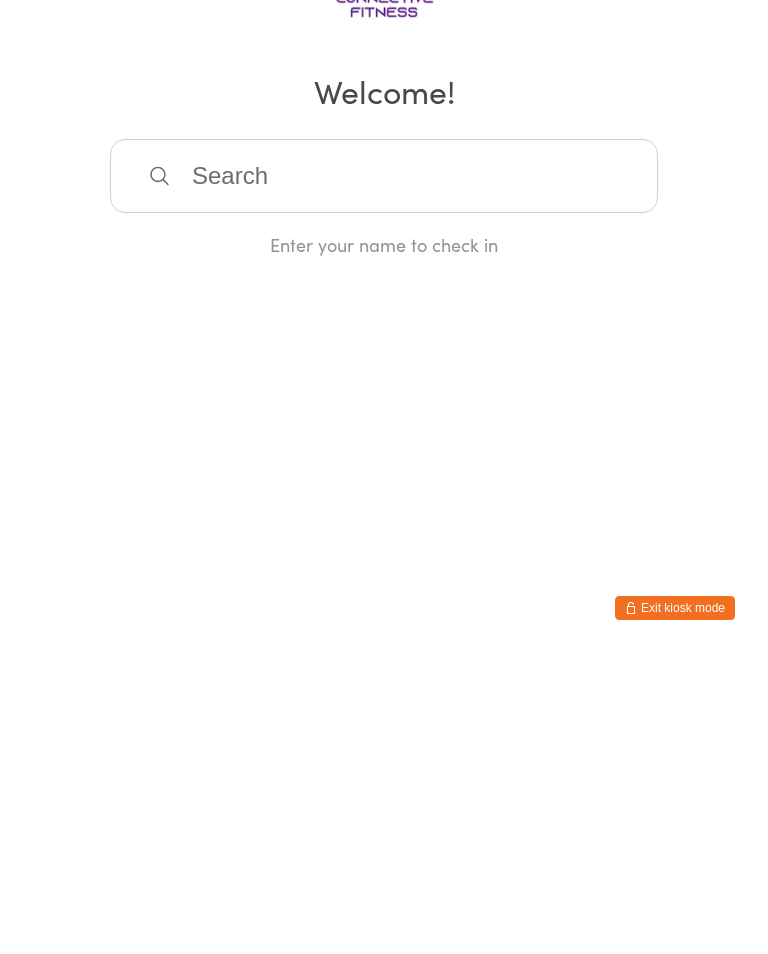 scroll, scrollTop: 0, scrollLeft: 0, axis: both 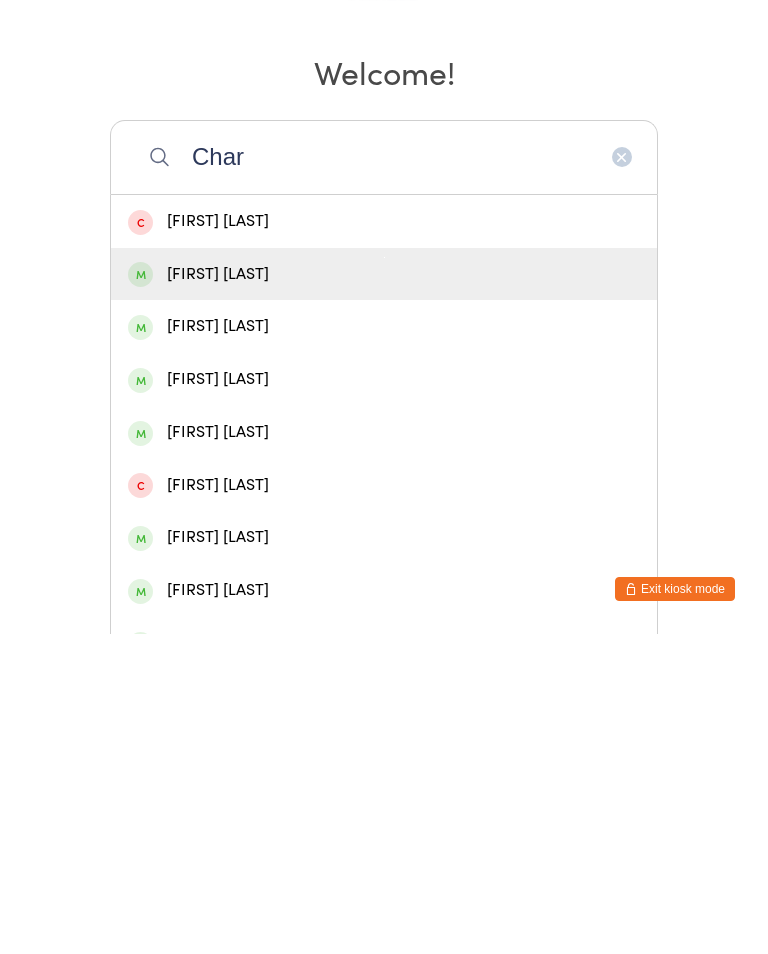 type on "Char" 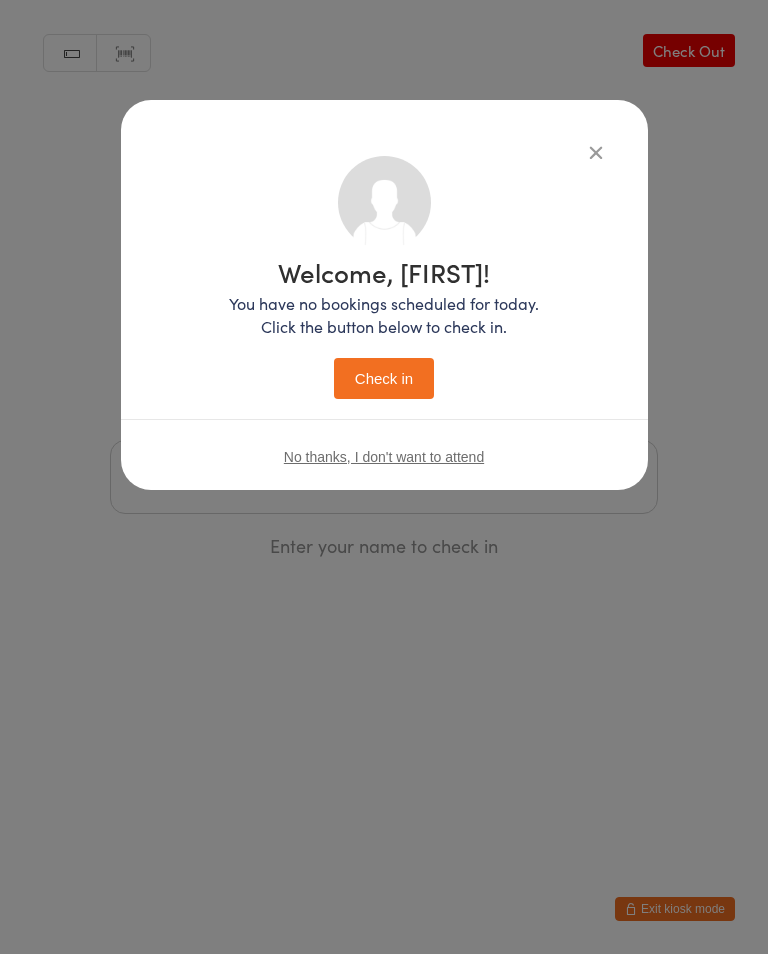click on "Check in" at bounding box center (384, 378) 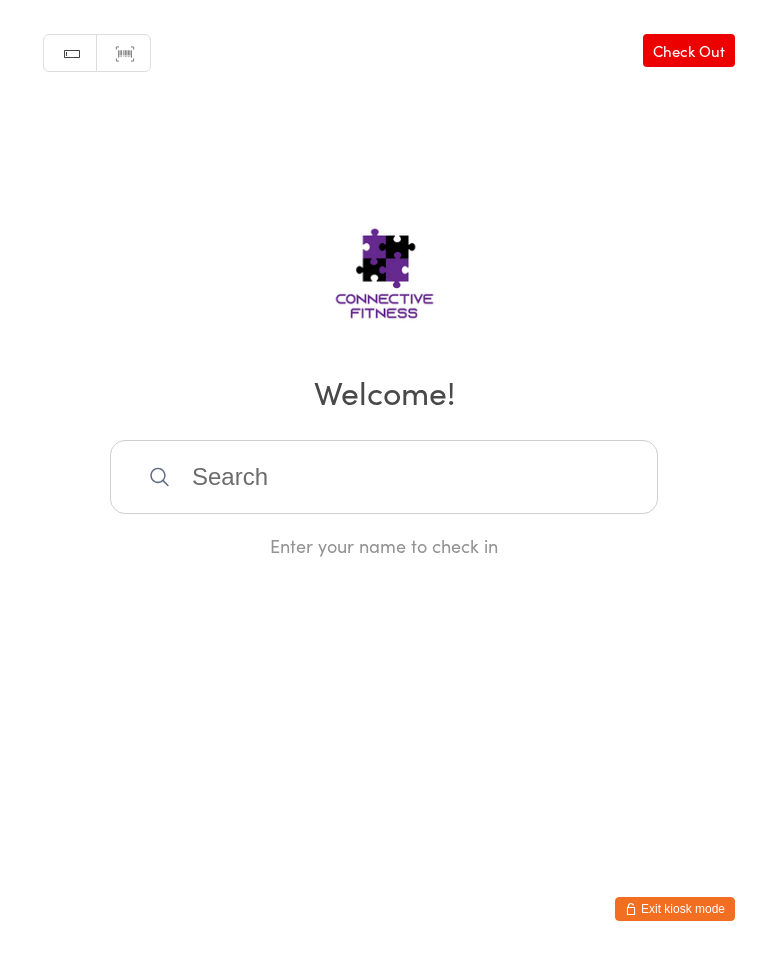 click at bounding box center [384, 477] 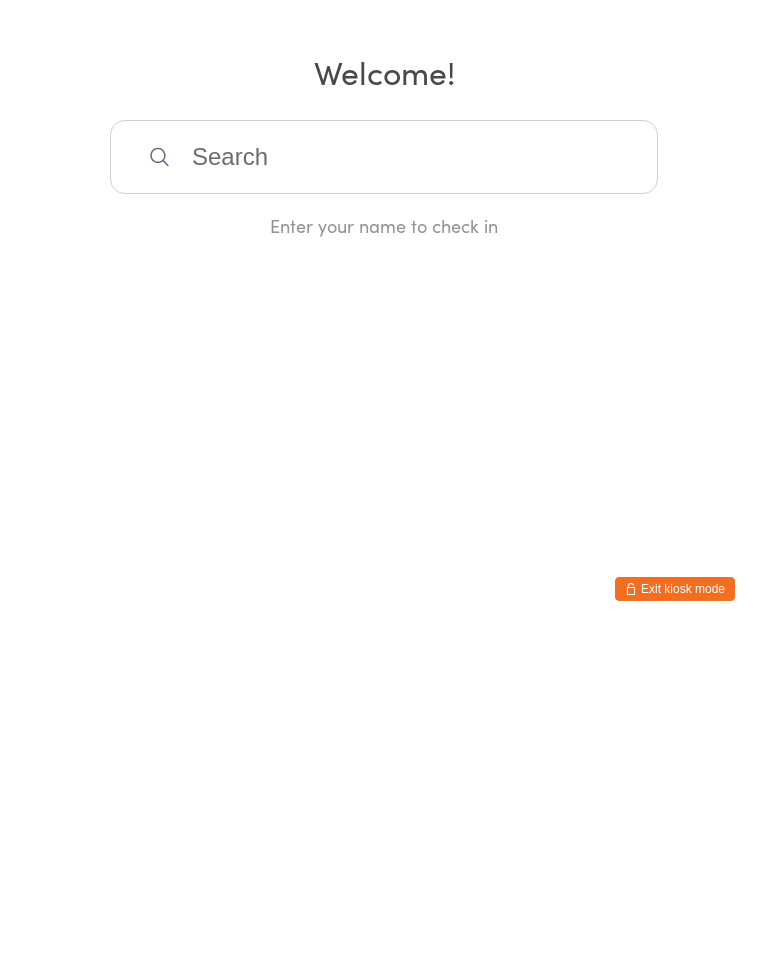 scroll, scrollTop: 0, scrollLeft: 0, axis: both 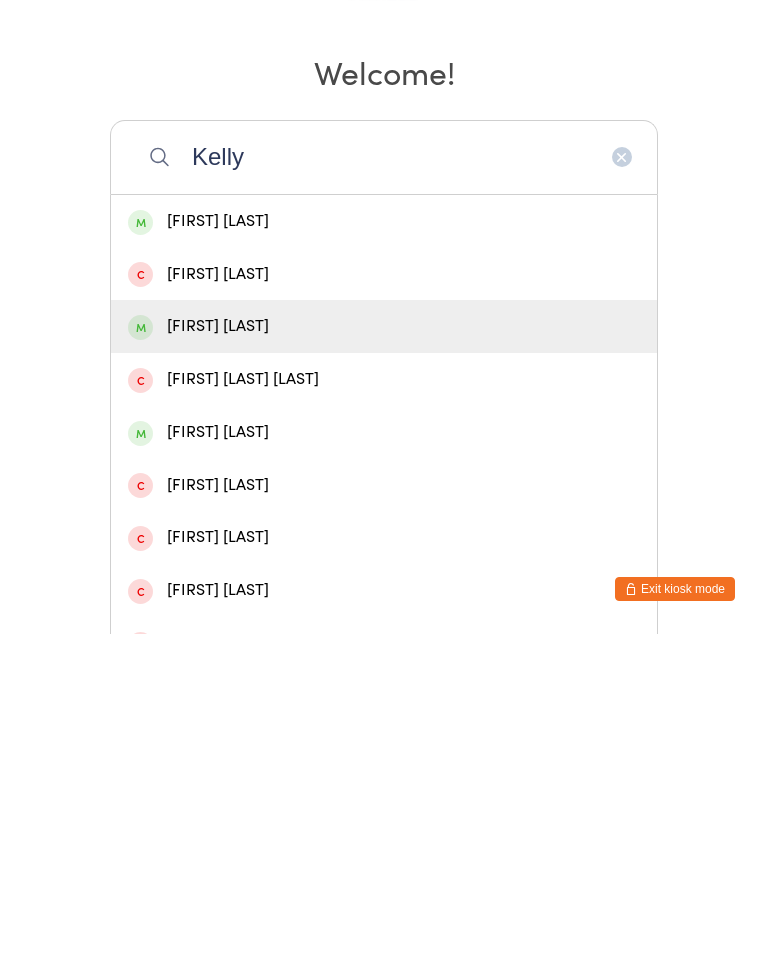 type on "Kelly" 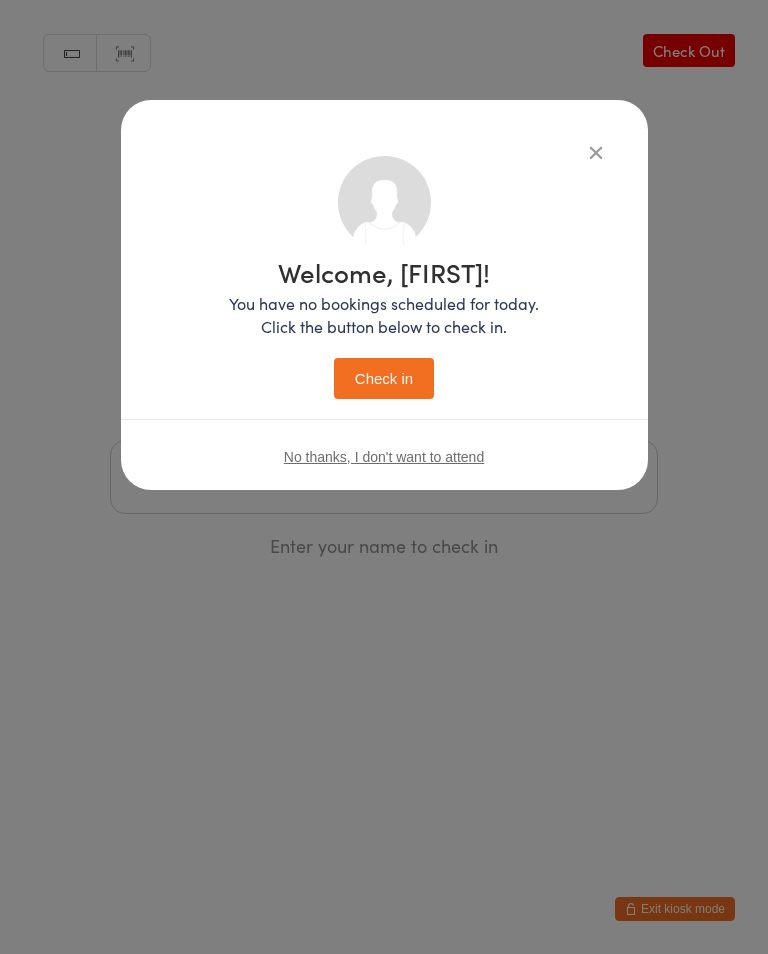 click on "Check in" at bounding box center (384, 378) 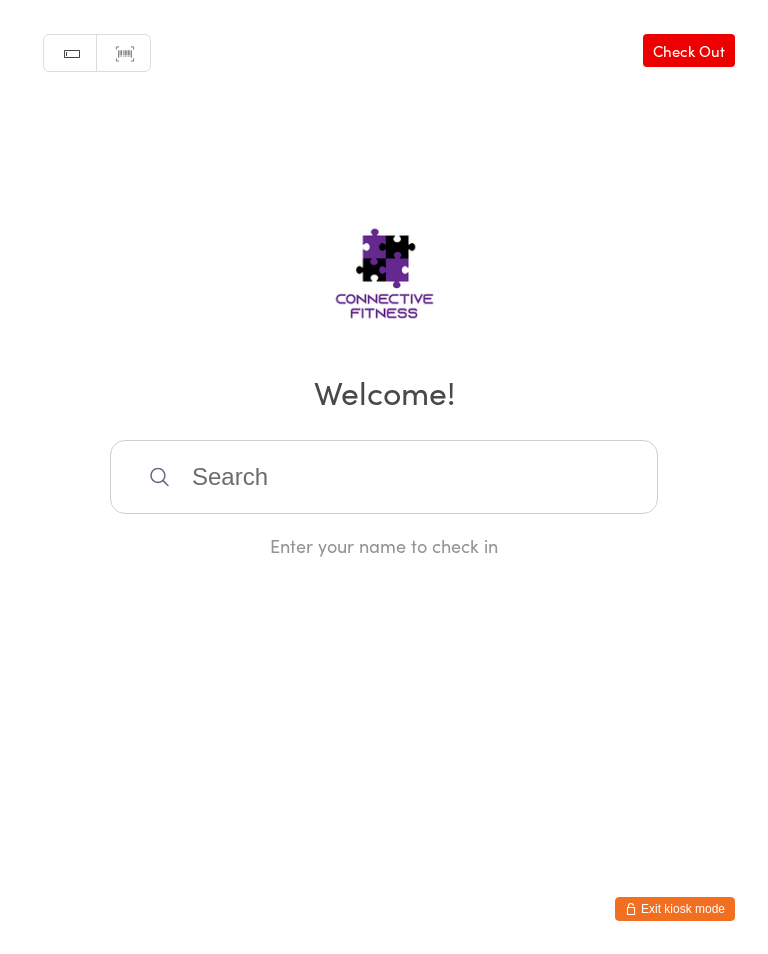 click at bounding box center (384, 477) 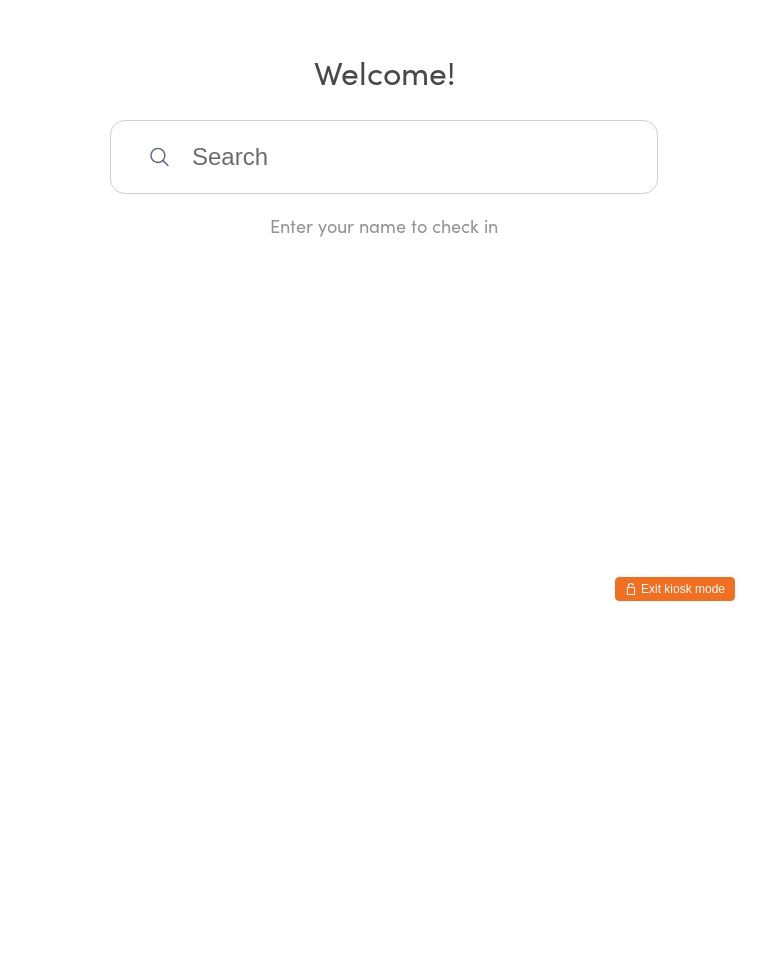 scroll, scrollTop: 0, scrollLeft: 0, axis: both 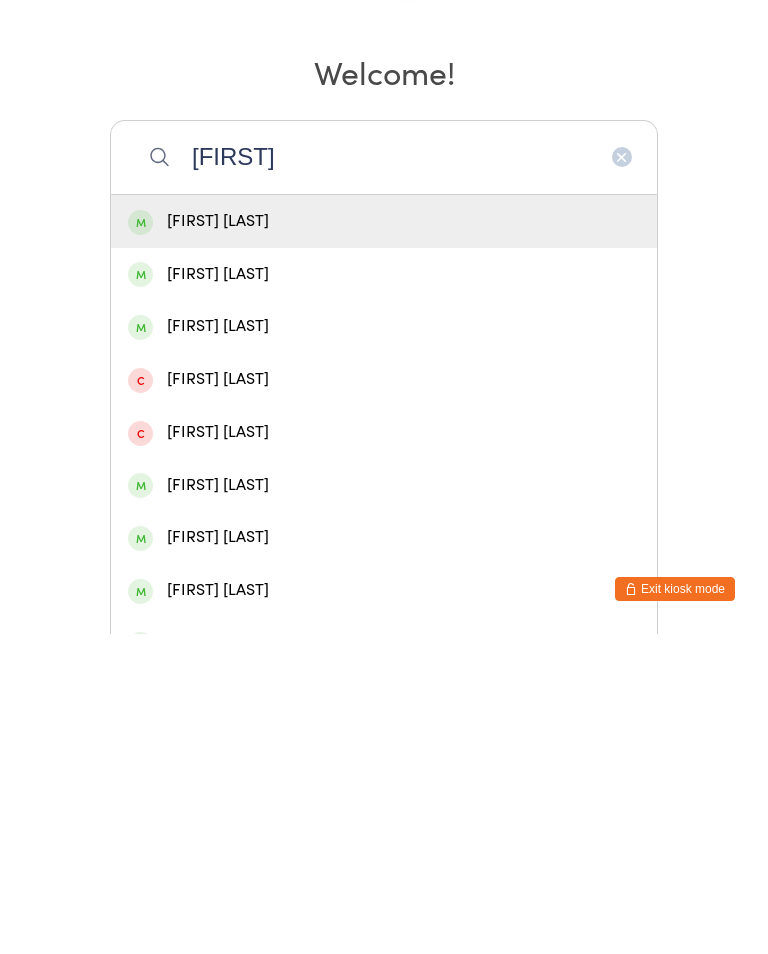 type on "[FIRST]" 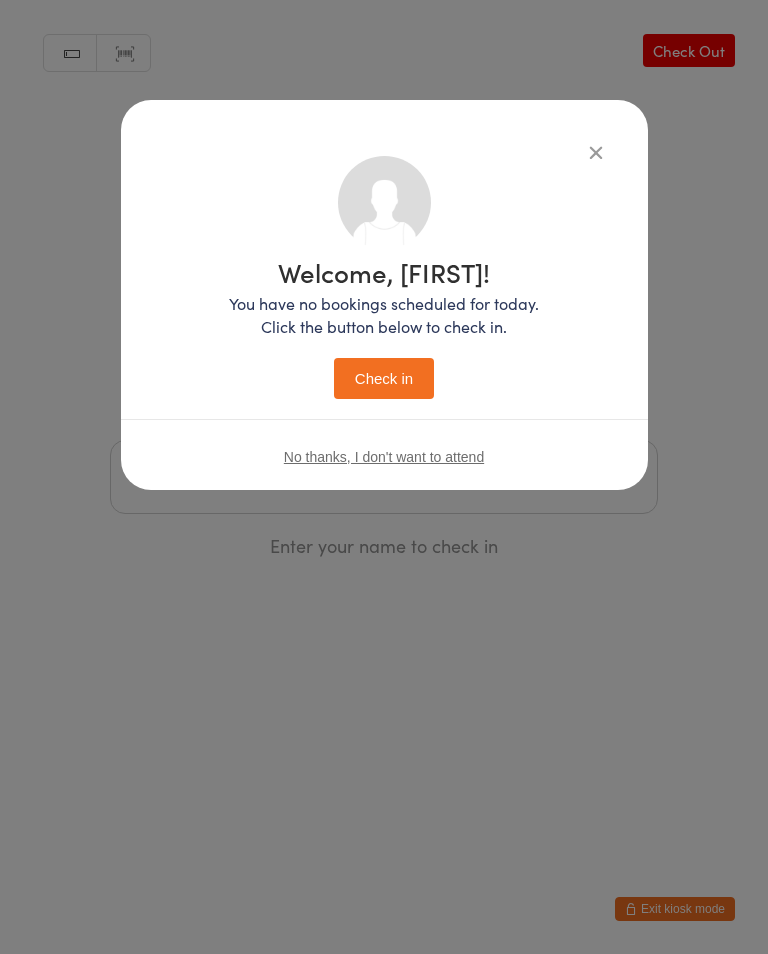 click on "Check in" at bounding box center (384, 378) 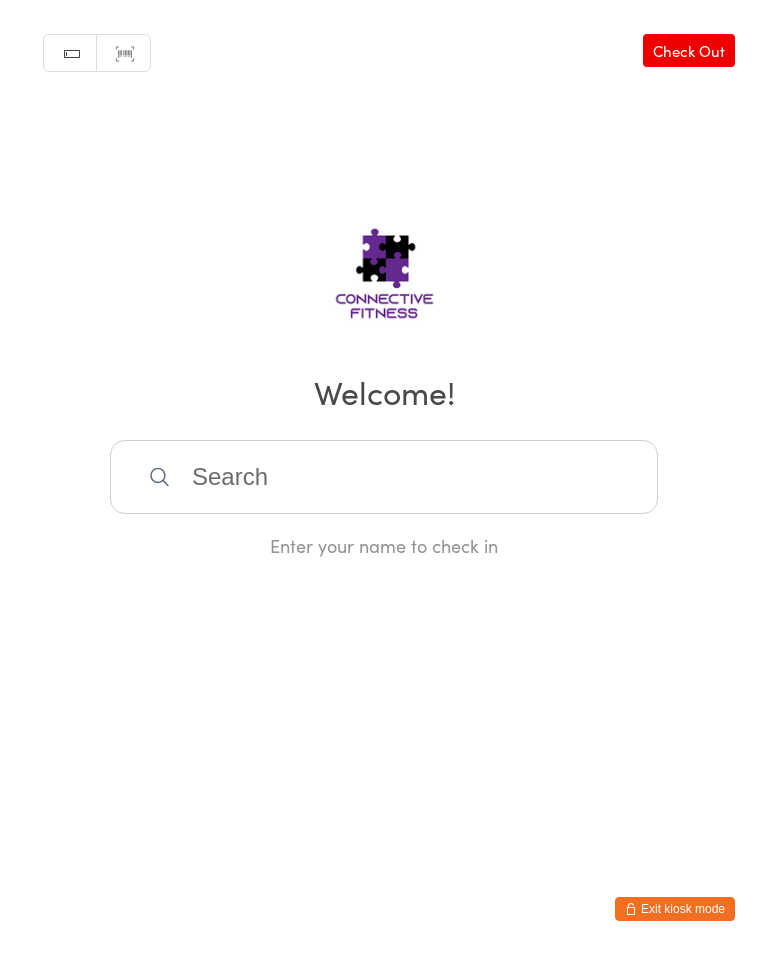 click at bounding box center (384, 477) 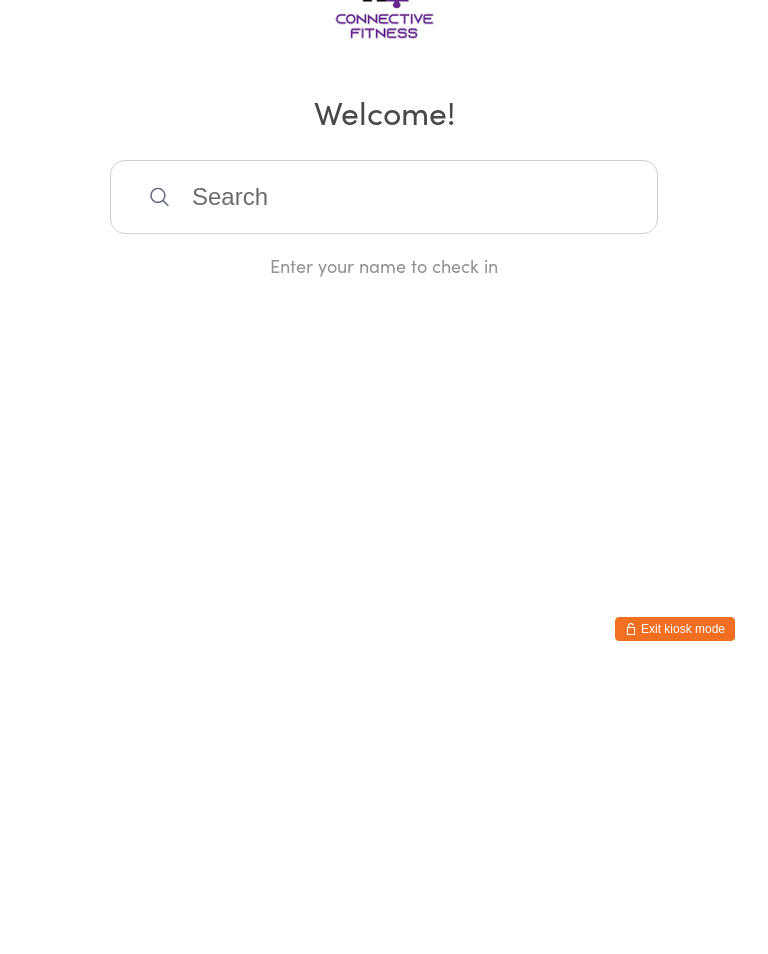 scroll, scrollTop: 0, scrollLeft: 0, axis: both 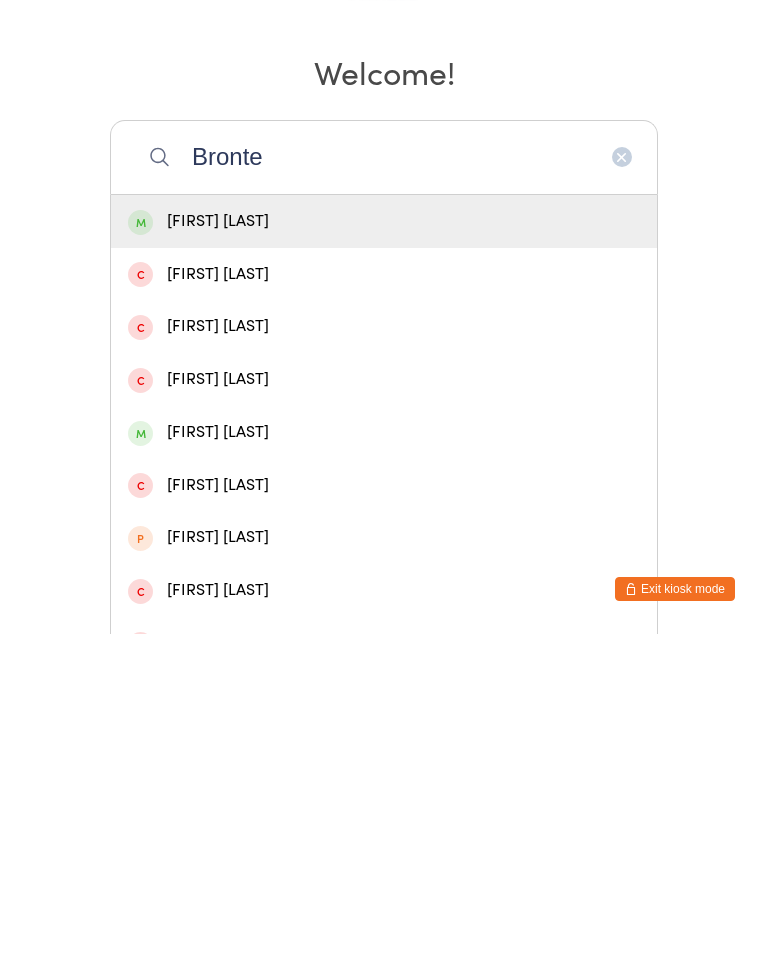 type on "Bronte" 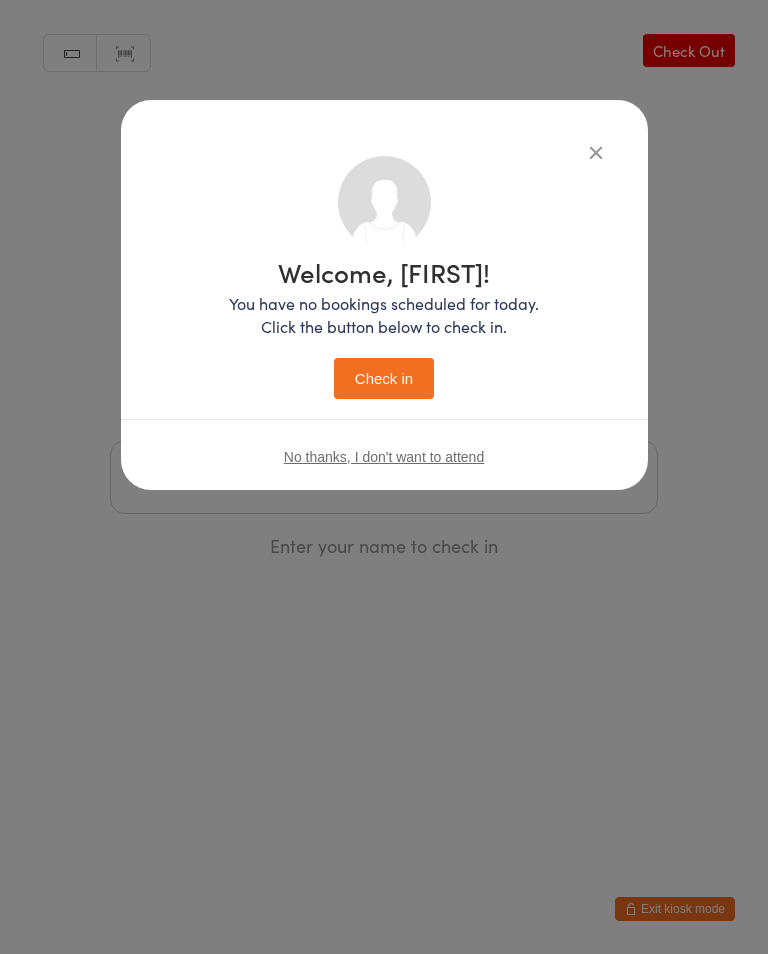 click on "Check in" at bounding box center [384, 378] 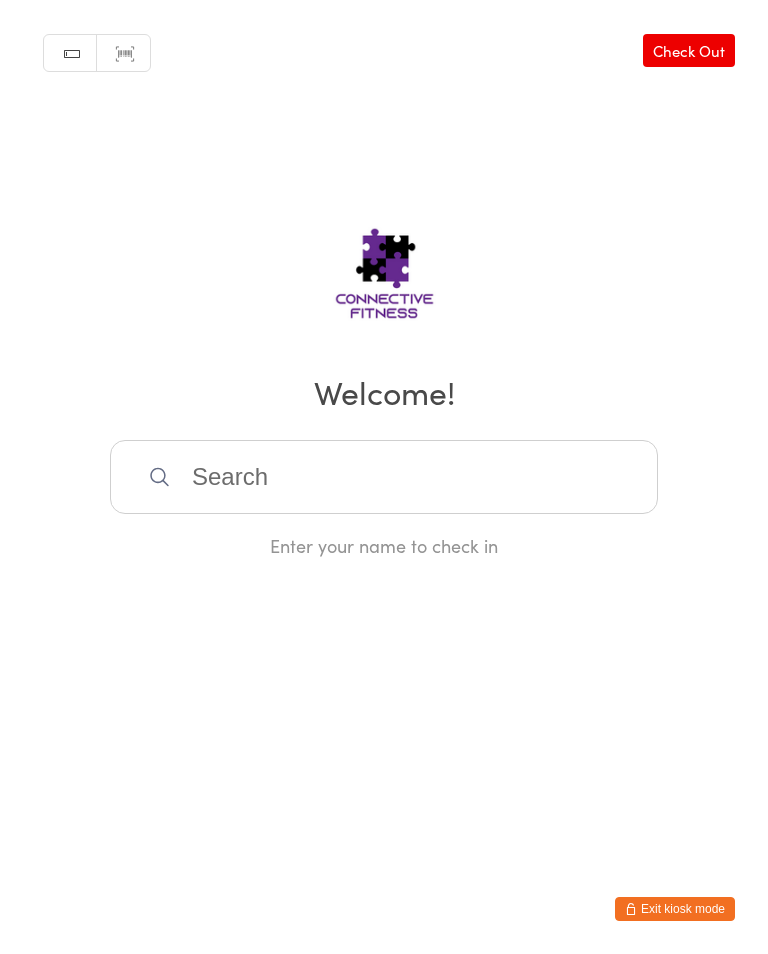 click at bounding box center (384, 477) 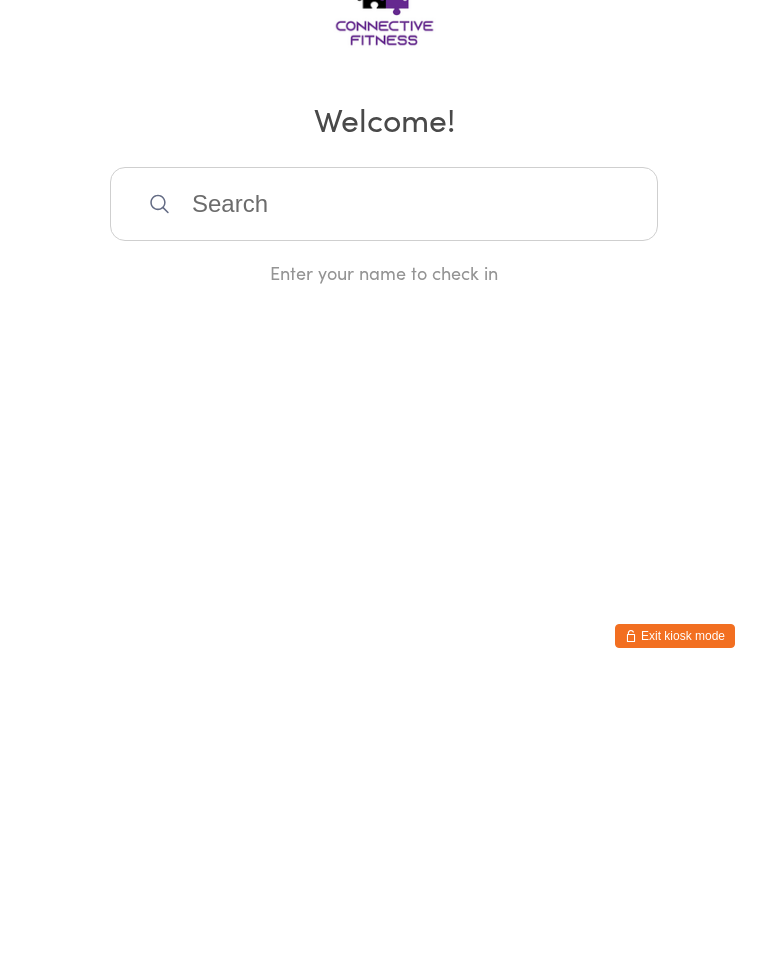 scroll, scrollTop: 0, scrollLeft: 0, axis: both 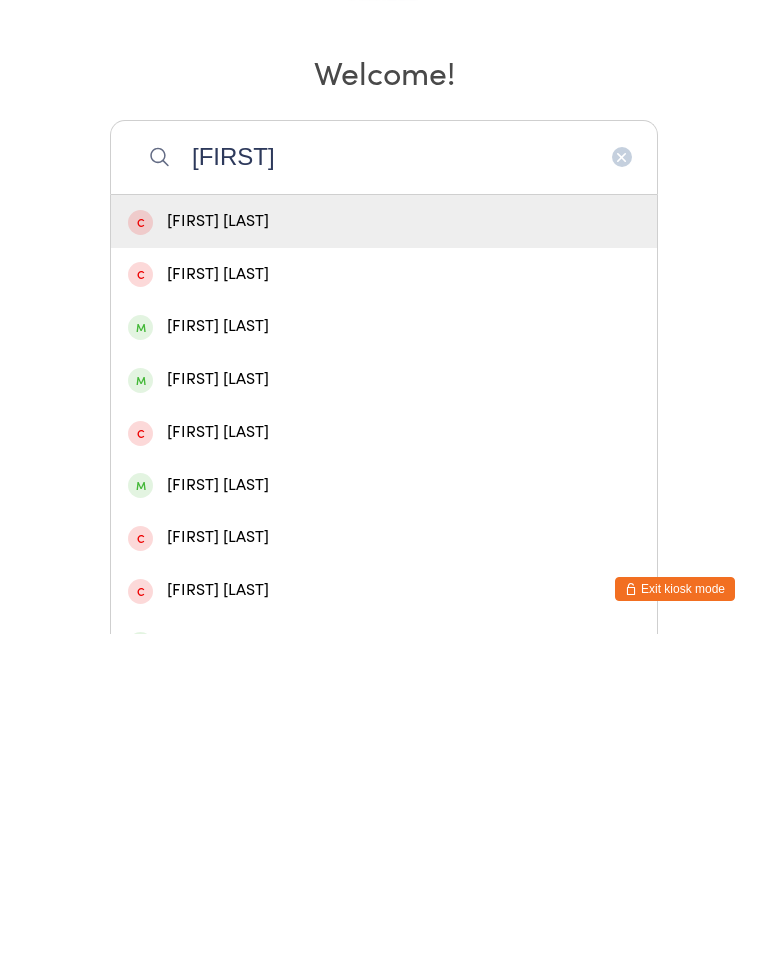 type on "[FIRST]" 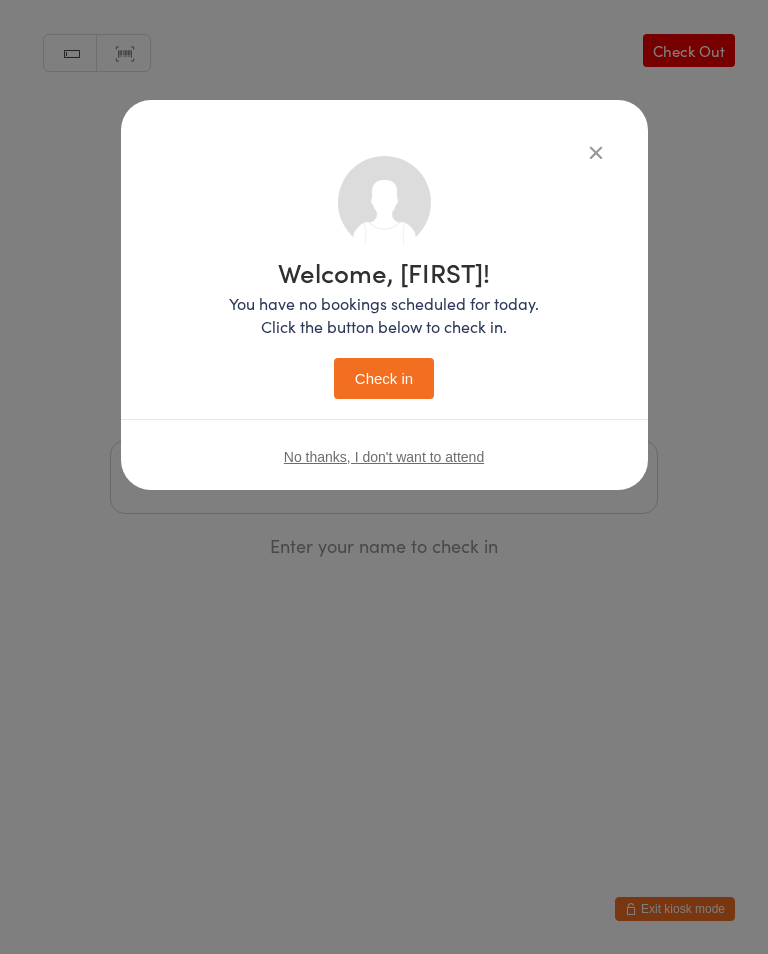 click on "Check in" at bounding box center [384, 378] 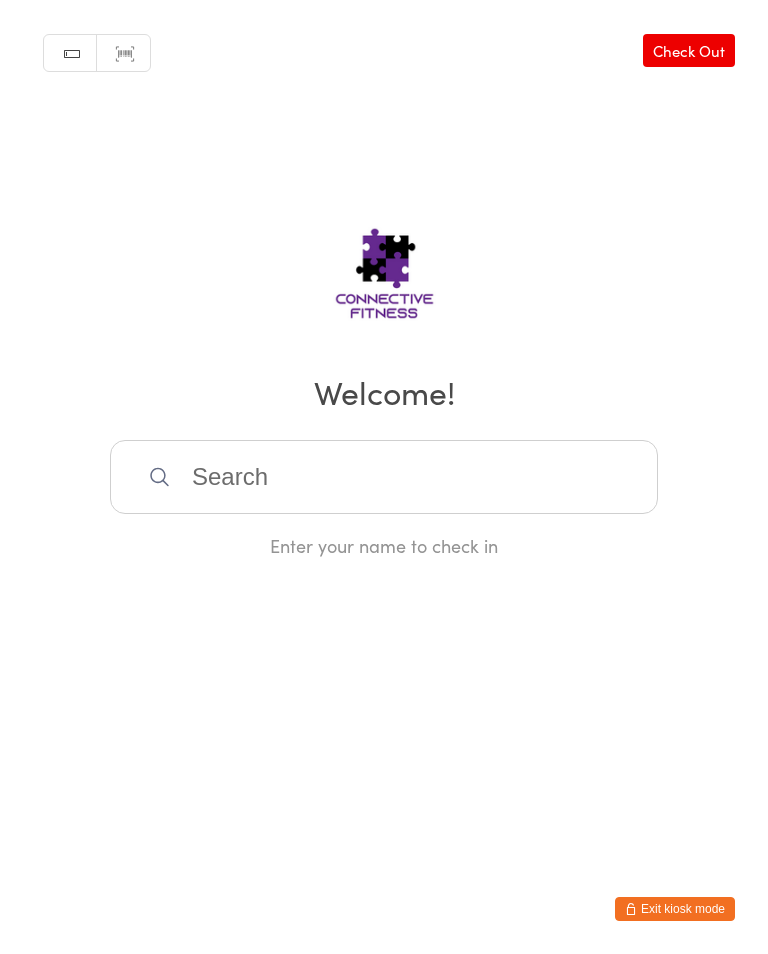 click at bounding box center [384, 477] 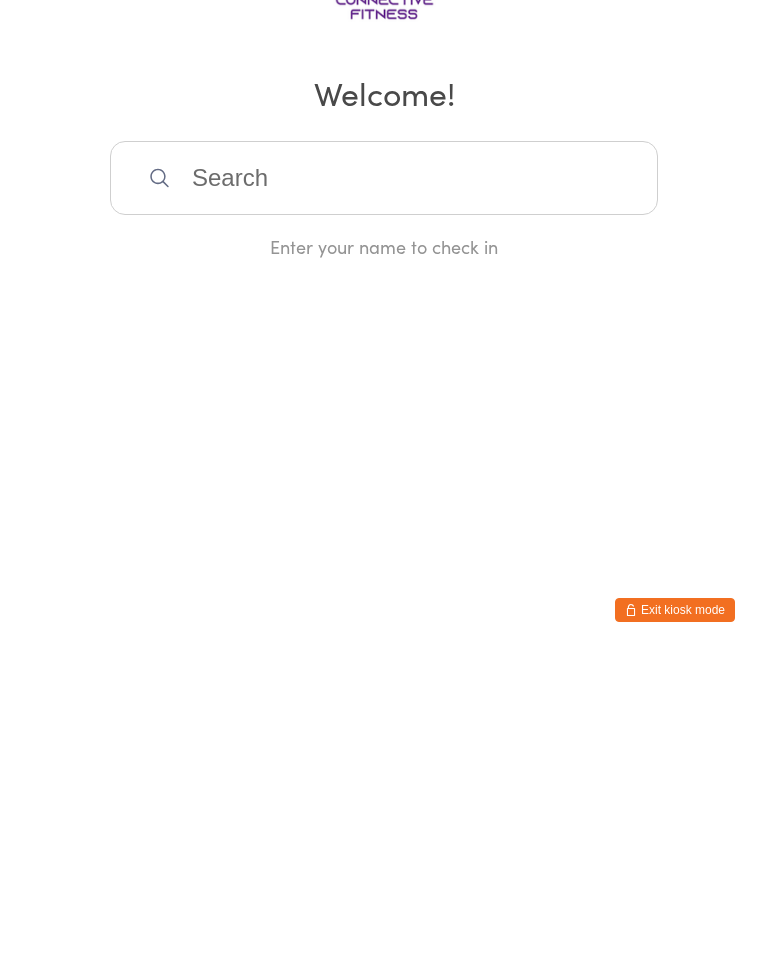 scroll, scrollTop: 0, scrollLeft: 0, axis: both 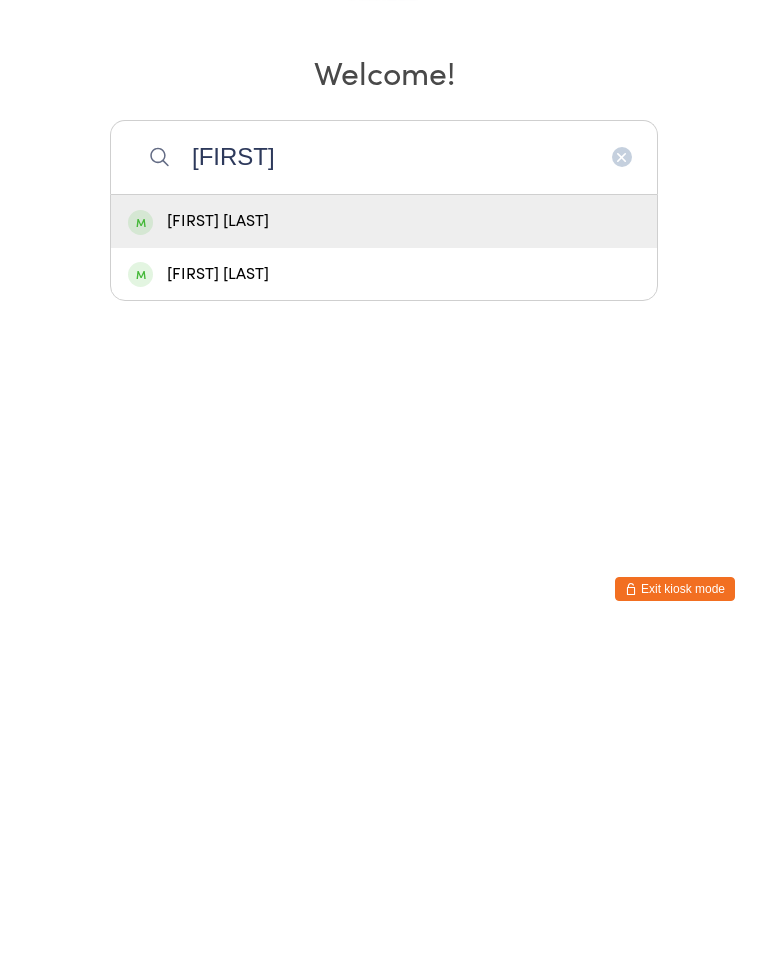 type on "[FIRST]" 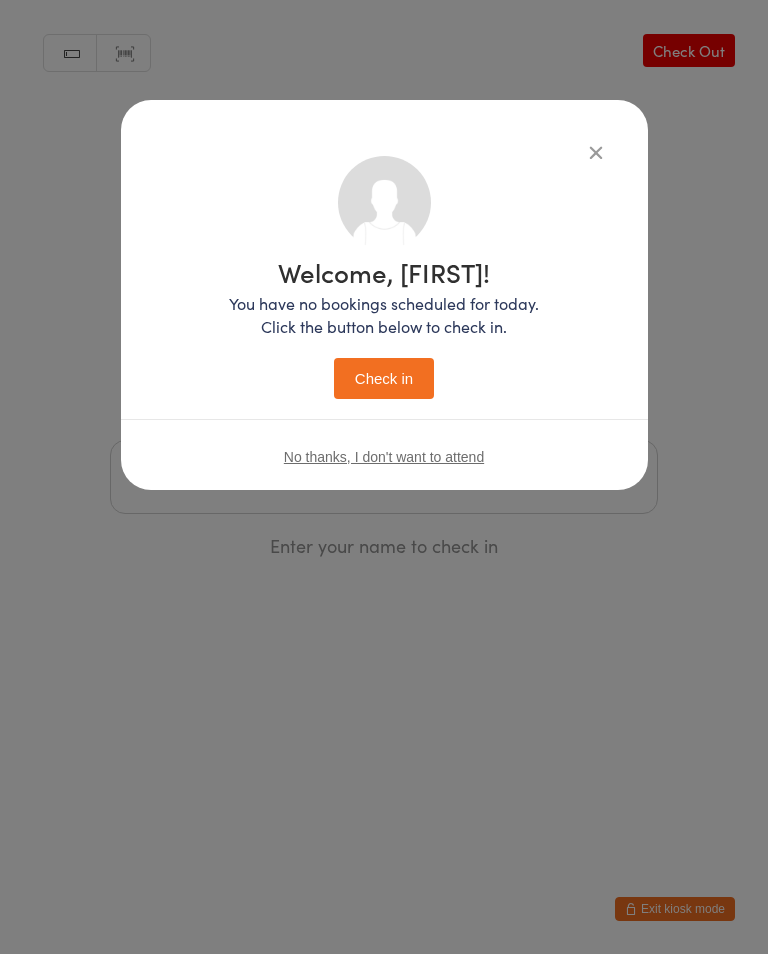 click on "Check in" at bounding box center (384, 378) 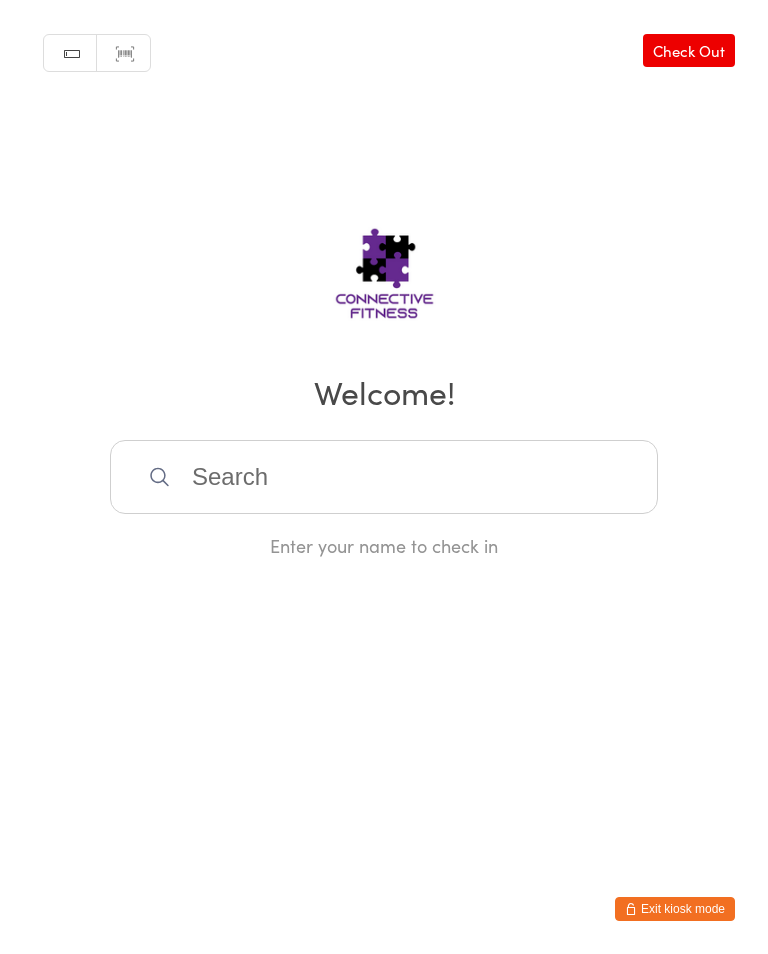 click at bounding box center [384, 477] 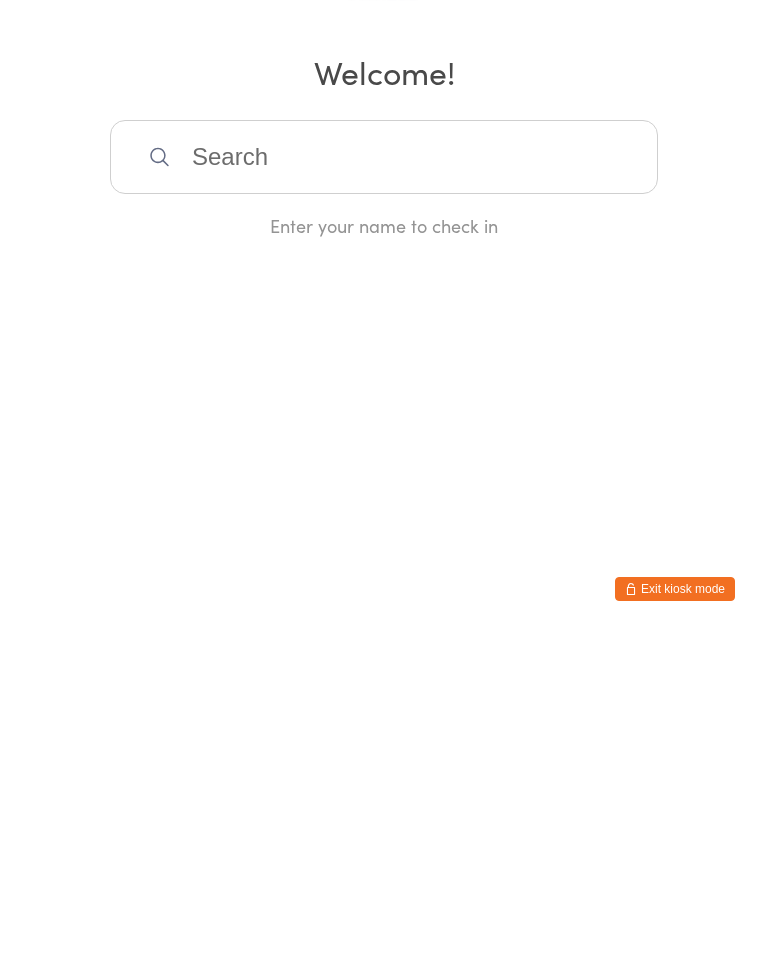 scroll, scrollTop: 0, scrollLeft: 0, axis: both 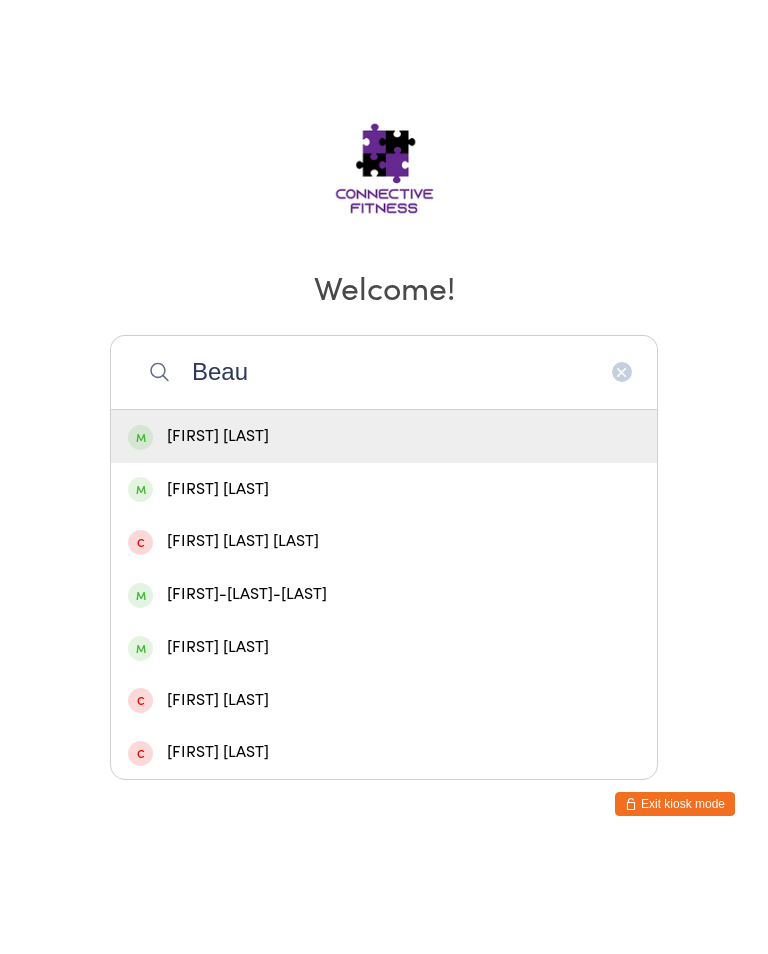 type on "Beau" 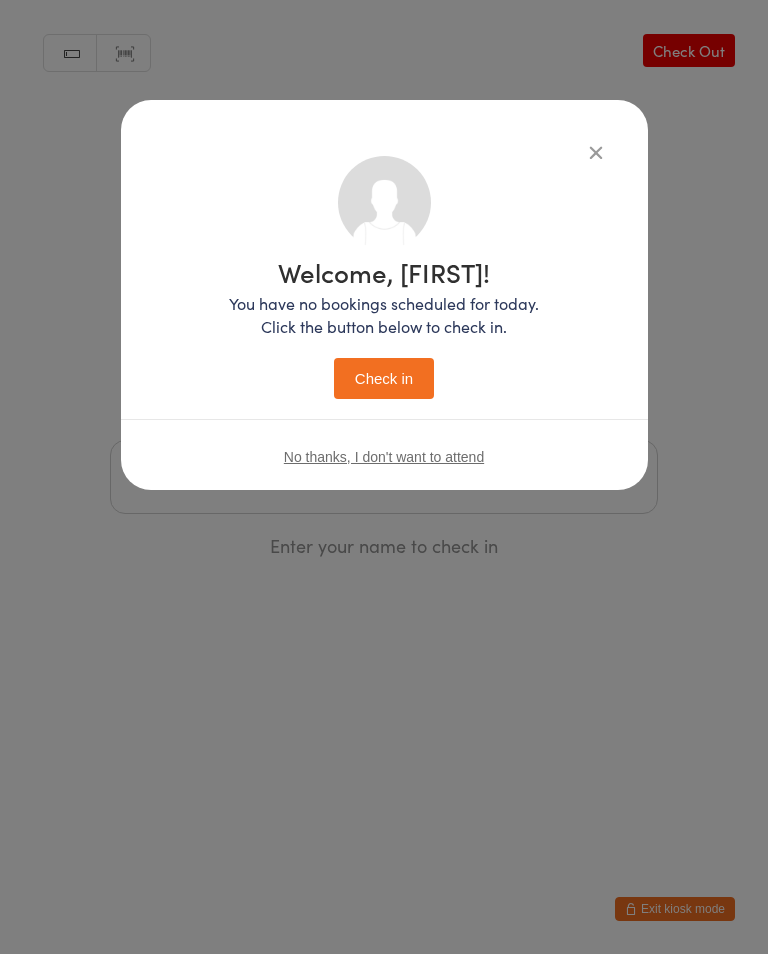 click on "Check in" at bounding box center (384, 378) 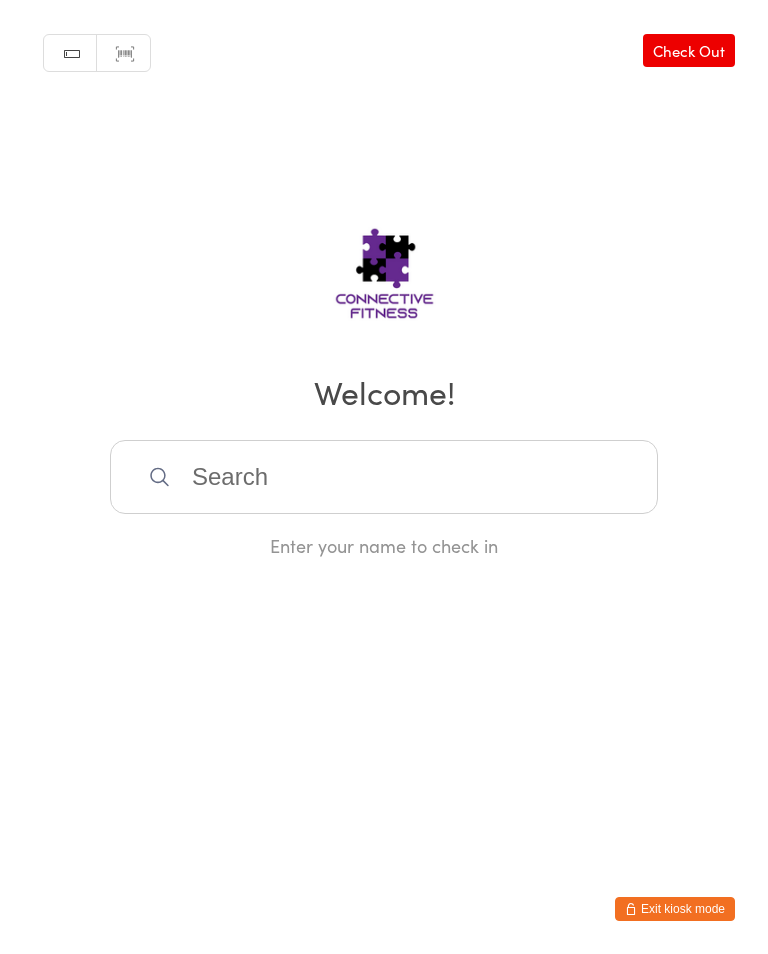 click at bounding box center [384, 477] 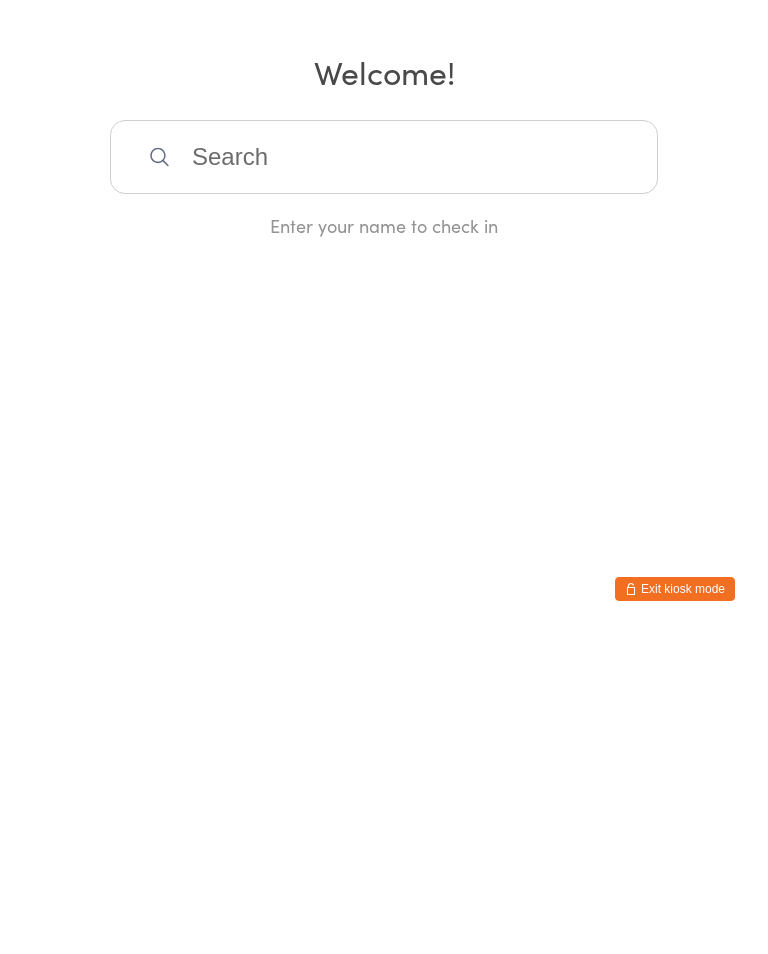 scroll, scrollTop: 0, scrollLeft: 0, axis: both 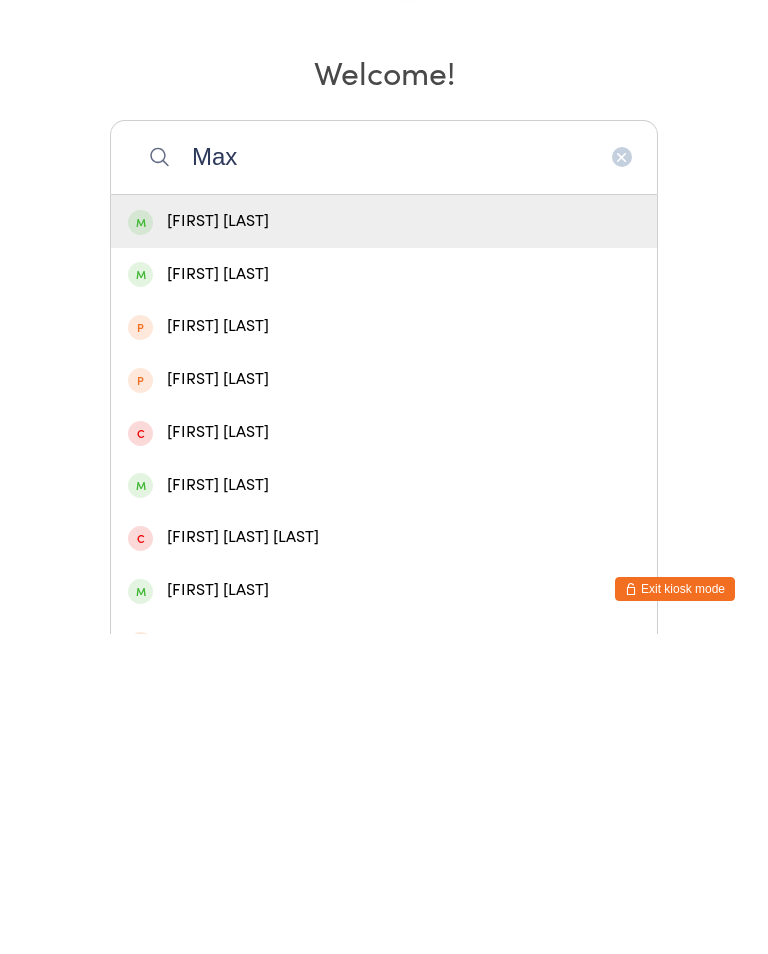 type on "Max" 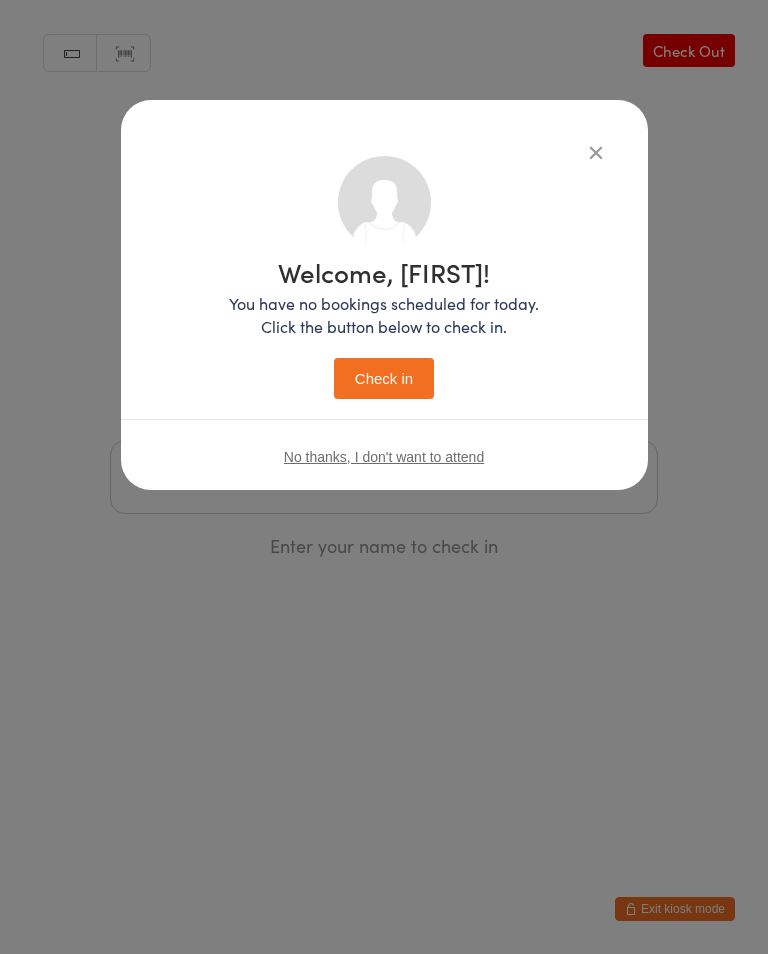 click on "Check in" at bounding box center (384, 378) 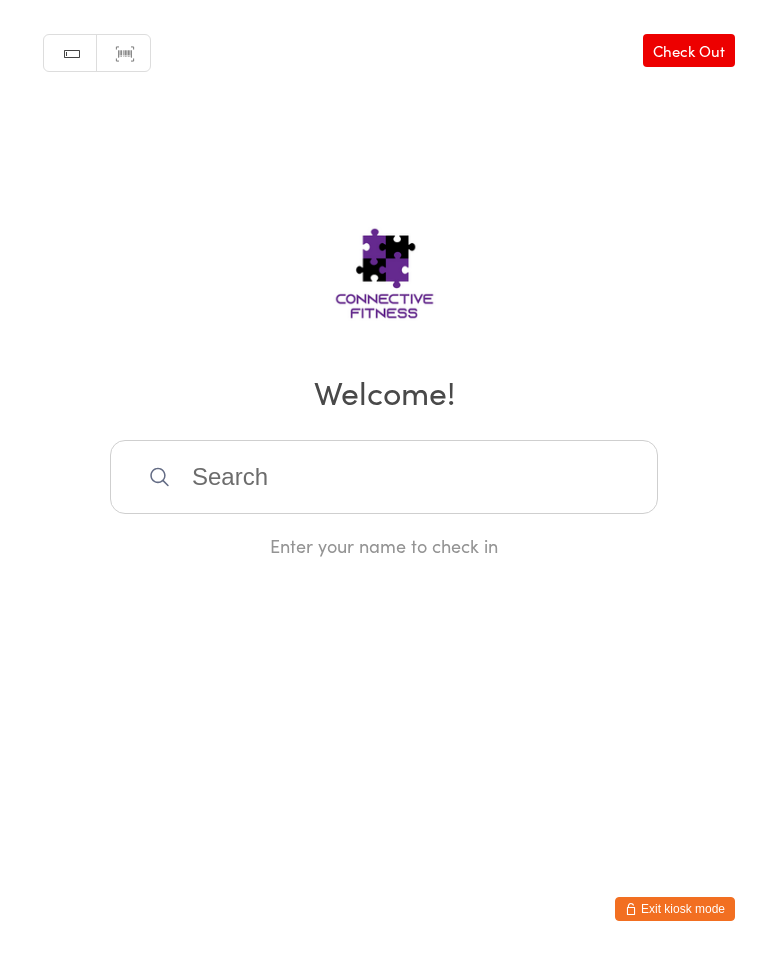 click at bounding box center [384, 477] 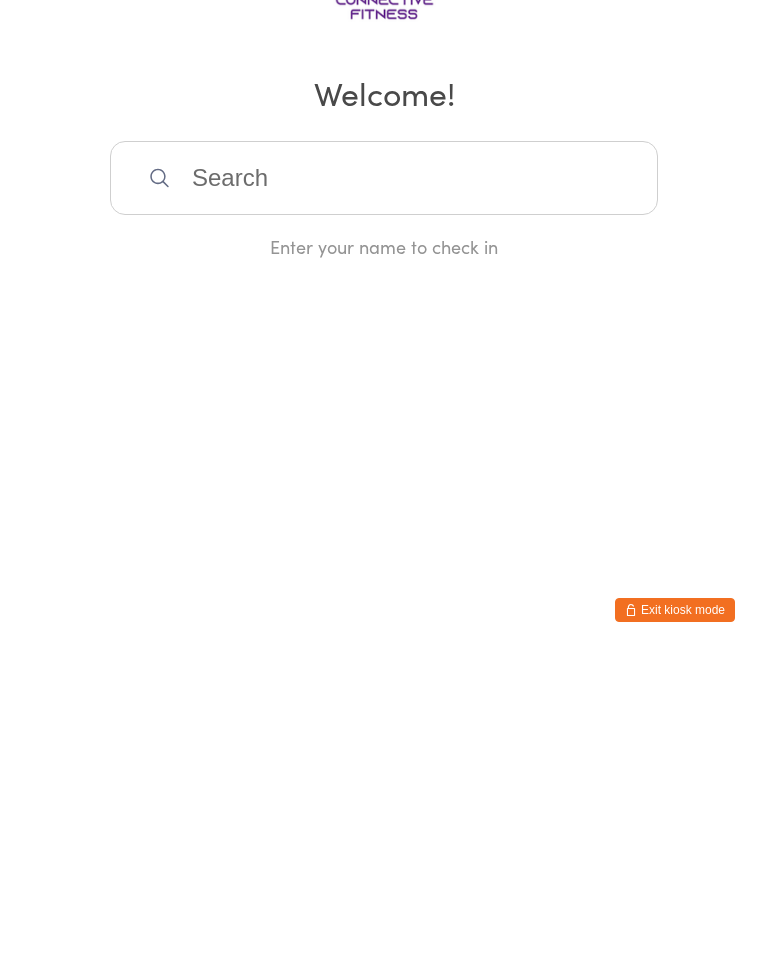 scroll, scrollTop: 0, scrollLeft: 0, axis: both 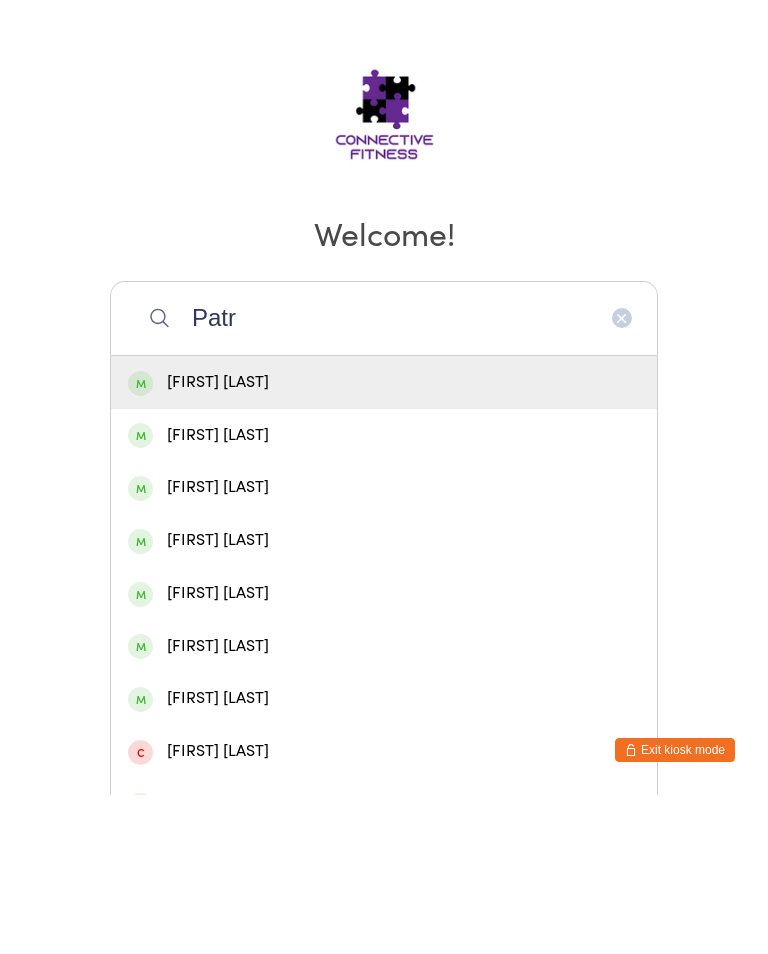 type on "Patr" 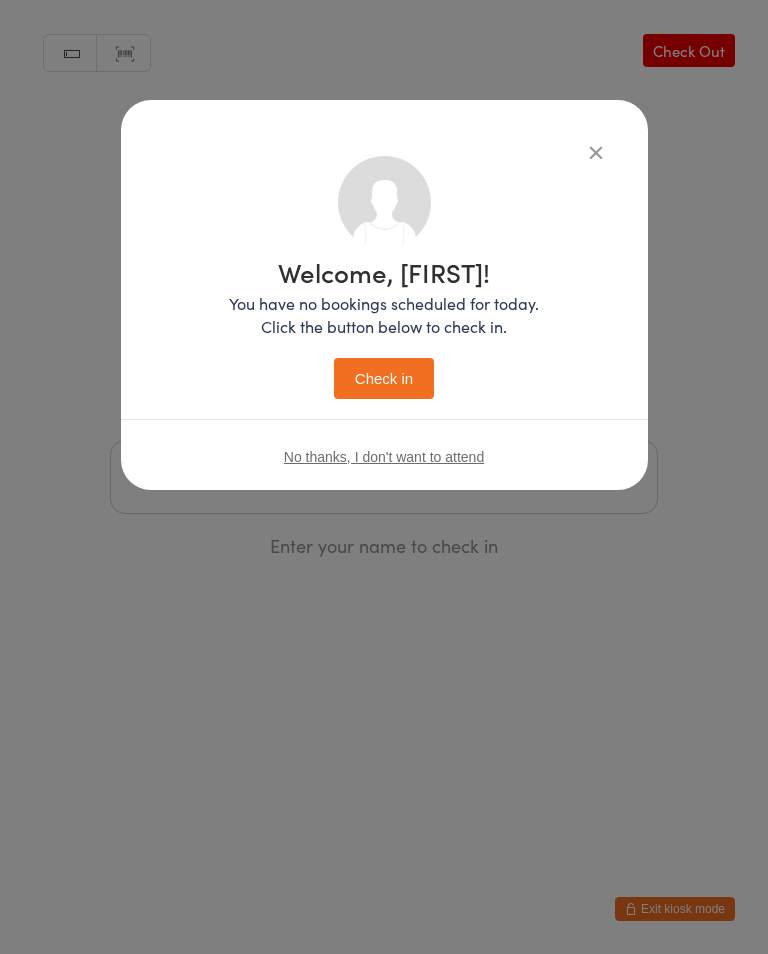 click on "Check in" at bounding box center (384, 378) 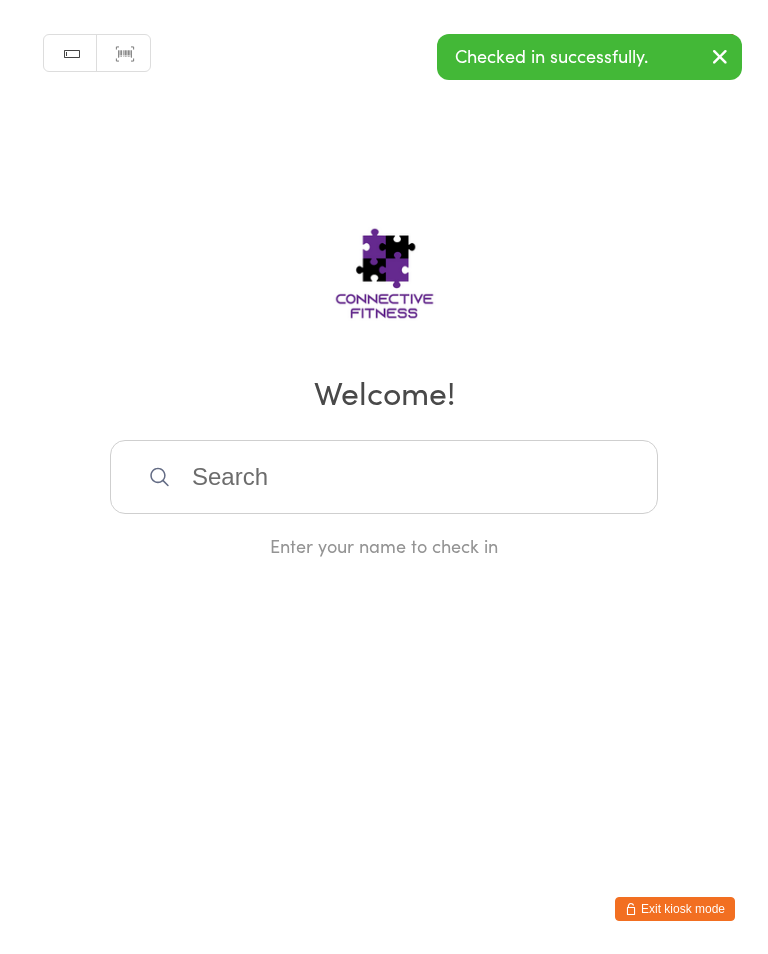 click at bounding box center [384, 477] 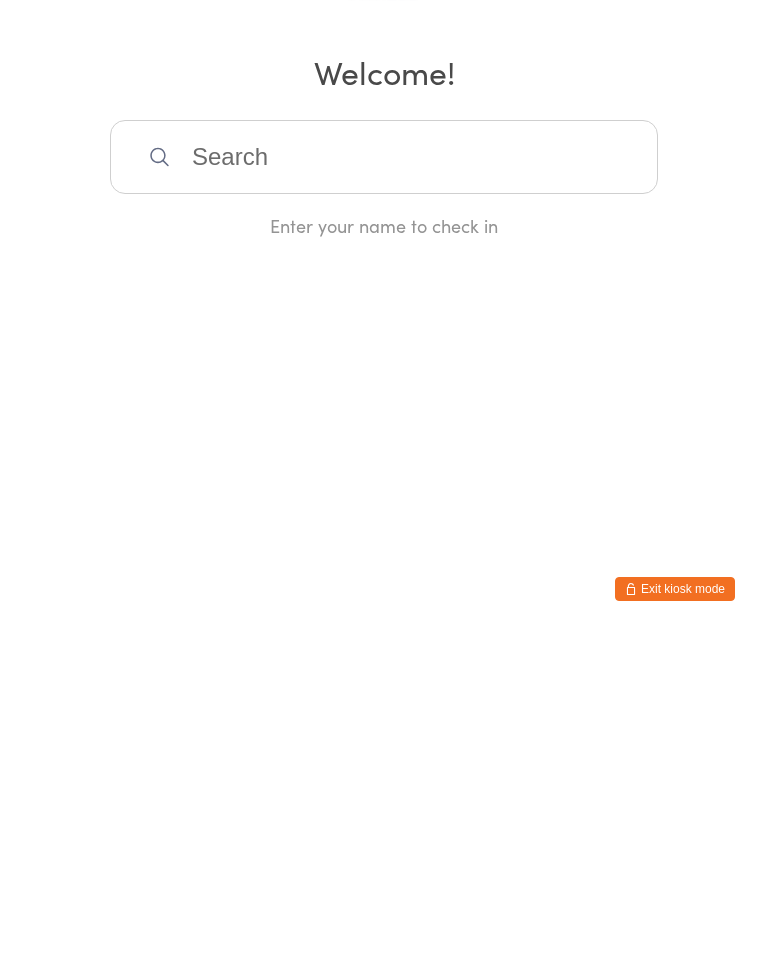 scroll, scrollTop: 0, scrollLeft: 0, axis: both 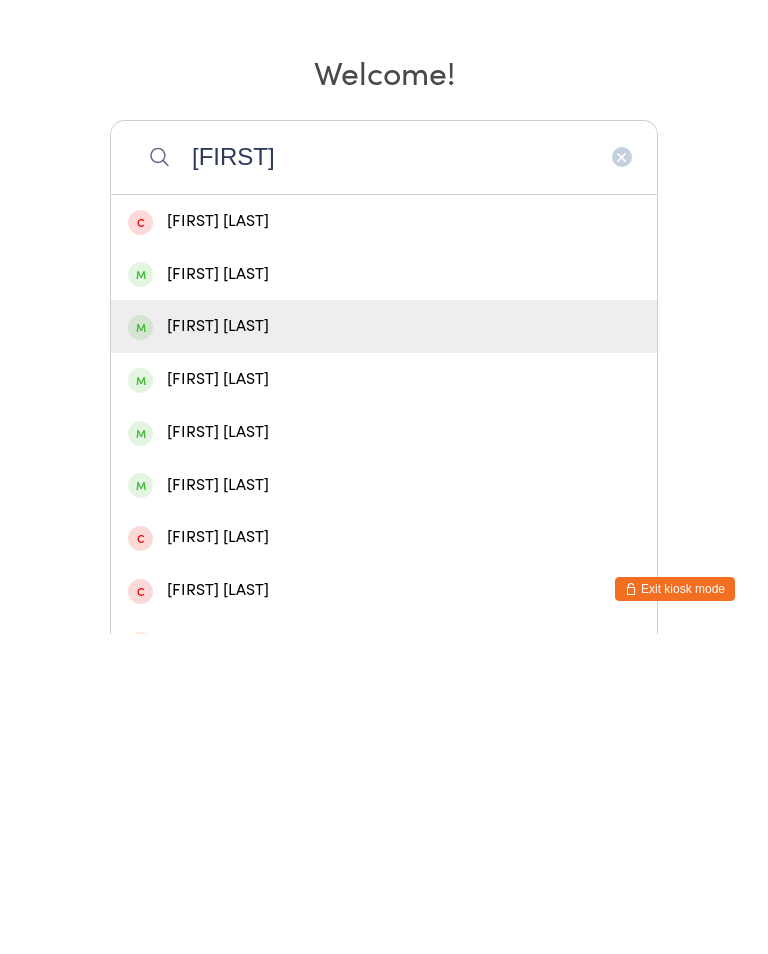type on "[FIRST]" 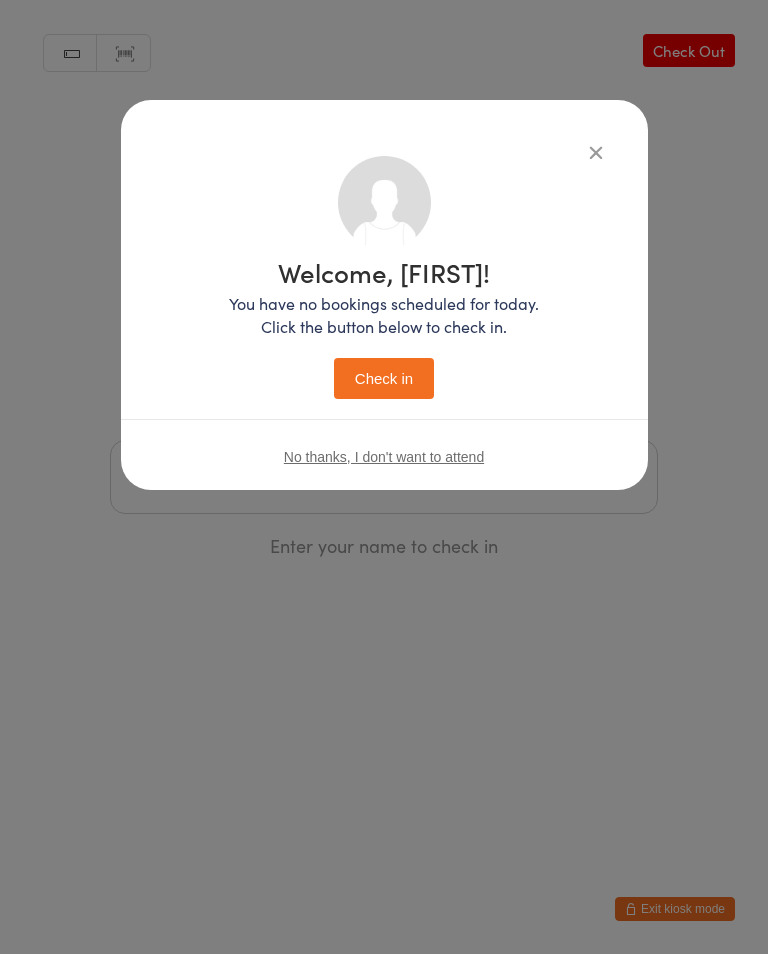 click on "Check in" at bounding box center (384, 378) 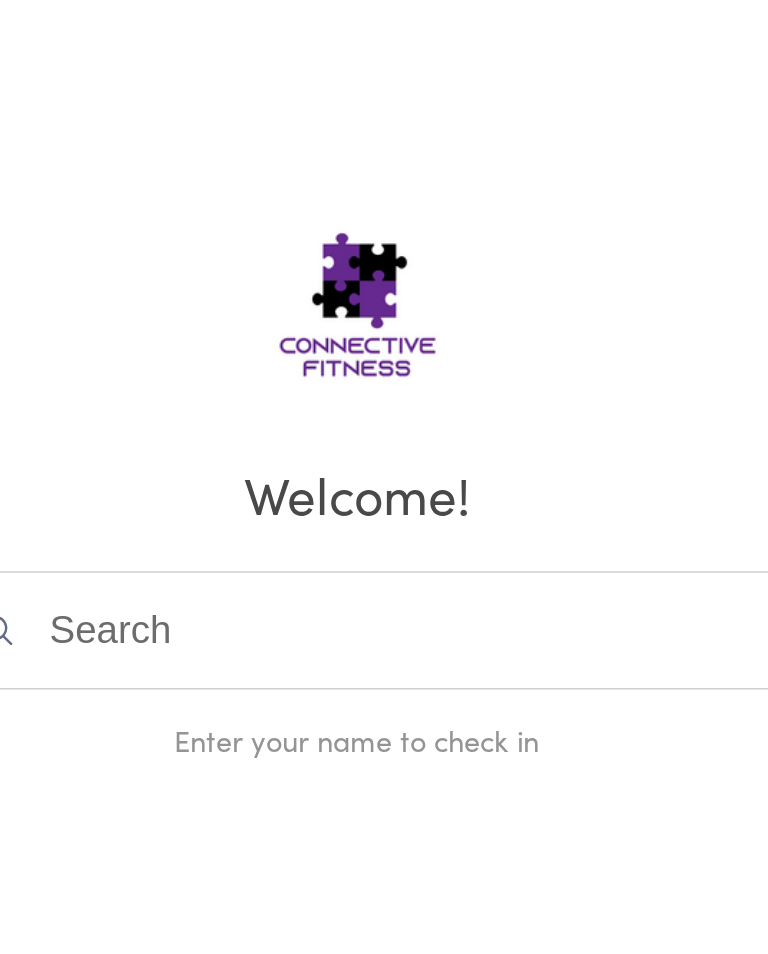 click at bounding box center [384, 477] 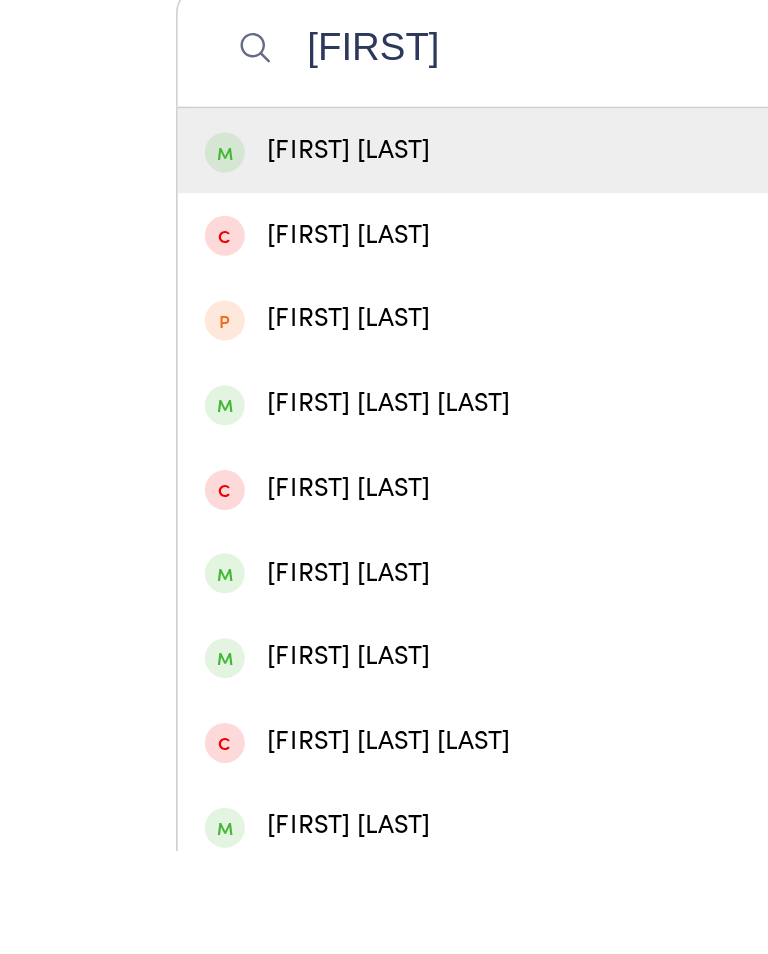 scroll, scrollTop: 36, scrollLeft: 0, axis: vertical 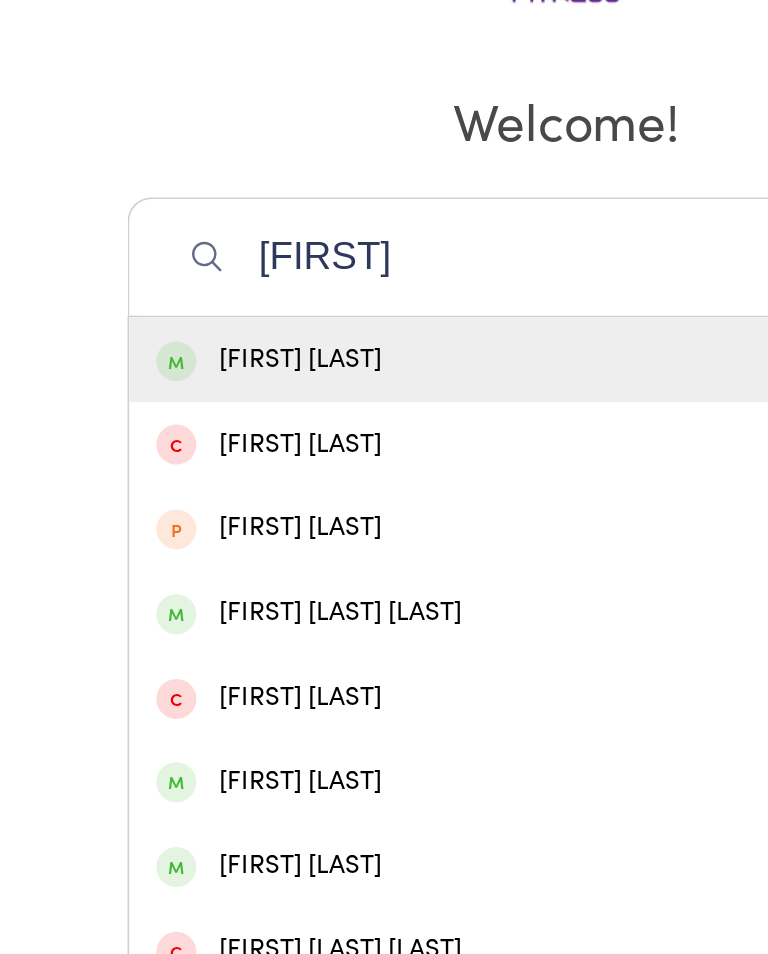 type on "[FIRST]" 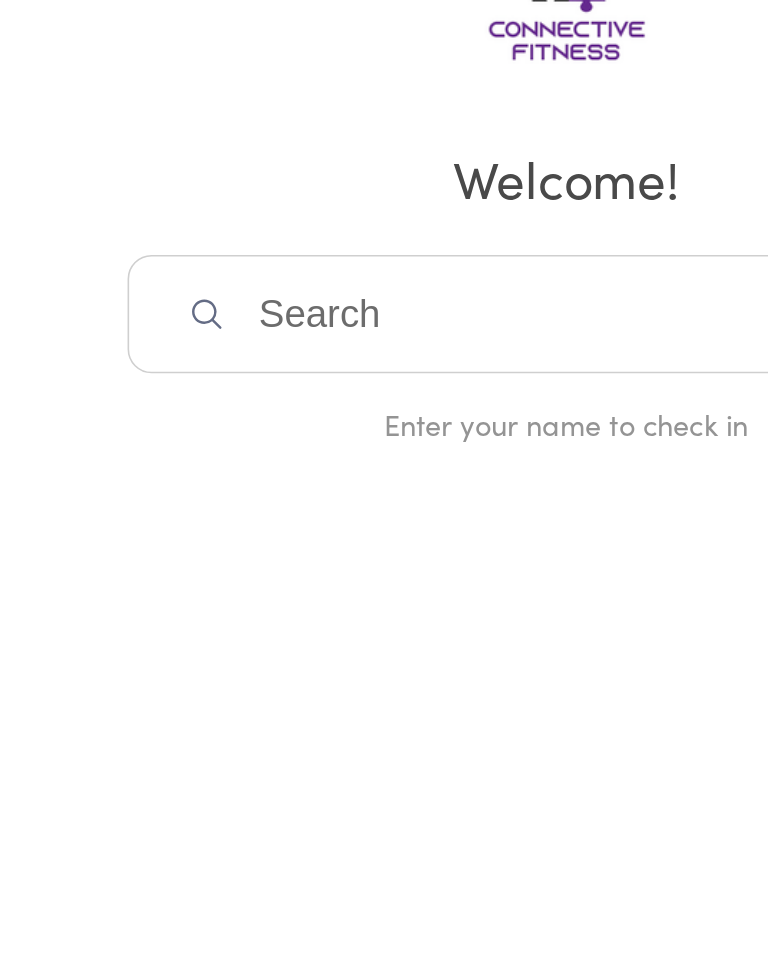 scroll, scrollTop: 0, scrollLeft: 0, axis: both 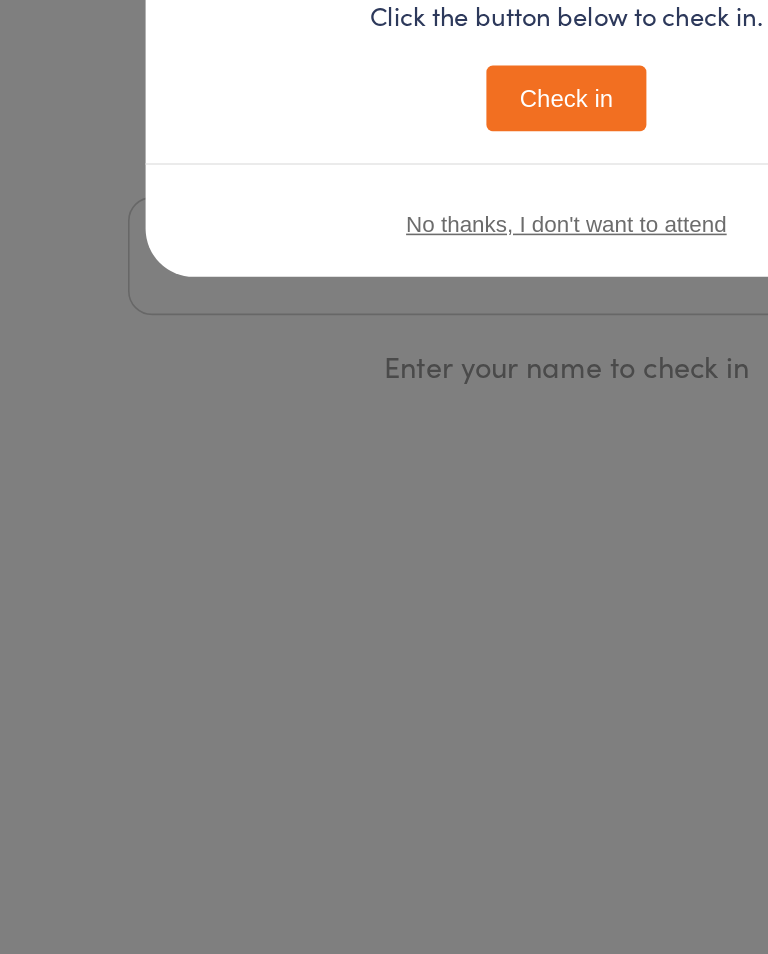 click on "Check in" at bounding box center (384, 378) 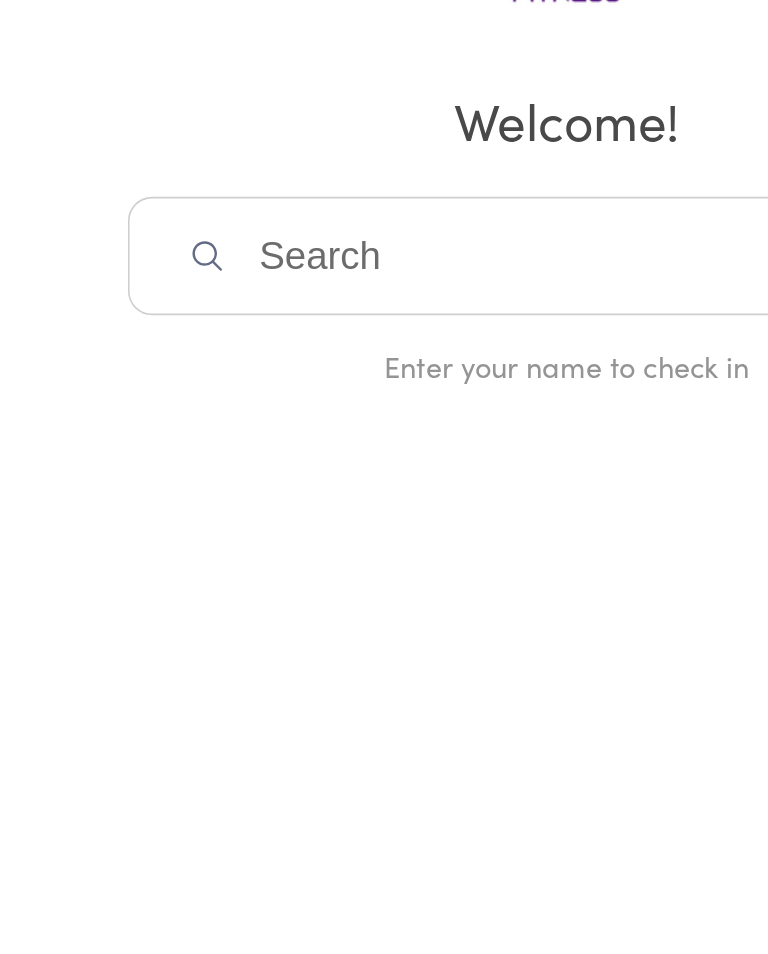 click on "You have now entered Kiosk Mode. Members will be able to check themselves in using the search field below. Click "Exit kiosk mode" below to exit Kiosk Mode at any time. Checked in successfully. Manual search Scanner input Check Out Welcome! Enter your name to check in Exit kiosk mode" at bounding box center (384, 477) 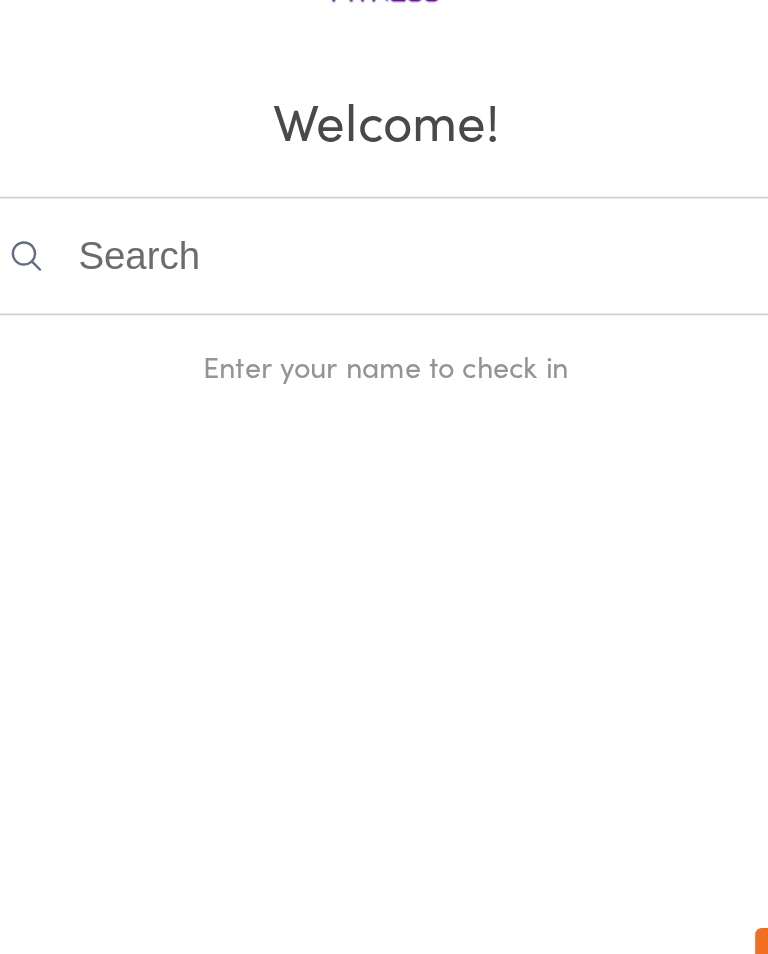 click at bounding box center [384, 477] 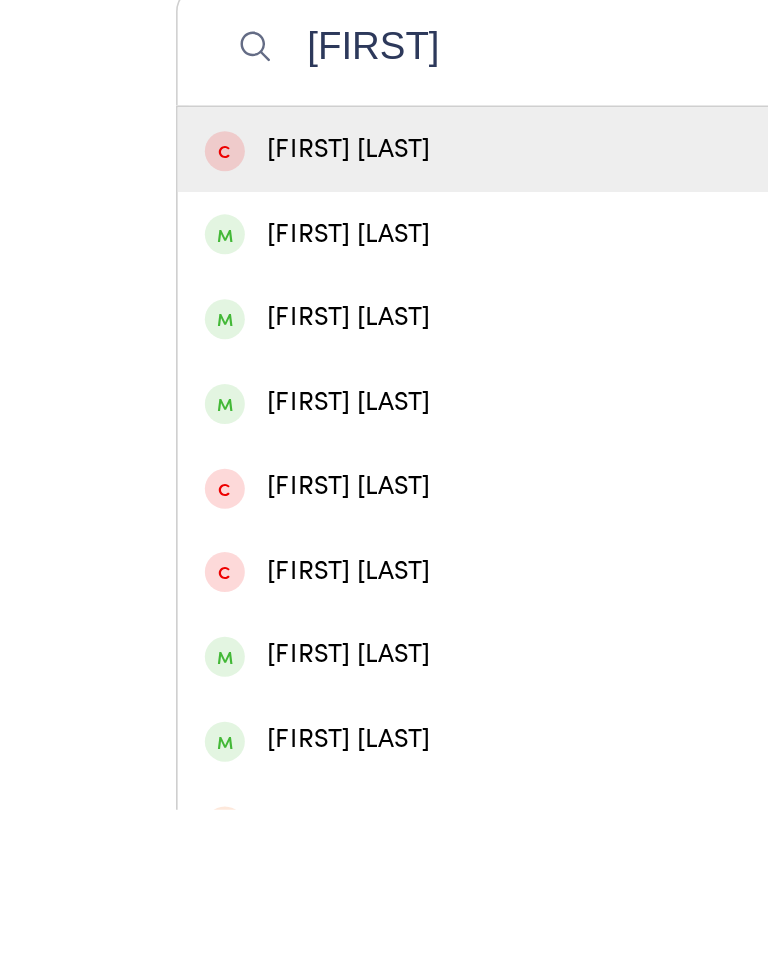type on "[FIRST]" 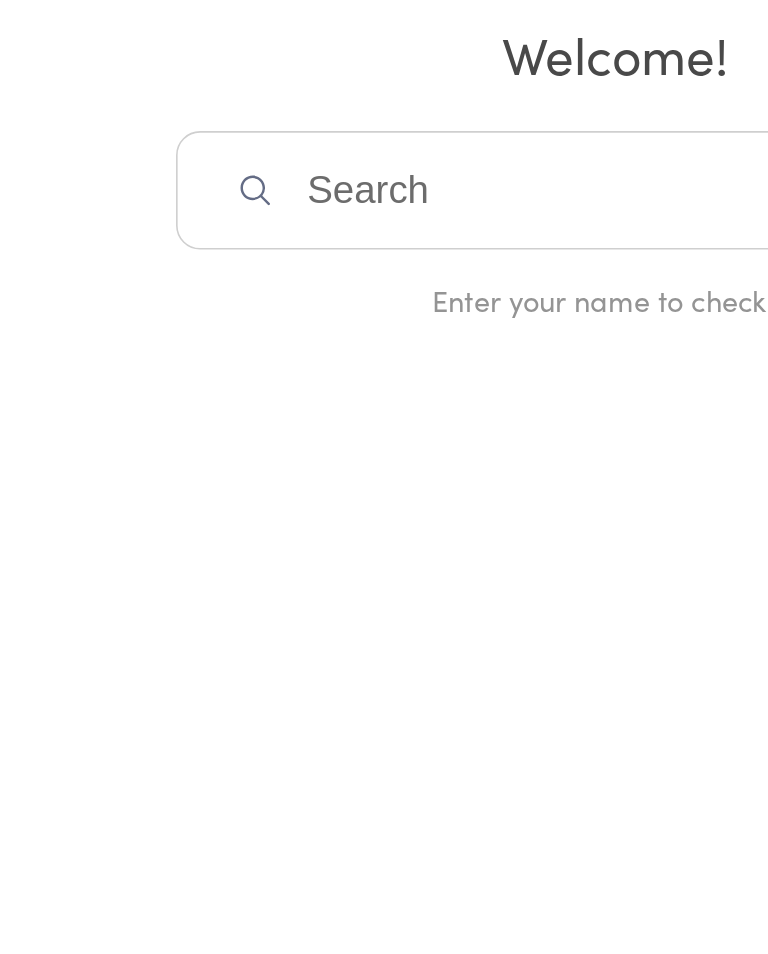click on "Enter your name to check in" at bounding box center [384, 545] 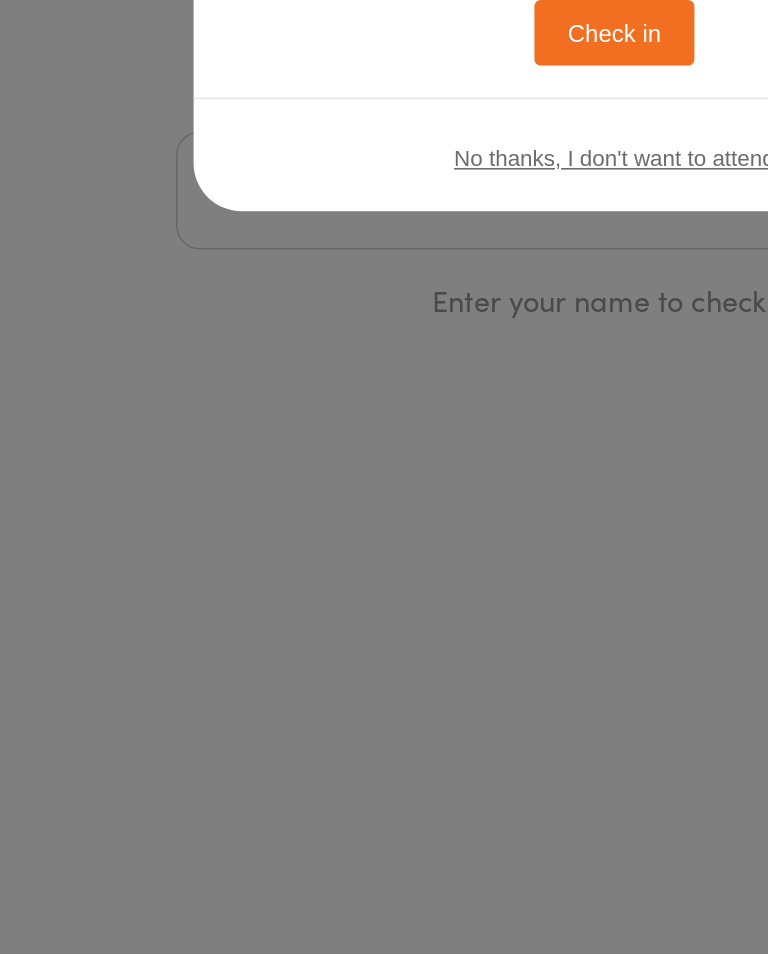 click on "Check in" at bounding box center (384, 378) 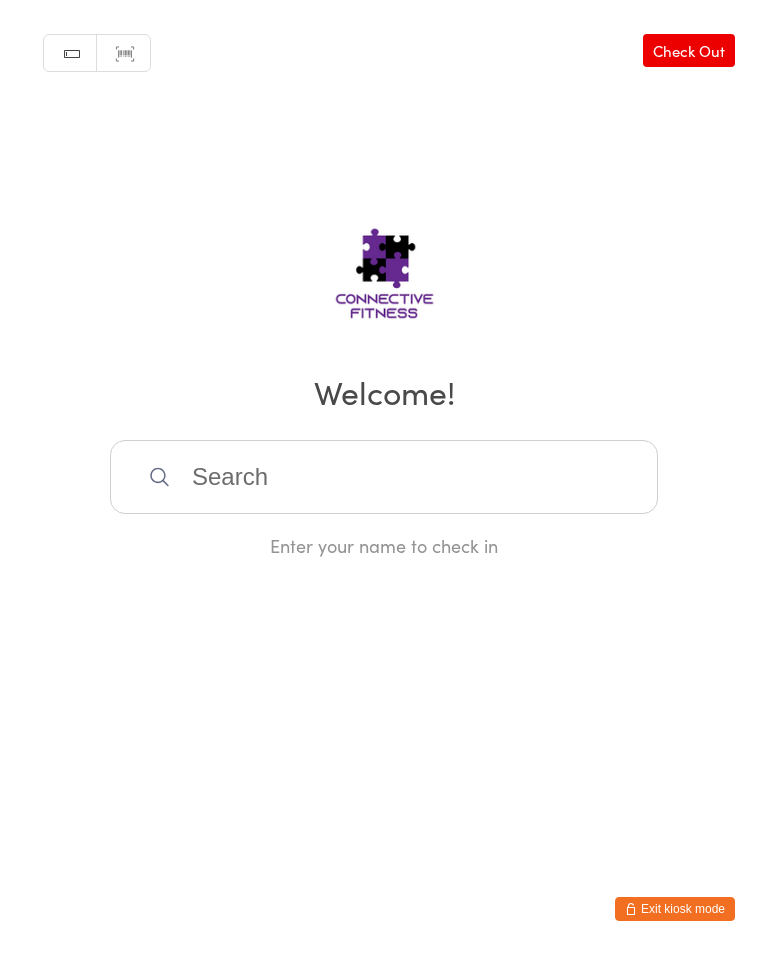 click at bounding box center [384, 477] 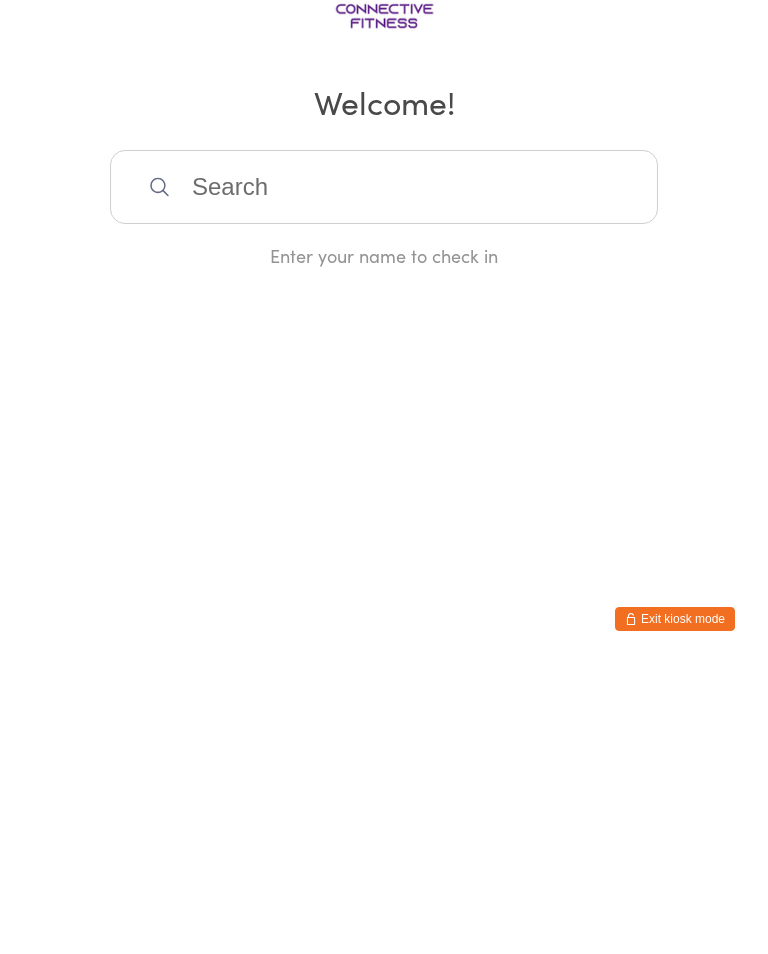 scroll, scrollTop: 0, scrollLeft: 0, axis: both 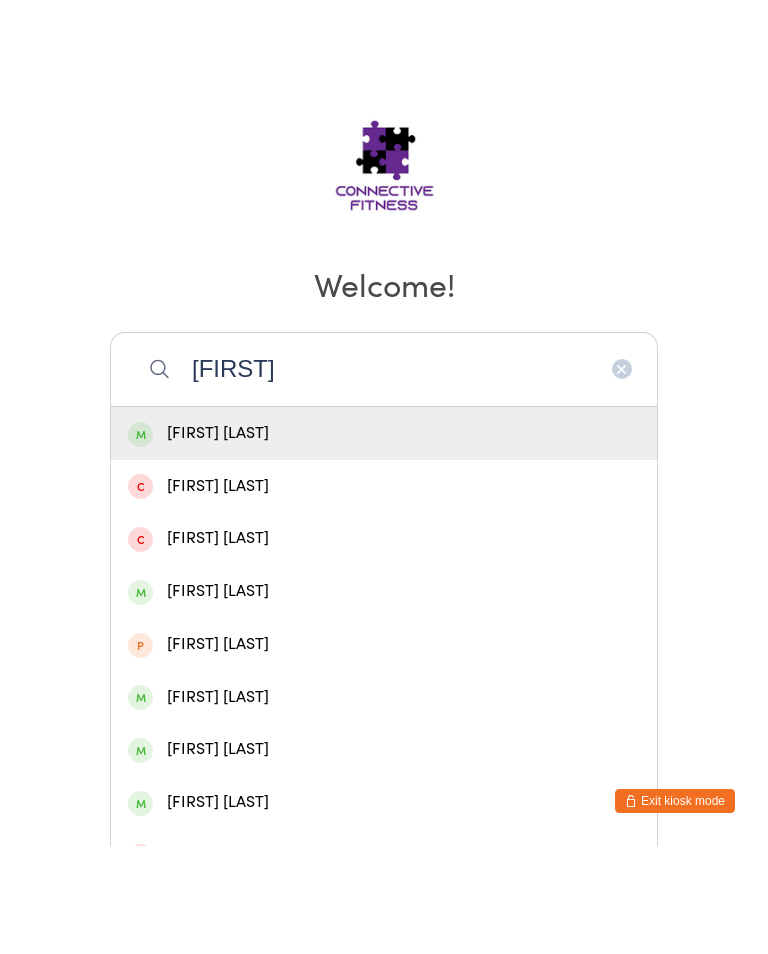 type on "[FIRST]" 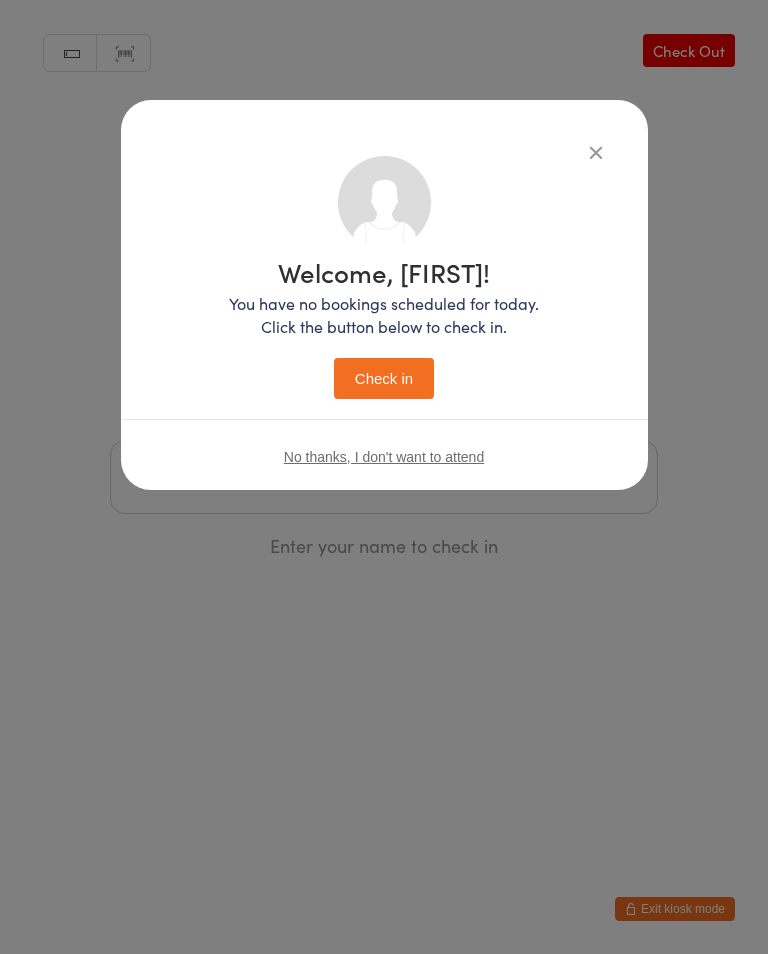 click on "Check in" at bounding box center [384, 378] 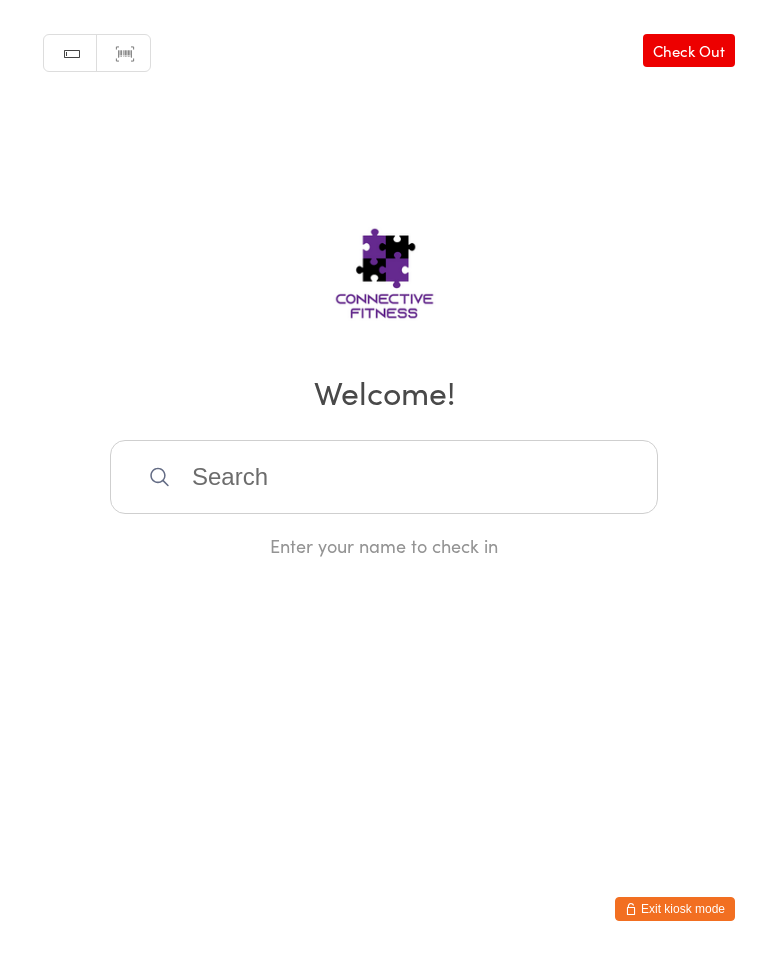 click on "Manual search Scanner input Check Out Welcome! Enter your name to check in" at bounding box center [384, 279] 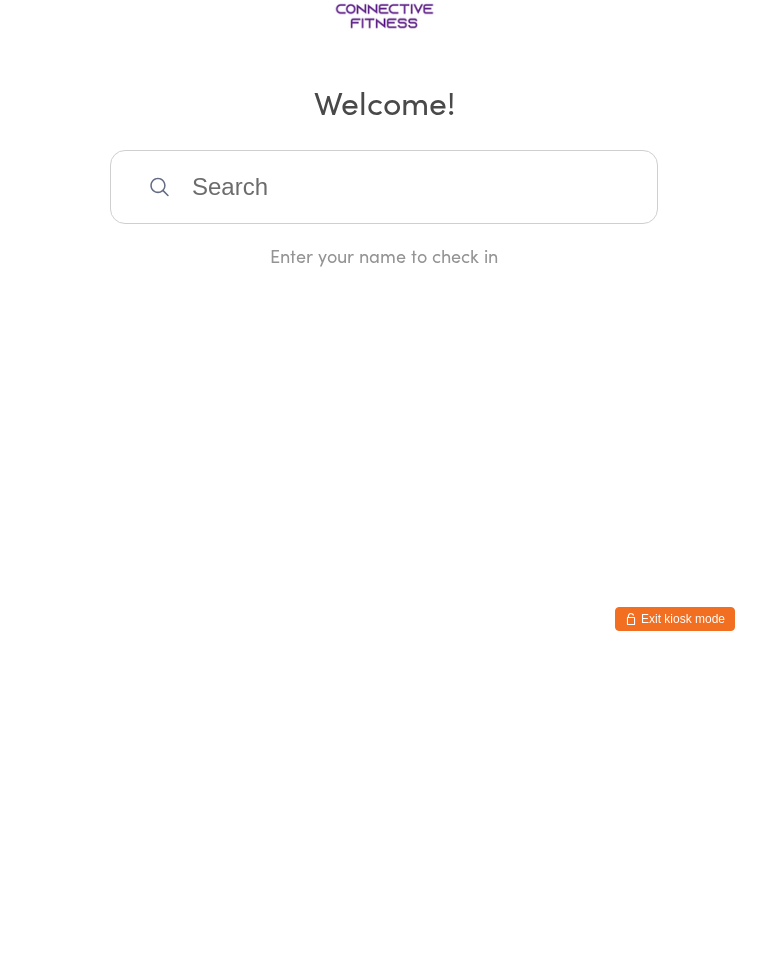 scroll, scrollTop: 0, scrollLeft: 0, axis: both 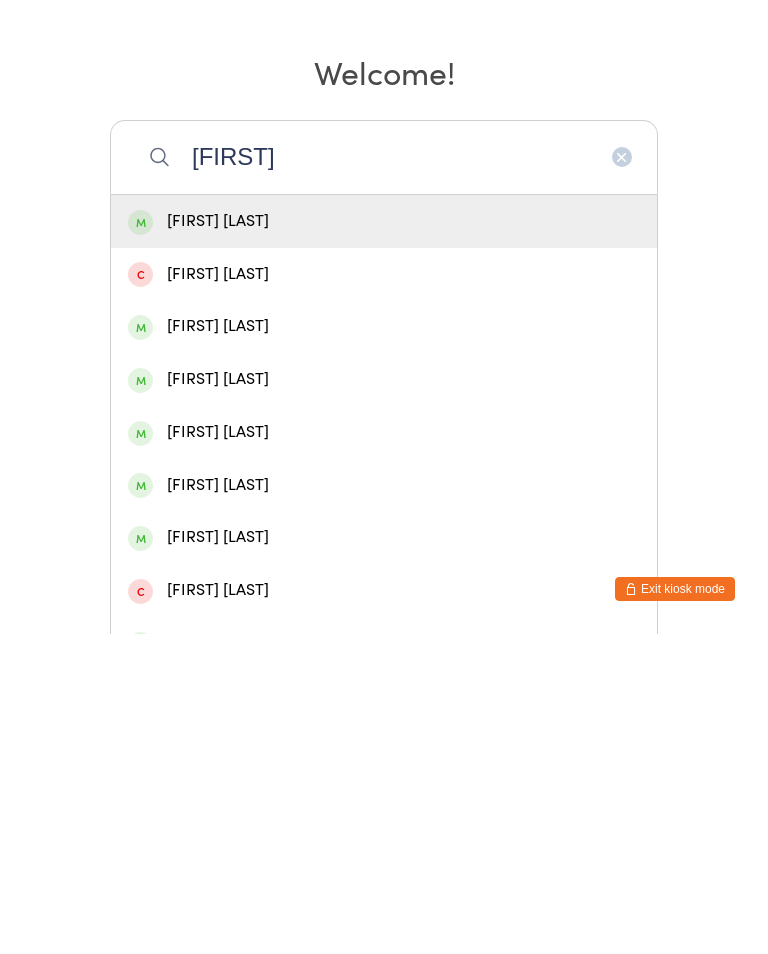 type on "[FIRST]" 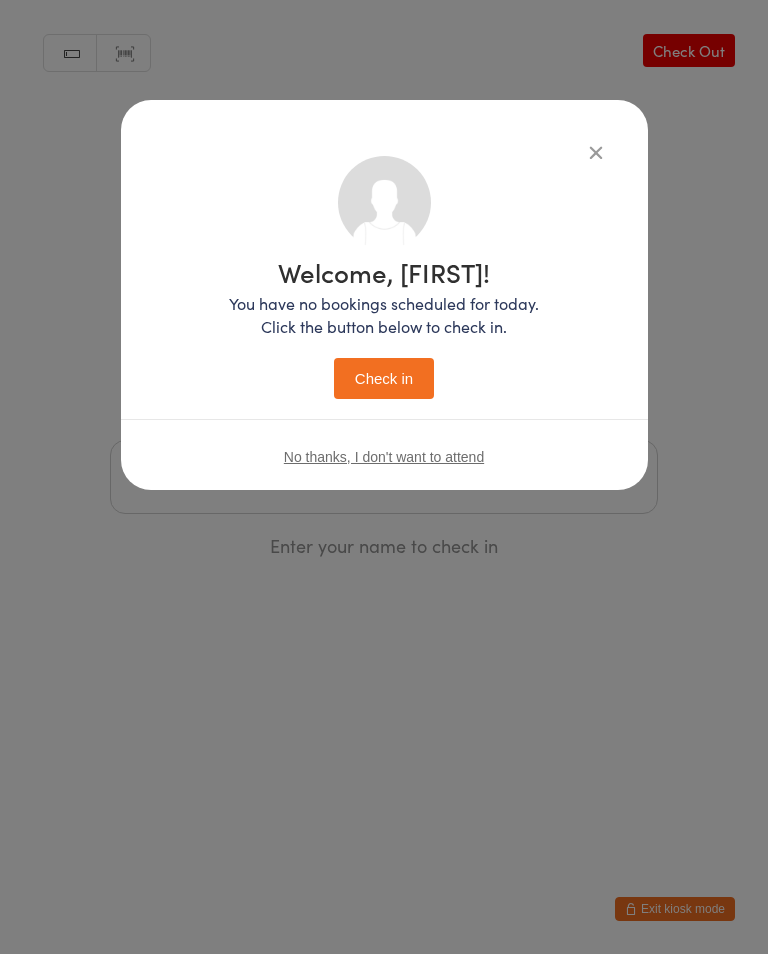 click on "Check in" at bounding box center [384, 378] 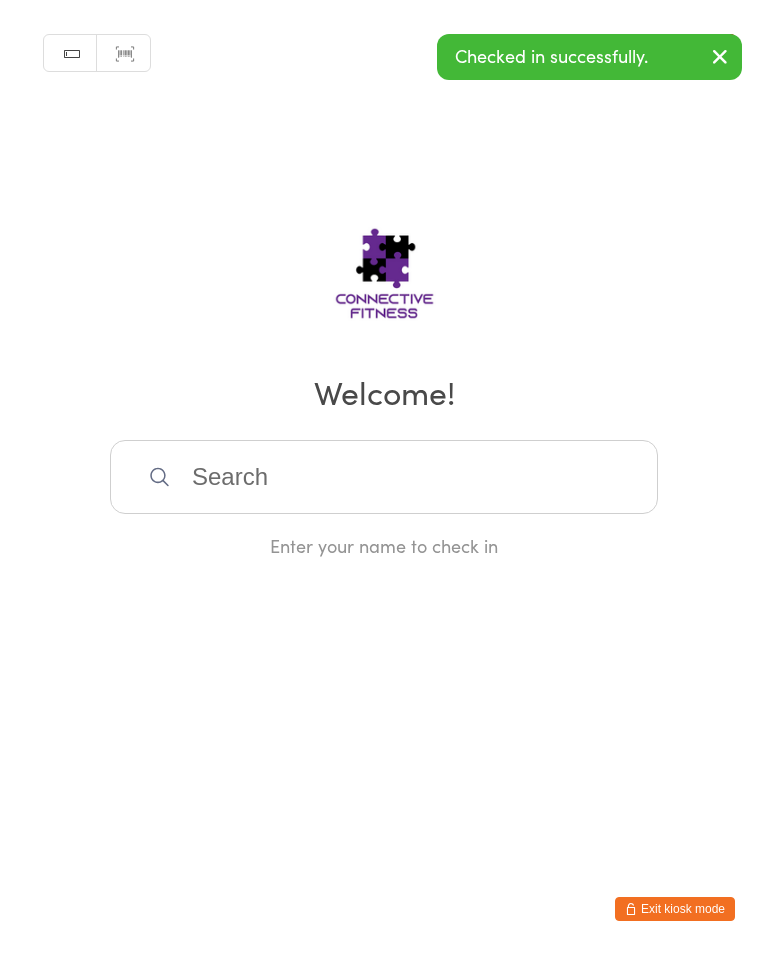 click at bounding box center (384, 477) 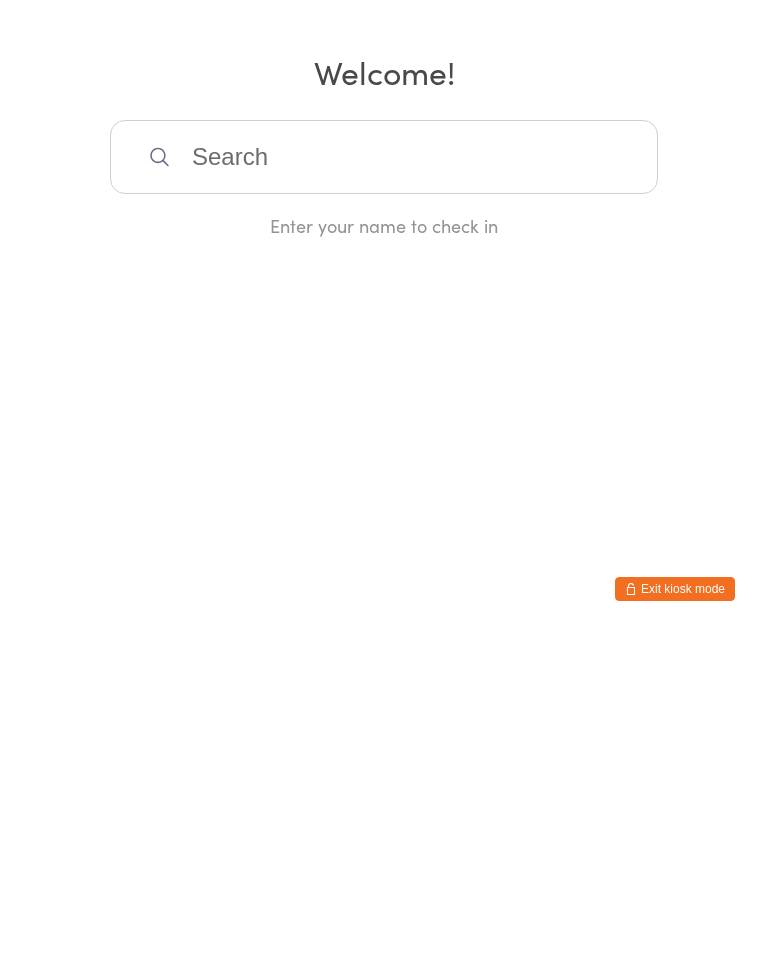 scroll, scrollTop: 0, scrollLeft: 0, axis: both 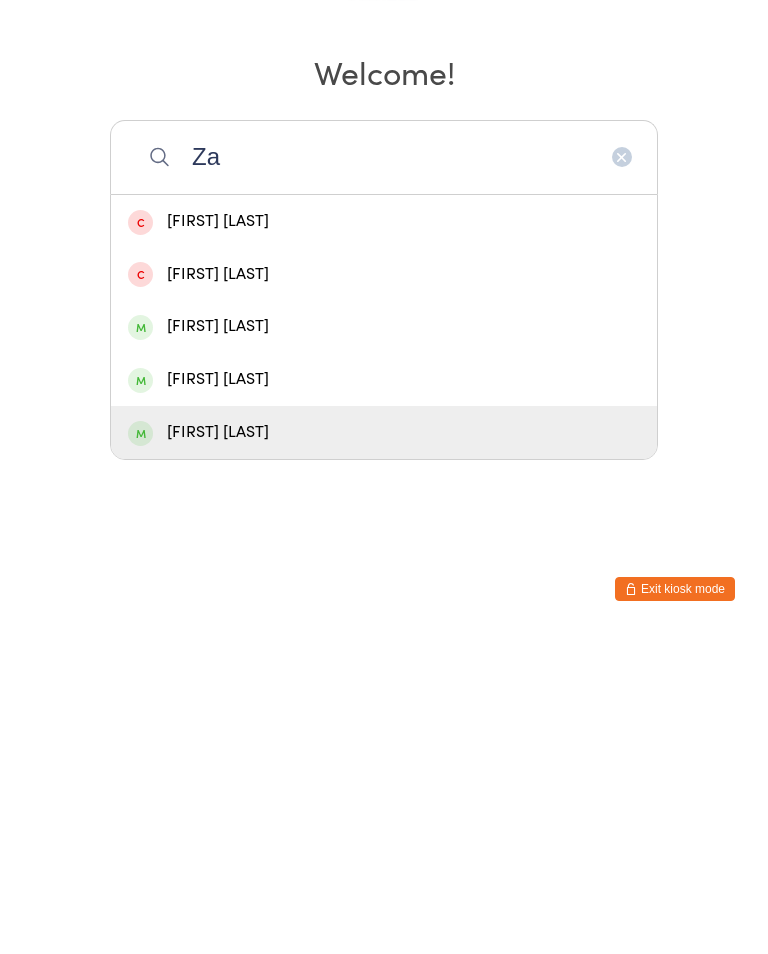 type on "Za" 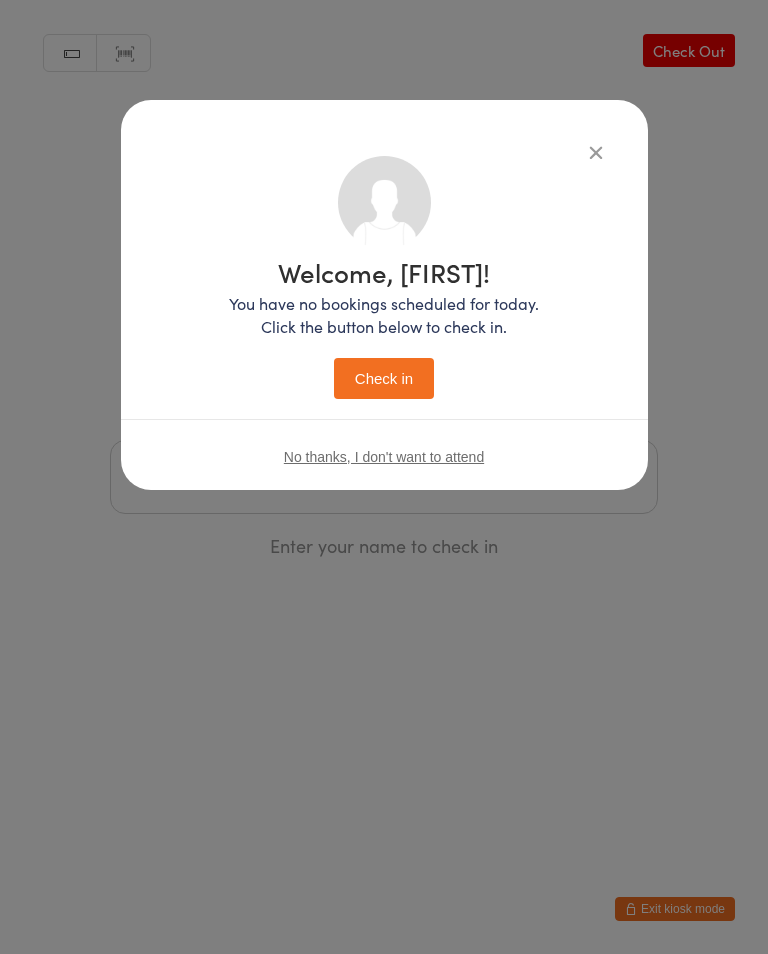 click on "Check in" at bounding box center (384, 378) 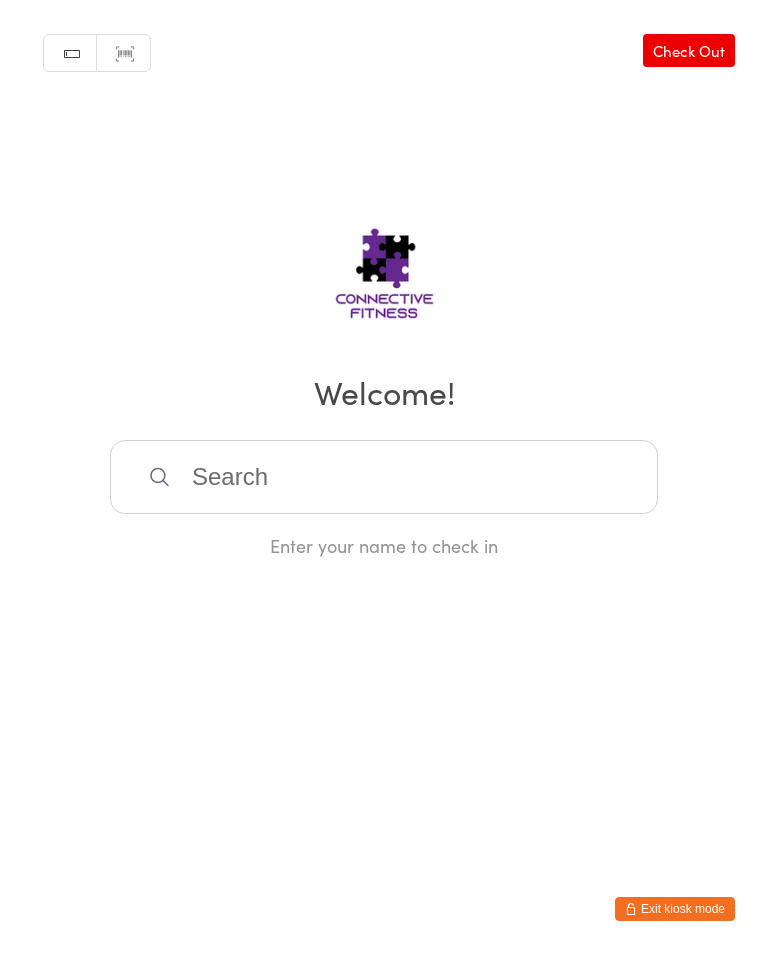 click at bounding box center (384, 477) 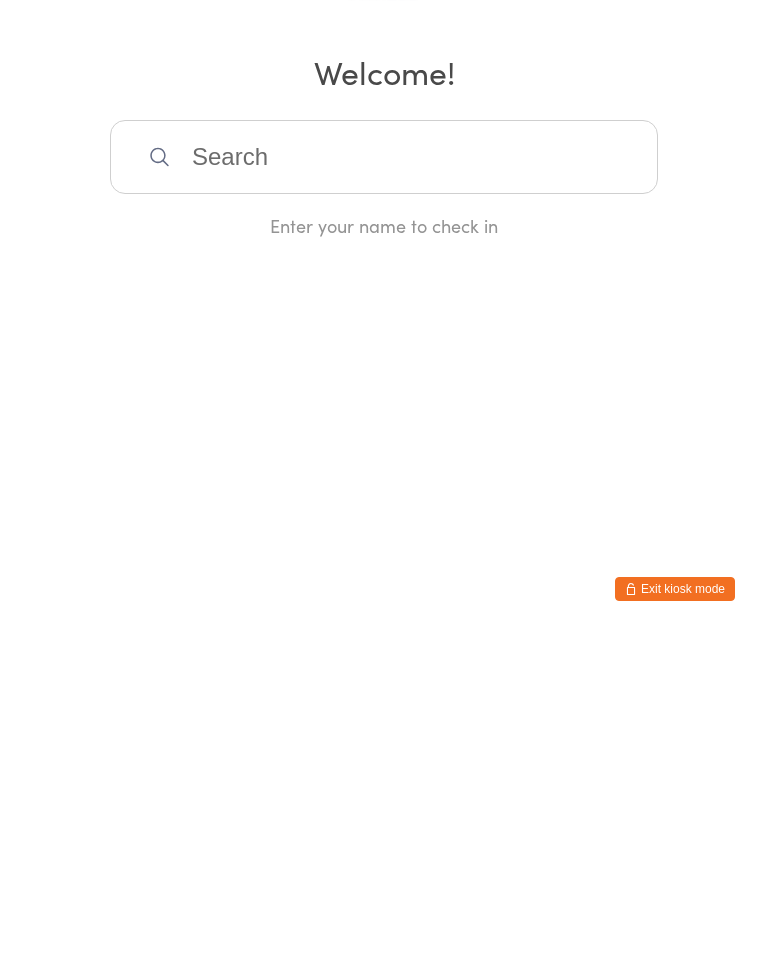 scroll, scrollTop: 0, scrollLeft: 0, axis: both 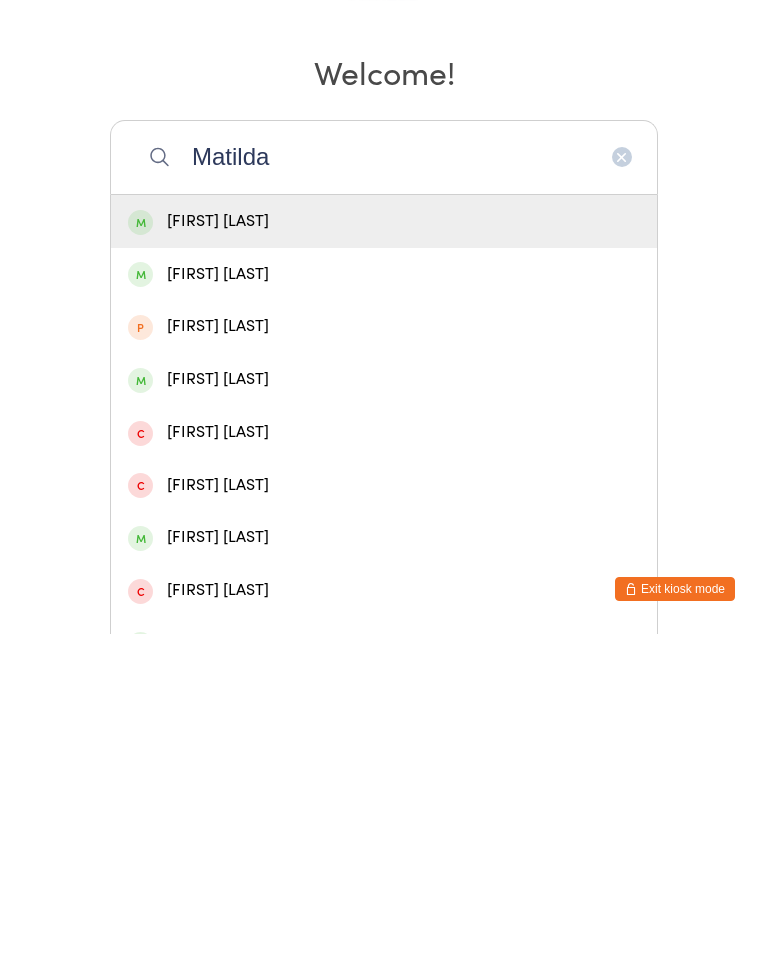 type on "Matilda" 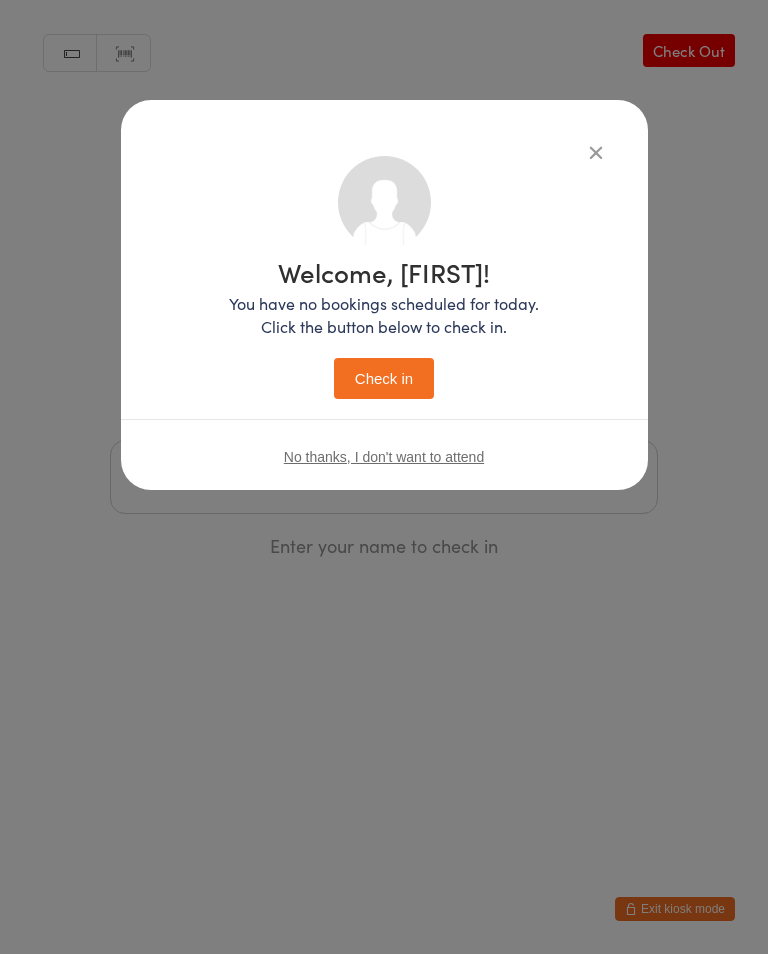 click on "Check in" at bounding box center [384, 378] 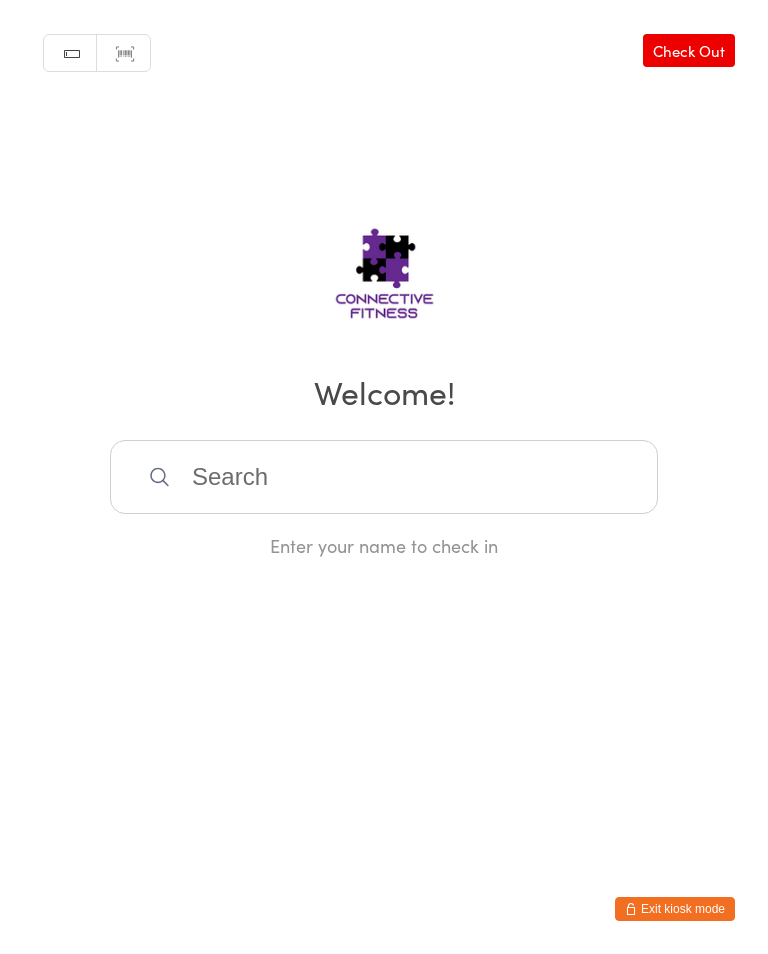 click at bounding box center (384, 477) 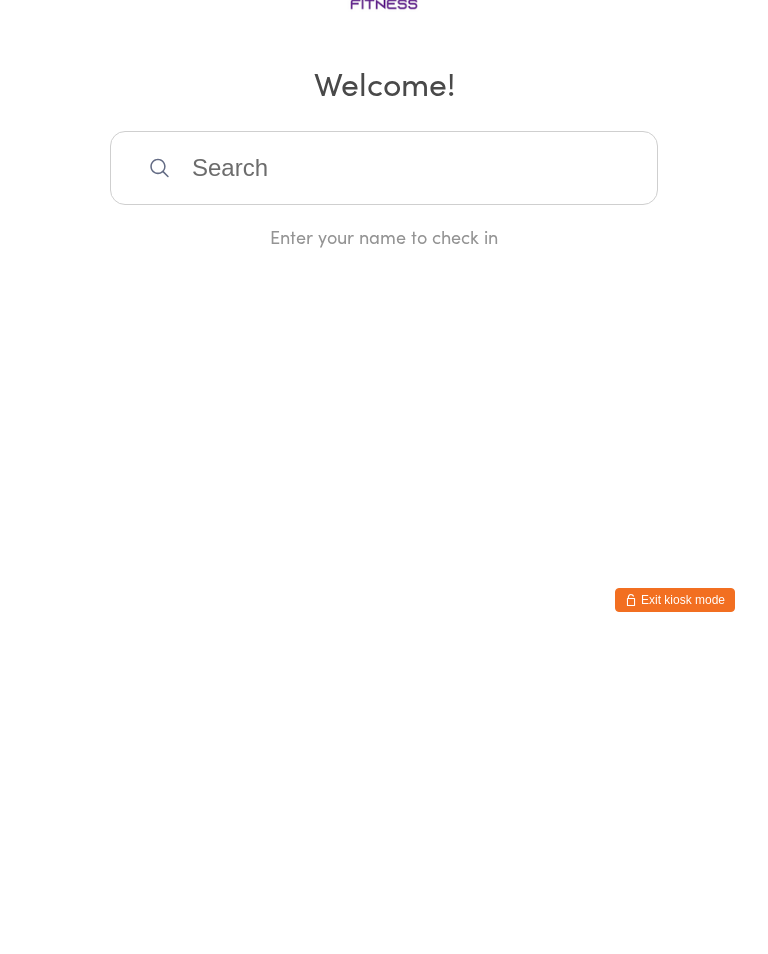 scroll, scrollTop: 0, scrollLeft: 0, axis: both 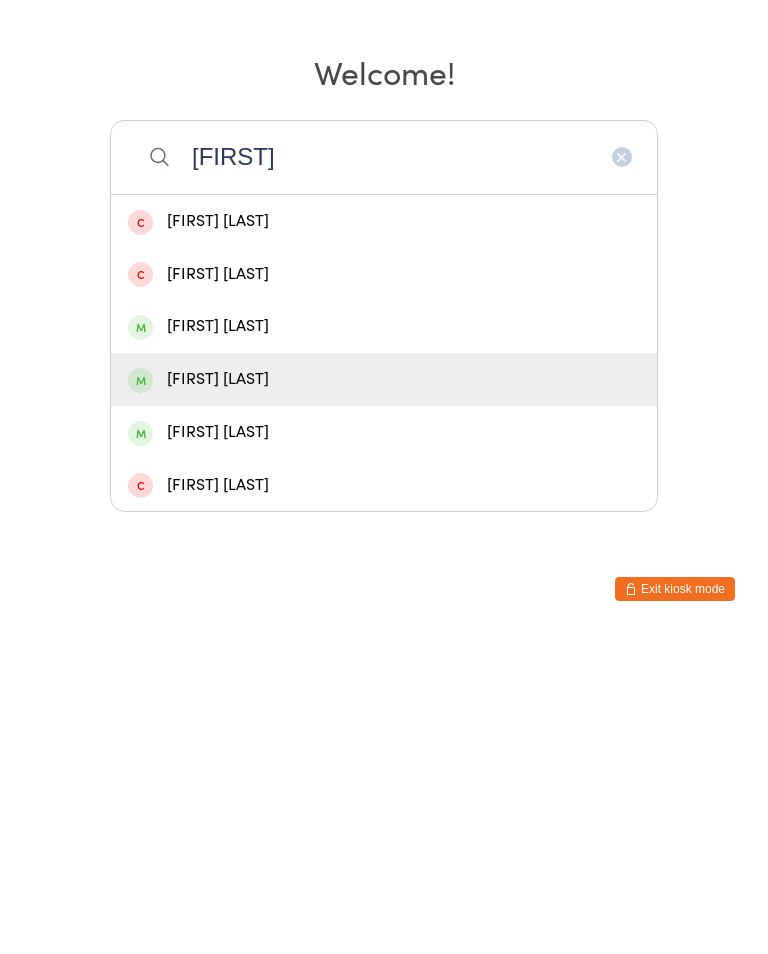 type on "[FIRST]" 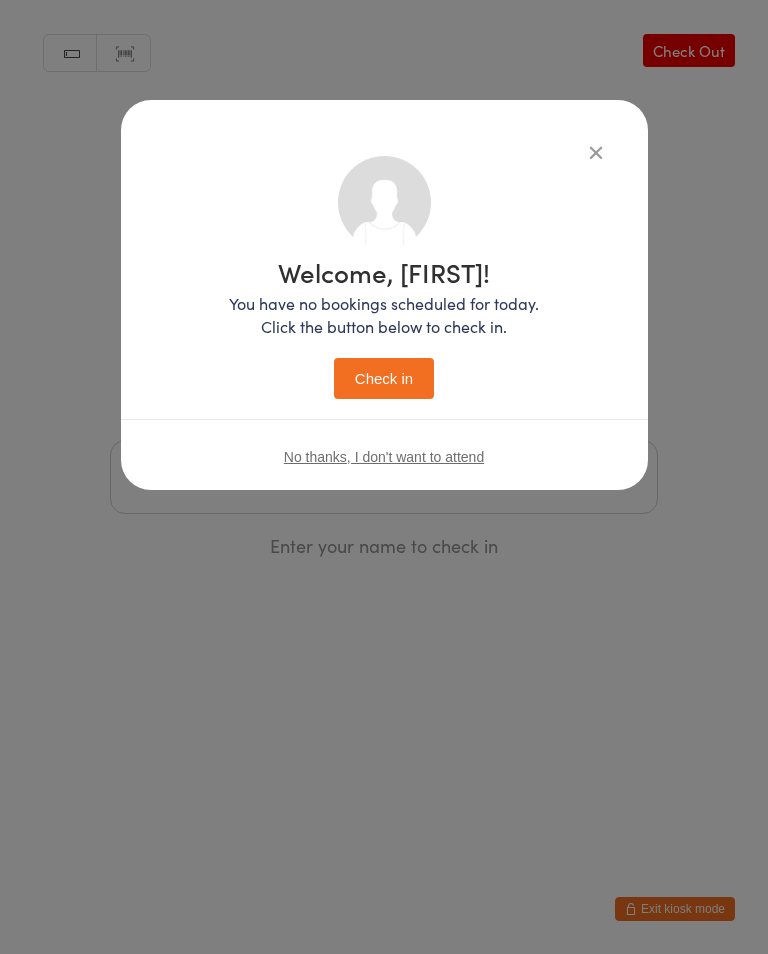 click on "Check in" at bounding box center (384, 378) 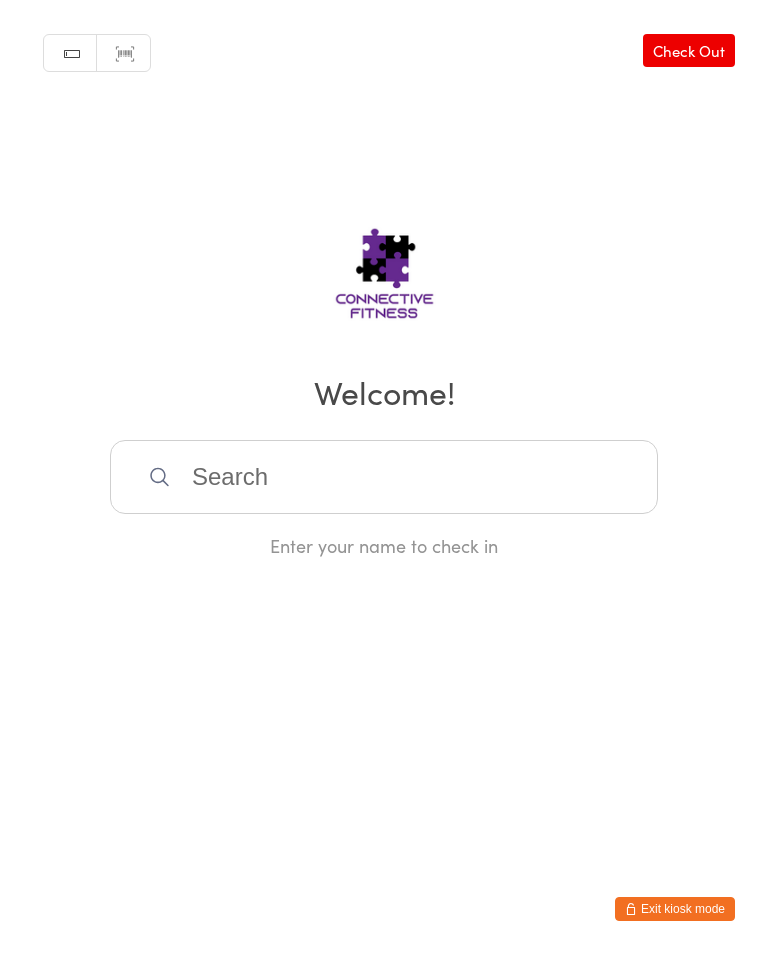 click at bounding box center (384, 477) 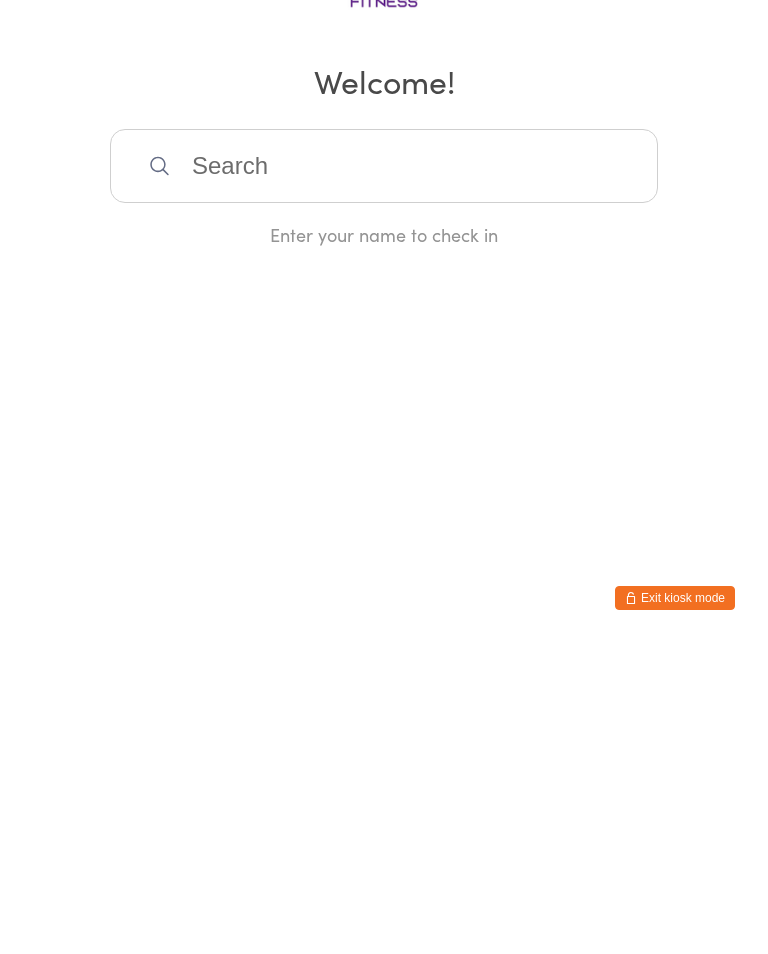 scroll, scrollTop: 0, scrollLeft: 0, axis: both 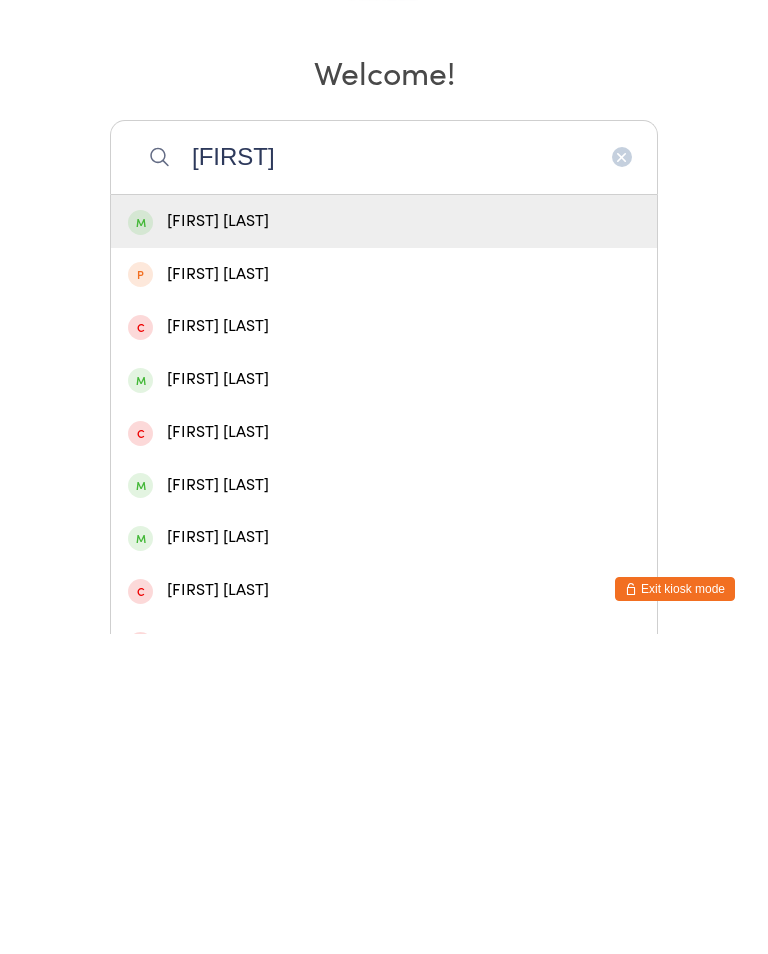 type on "[FIRST]" 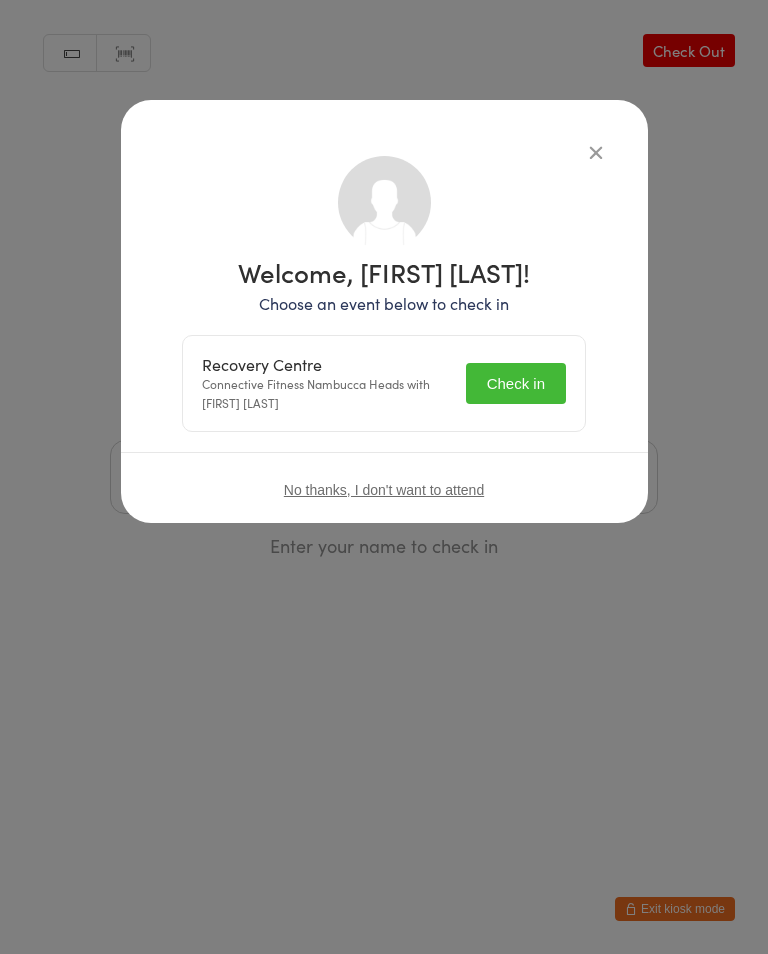 click on "Check in" at bounding box center (516, 383) 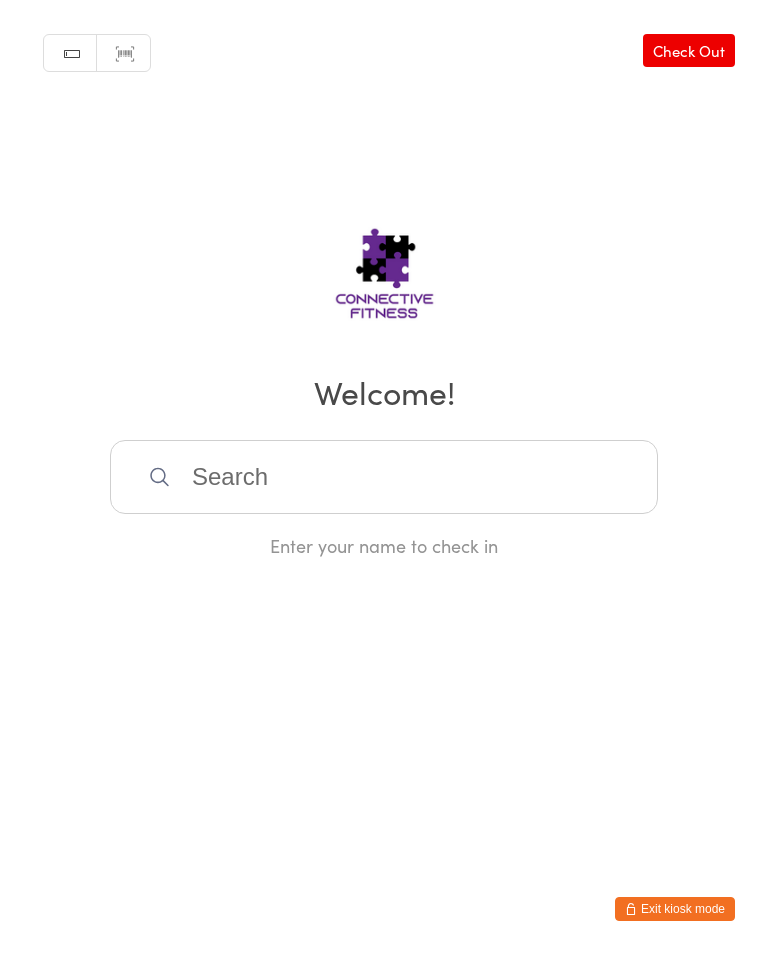 click at bounding box center (384, 477) 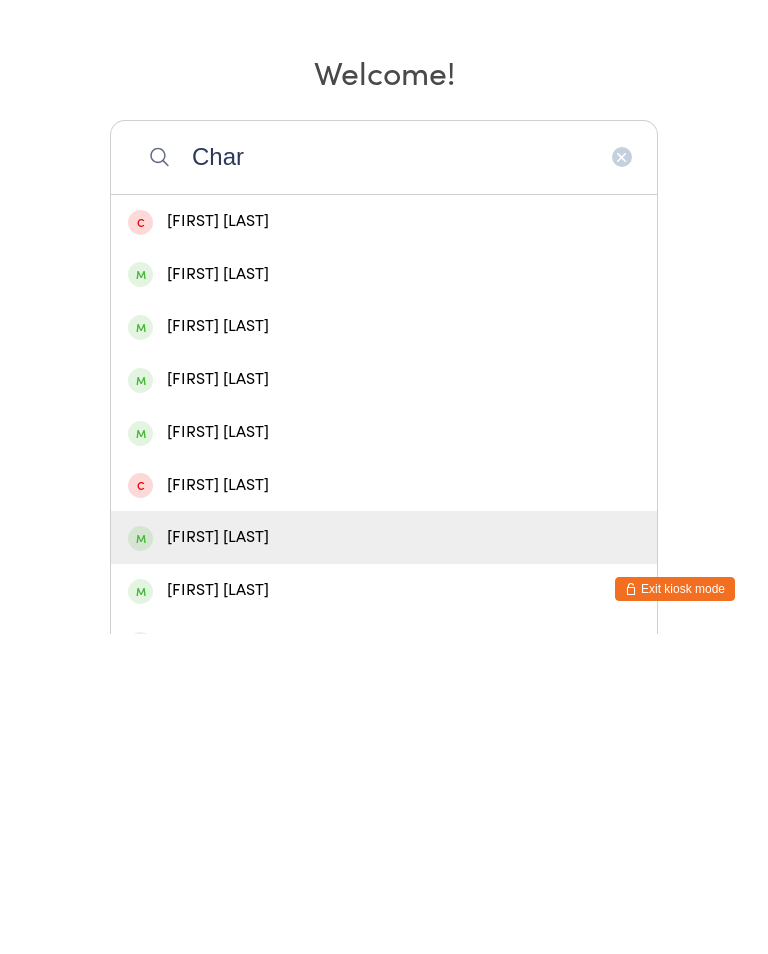 type on "Char" 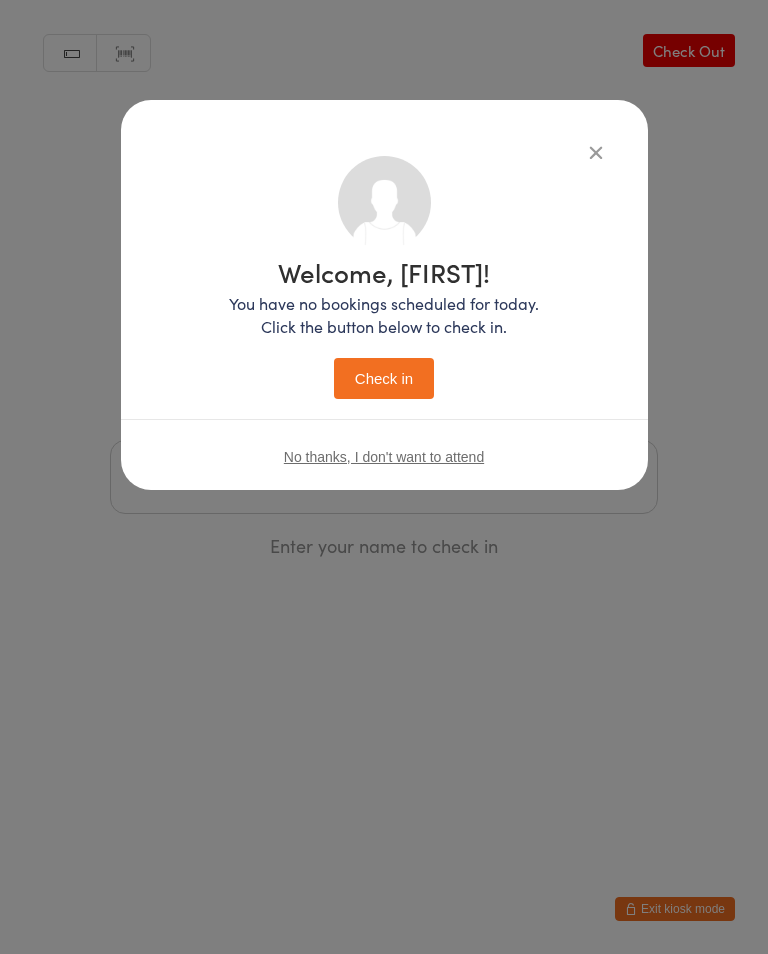 click on "Check in" at bounding box center (384, 378) 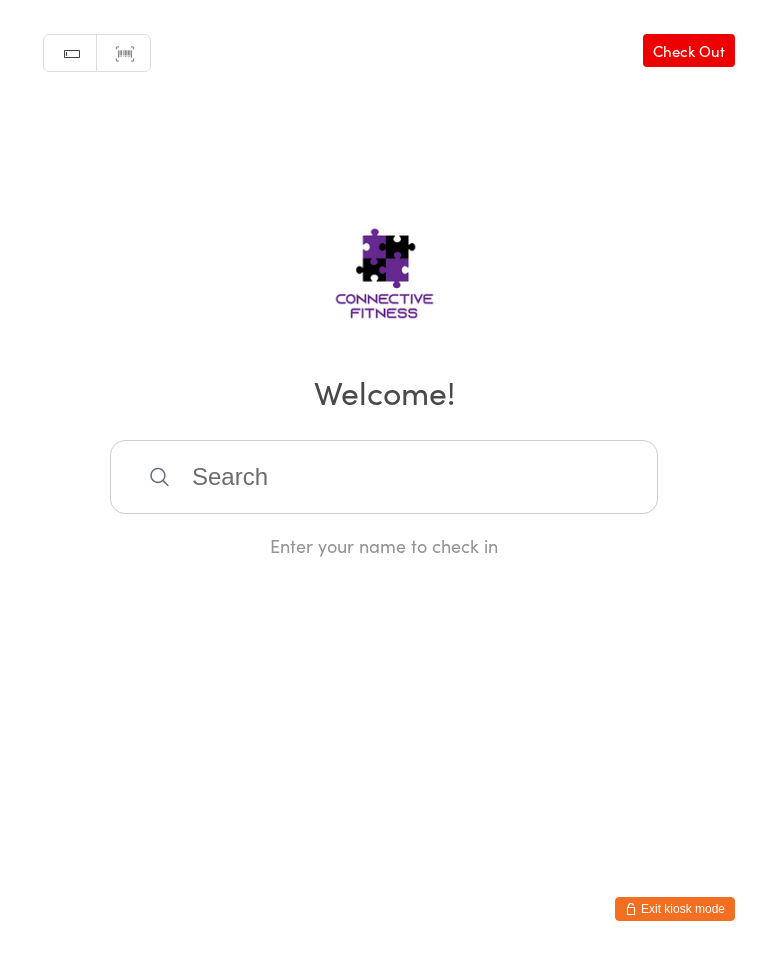 click at bounding box center (384, 477) 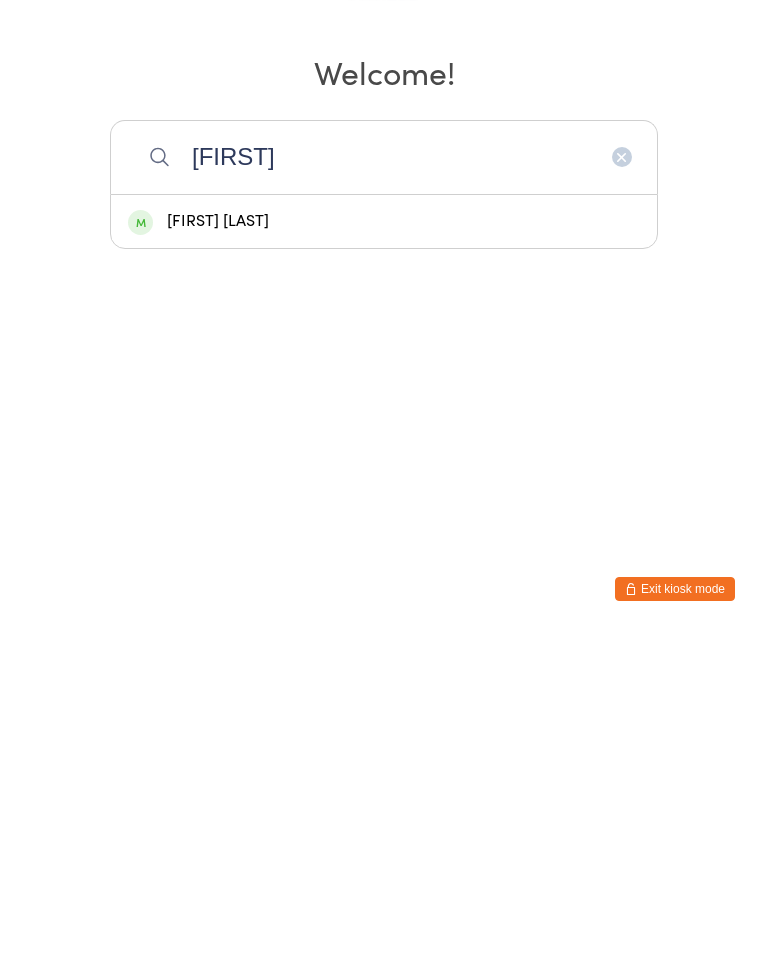 type on "[FIRST]" 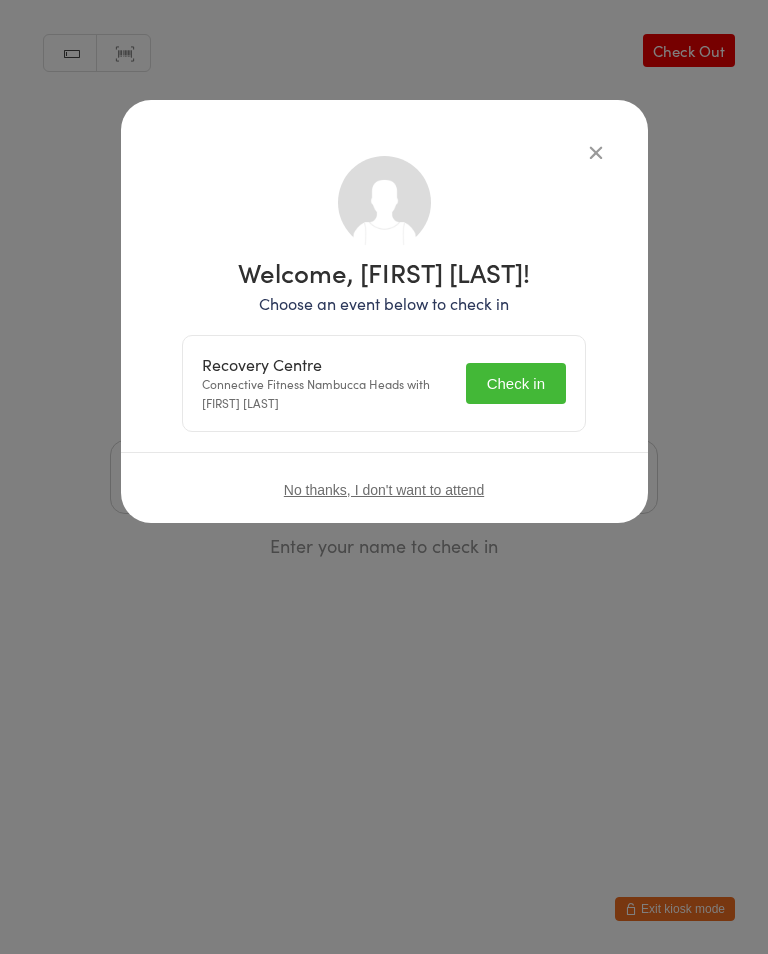 click on "Check in" at bounding box center [516, 383] 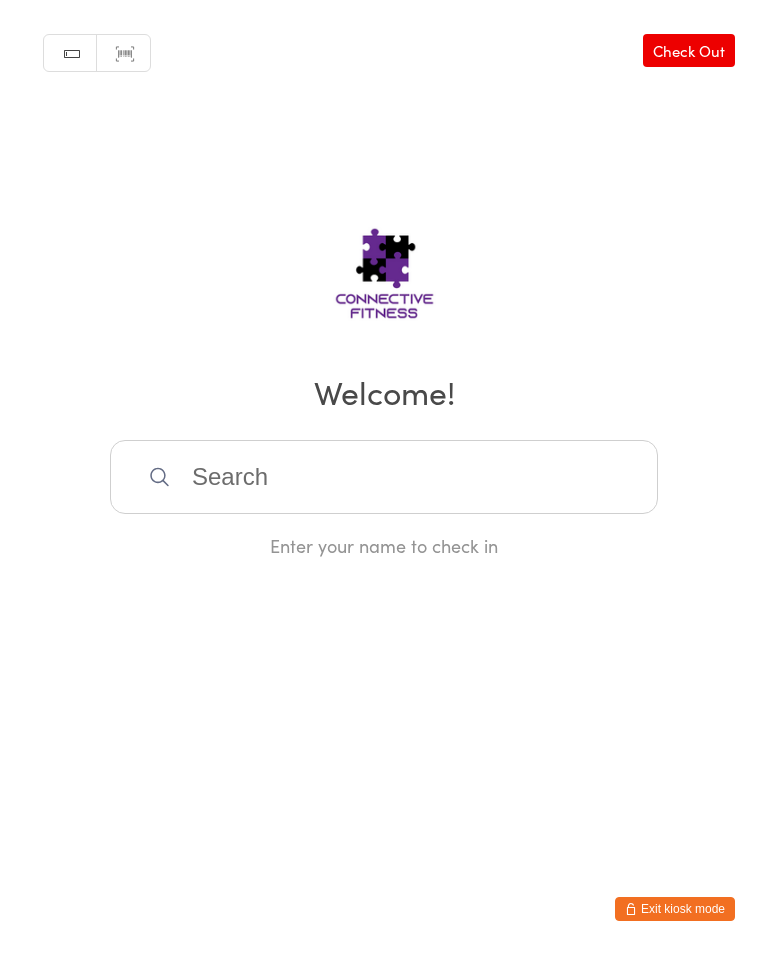 click at bounding box center (384, 477) 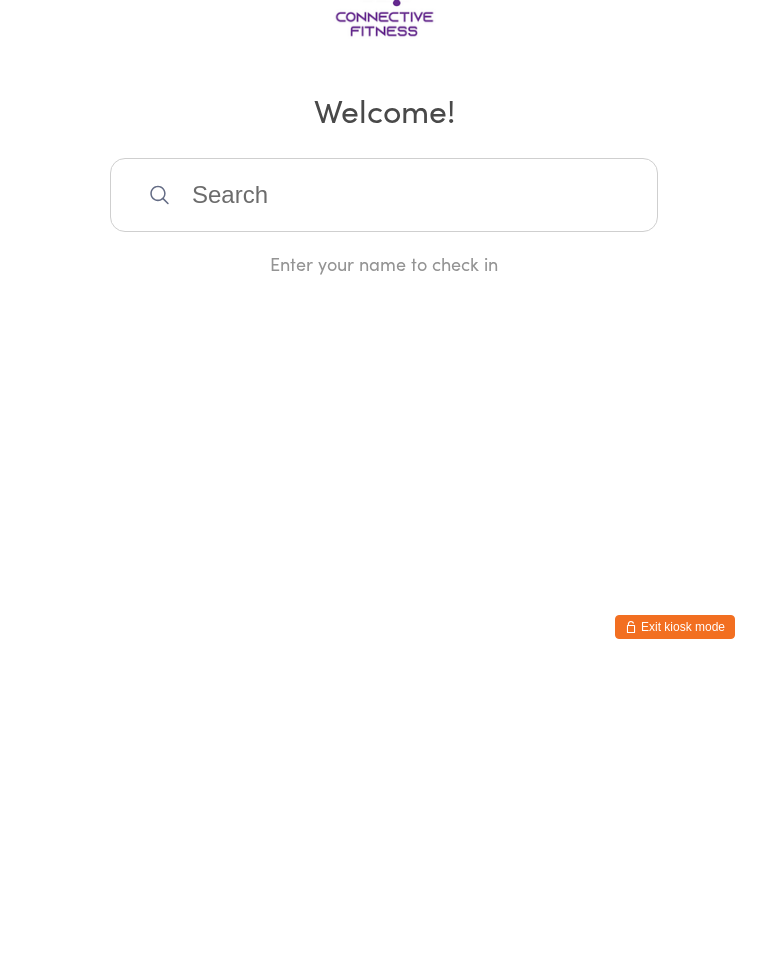 scroll, scrollTop: 0, scrollLeft: 0, axis: both 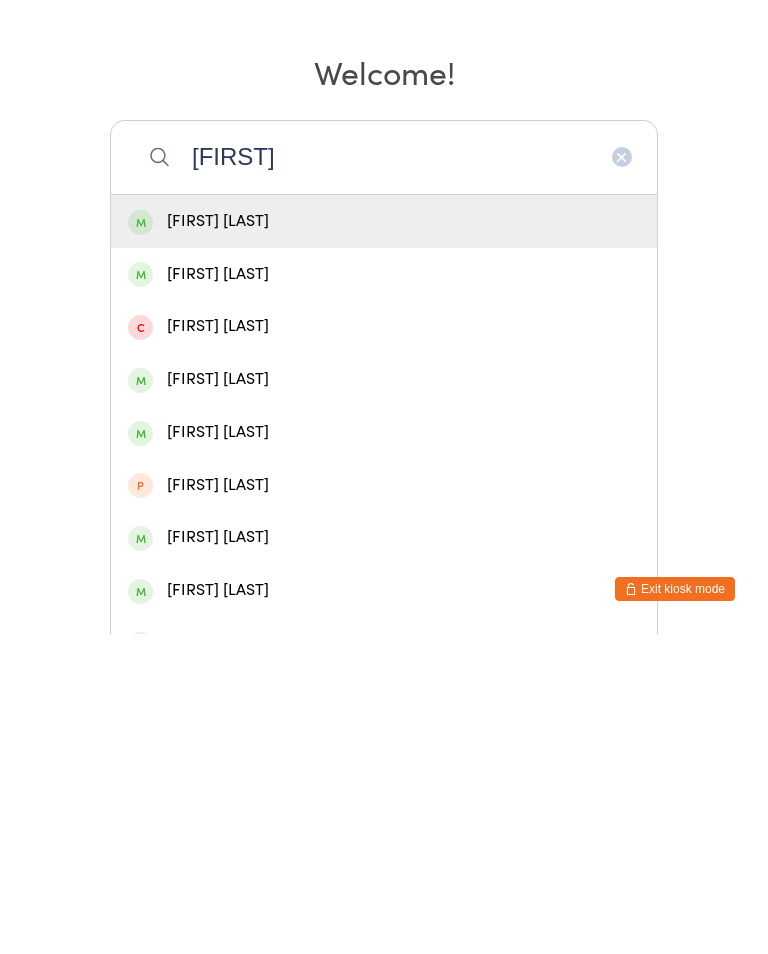 type on "[FIRST]" 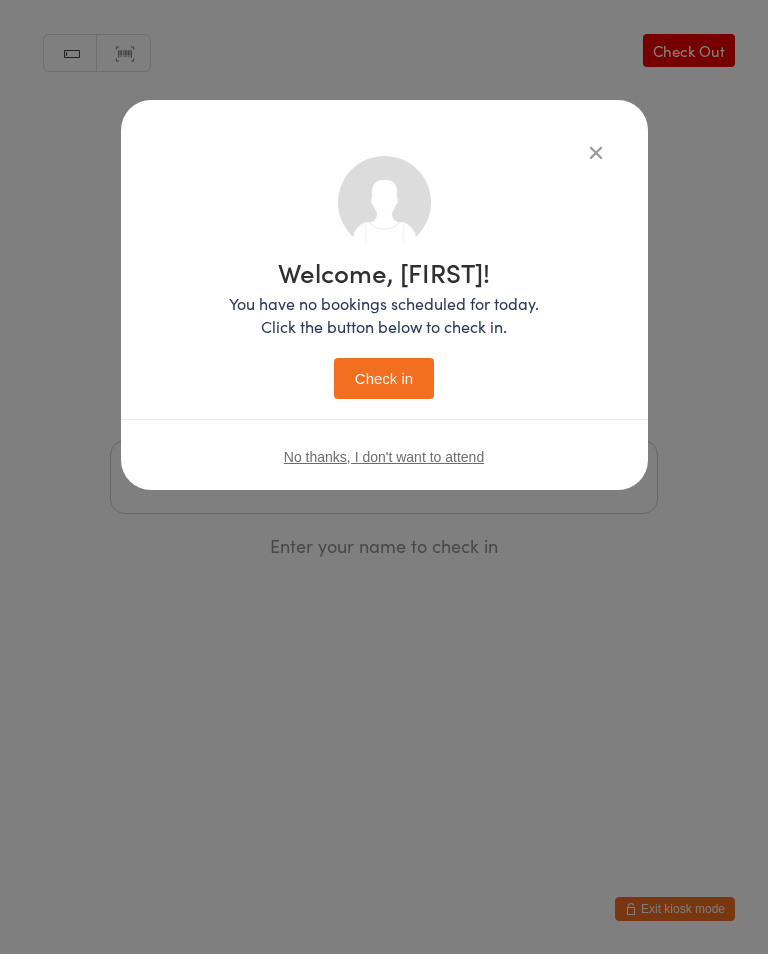 click on "Check in" at bounding box center (384, 378) 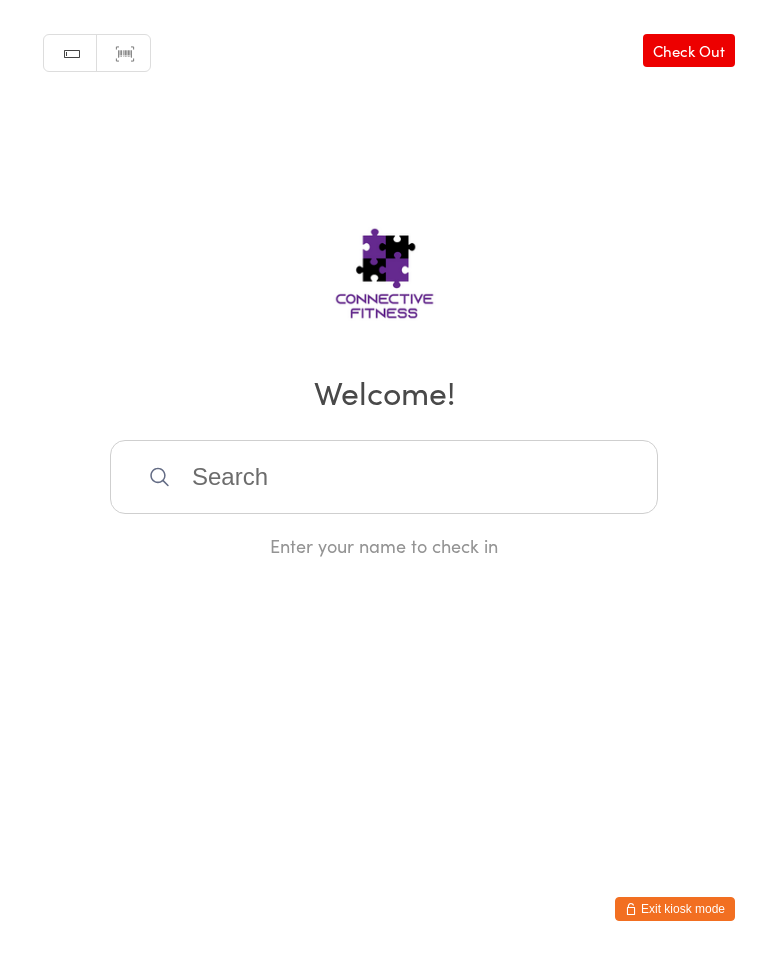 click at bounding box center [384, 477] 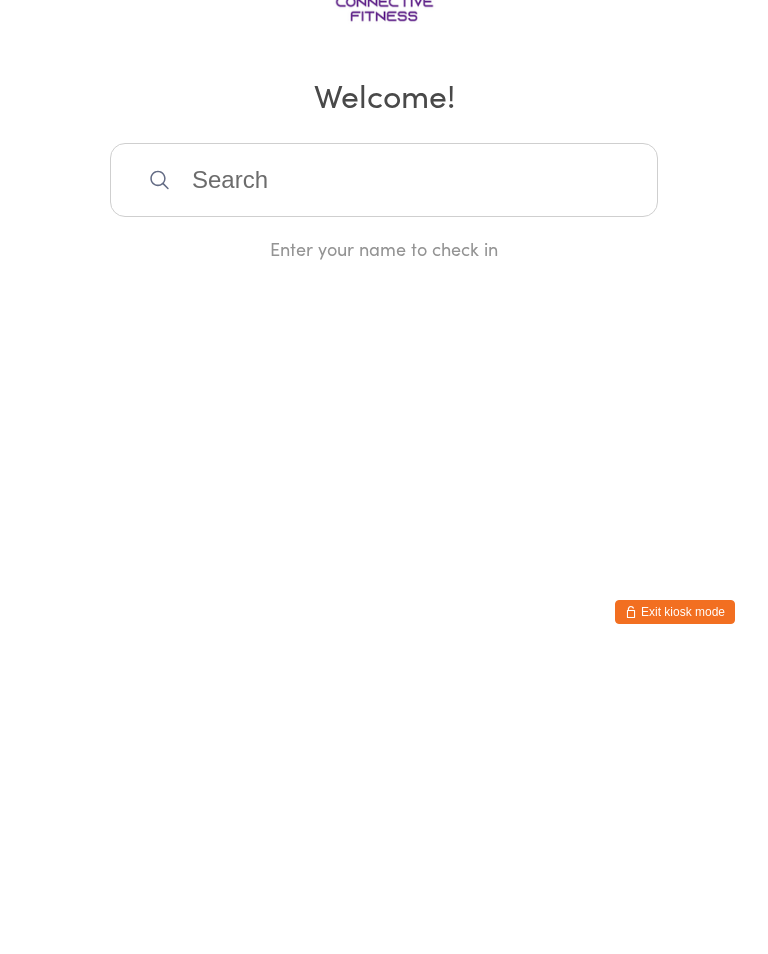 scroll, scrollTop: 0, scrollLeft: 0, axis: both 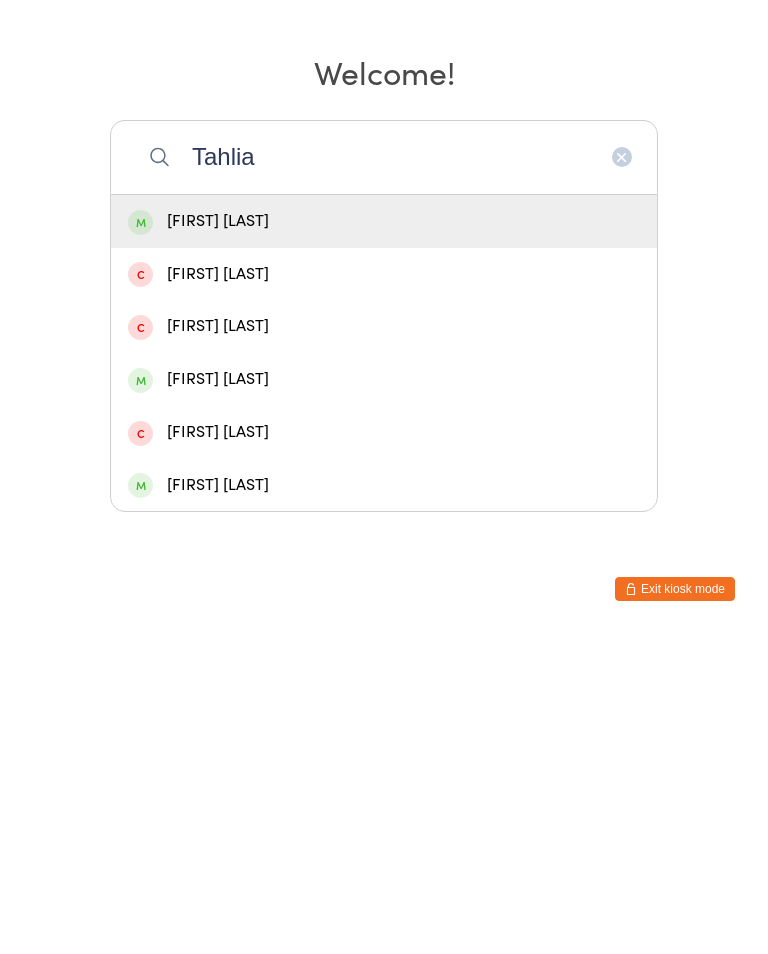 type on "Tahlia" 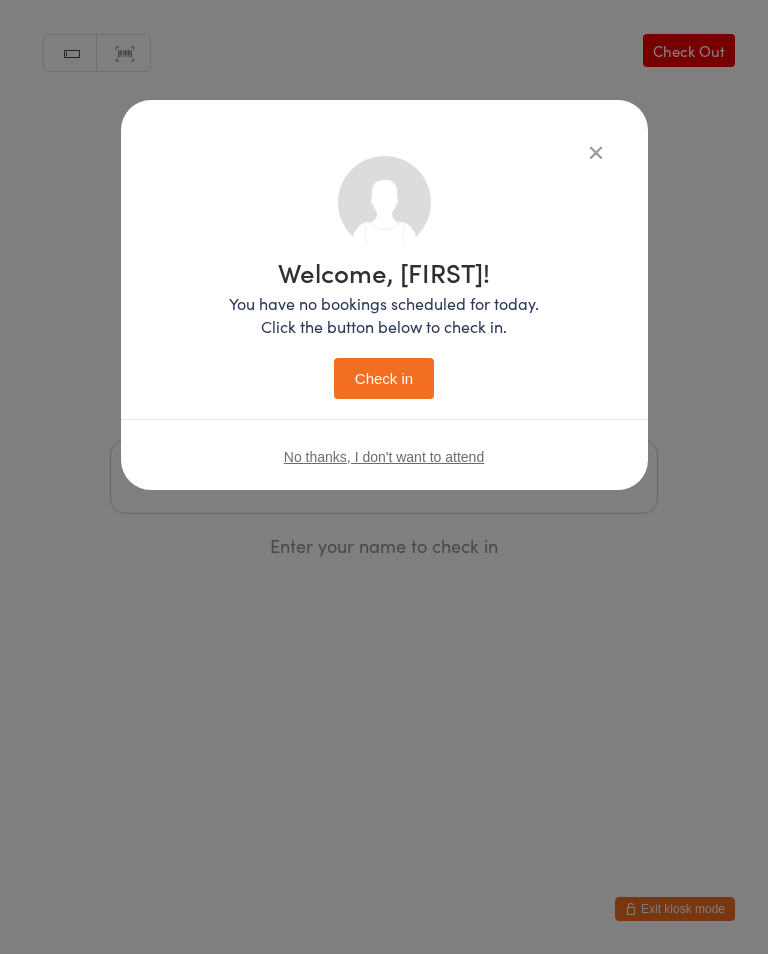 click on "Check in" at bounding box center [384, 378] 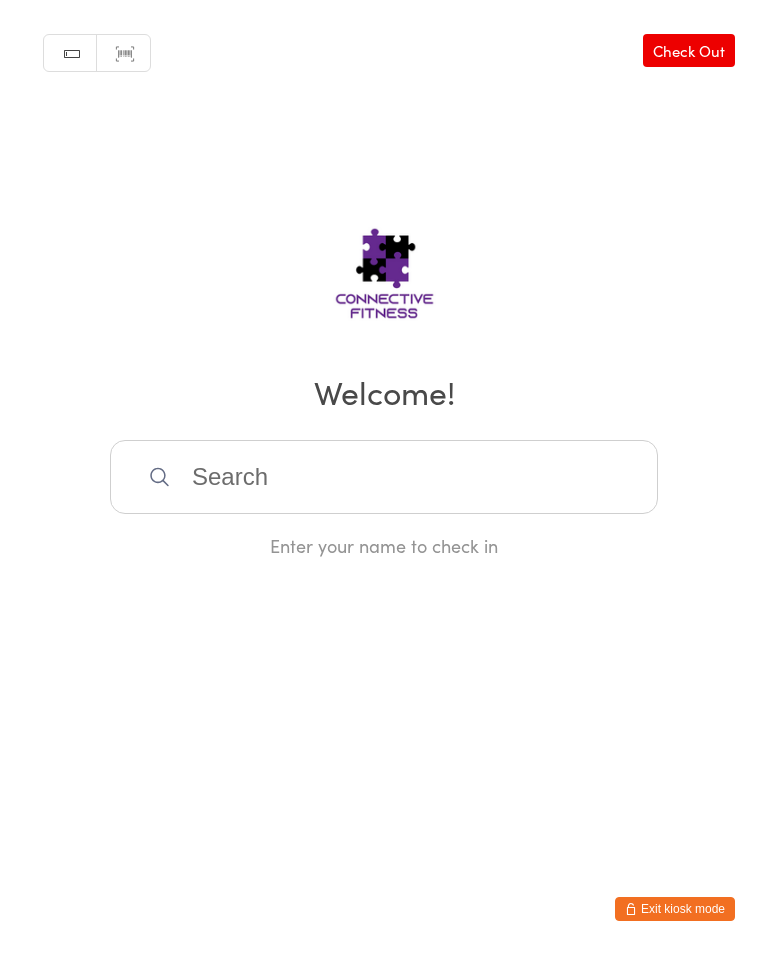 click at bounding box center (384, 477) 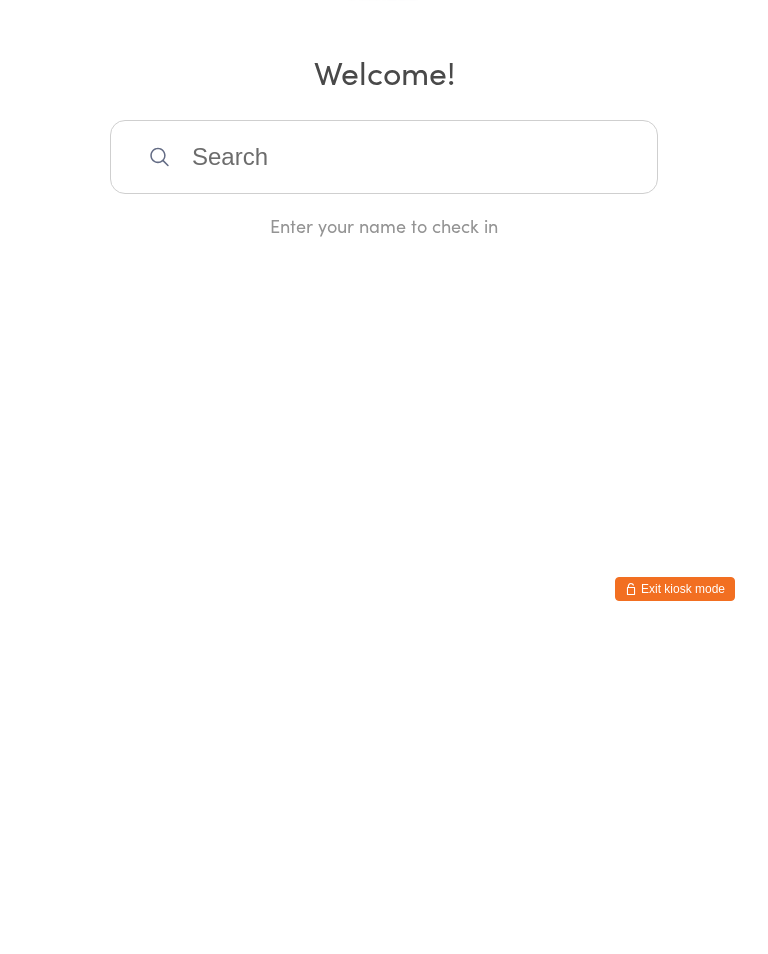 scroll, scrollTop: 0, scrollLeft: 0, axis: both 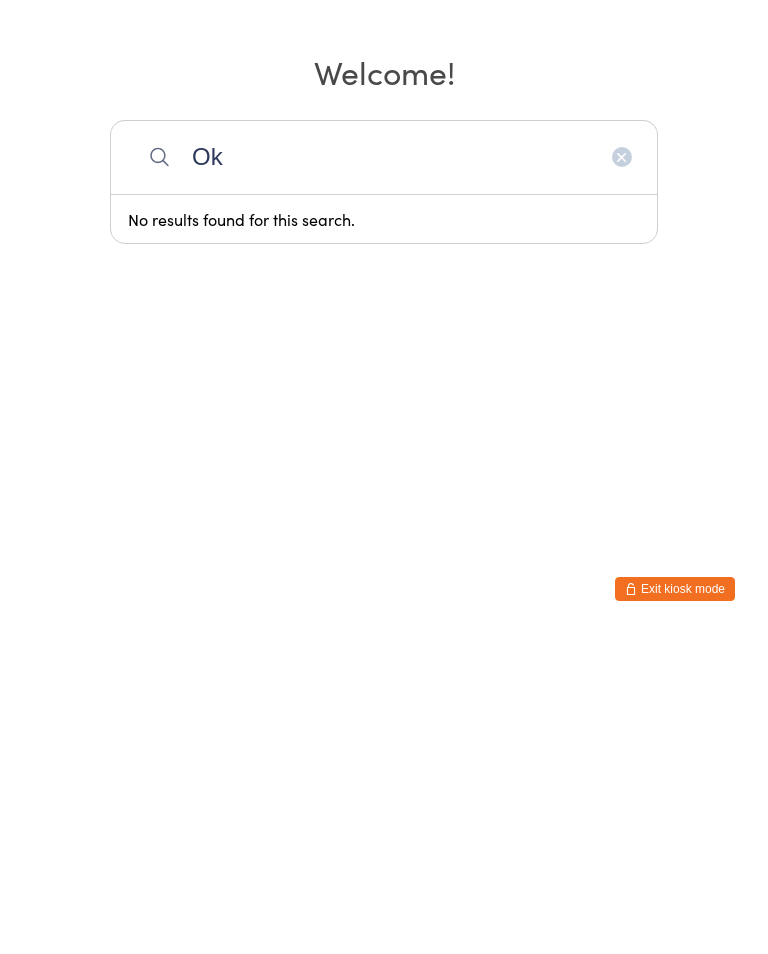 type on "O" 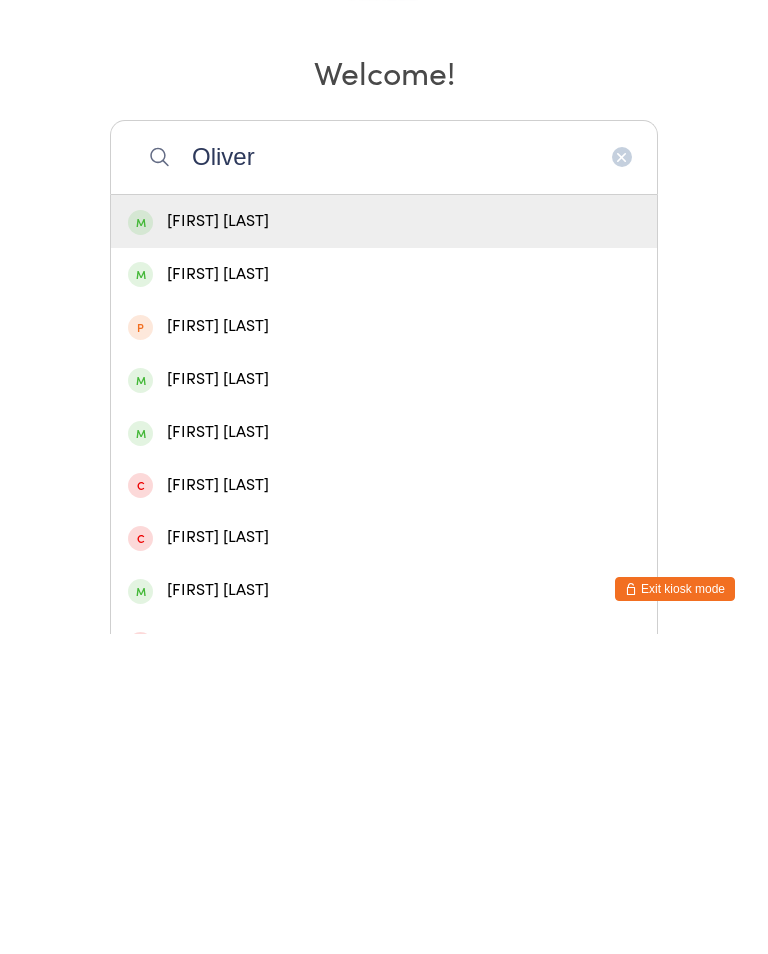 type on "Oliver" 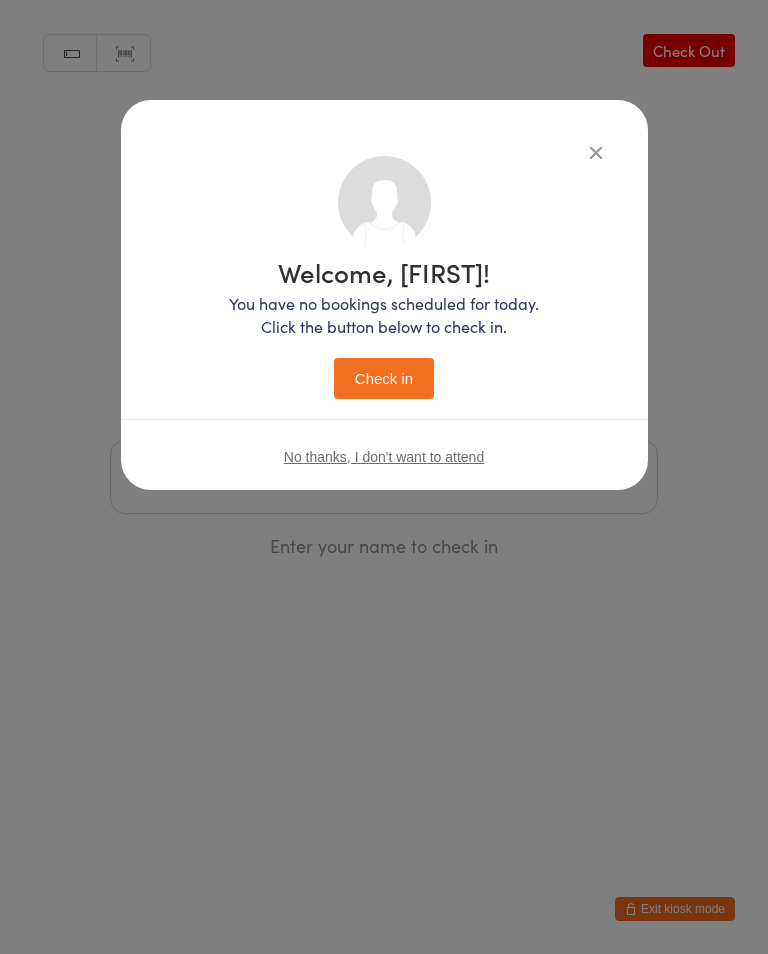 click on "Check in" at bounding box center [384, 378] 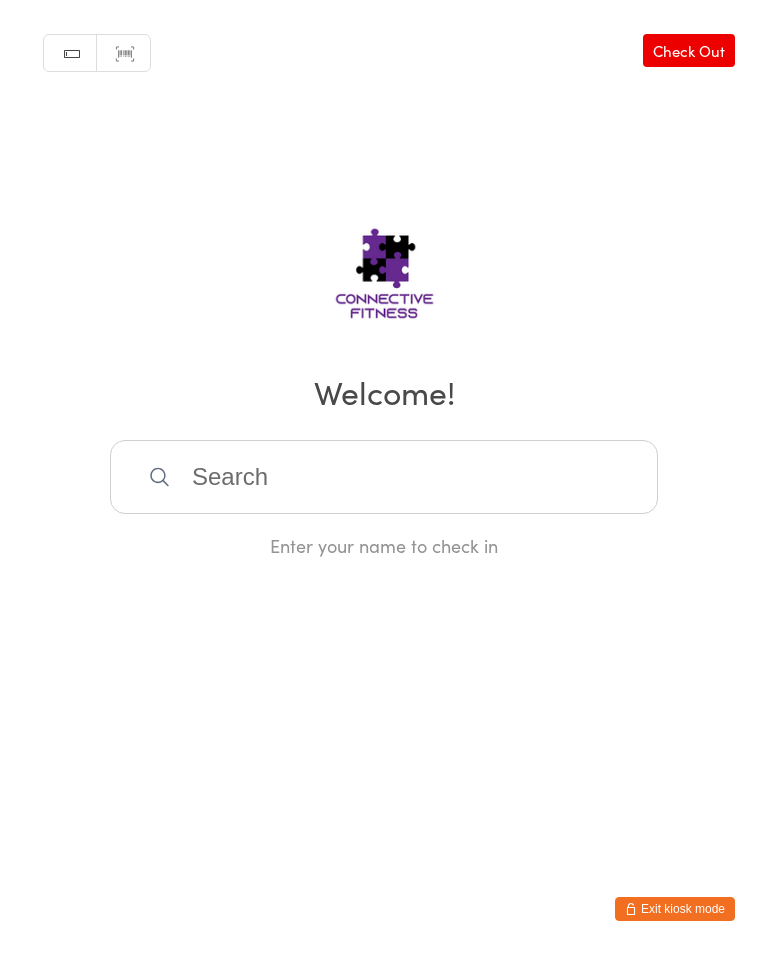 click on "Check Out" at bounding box center [689, 50] 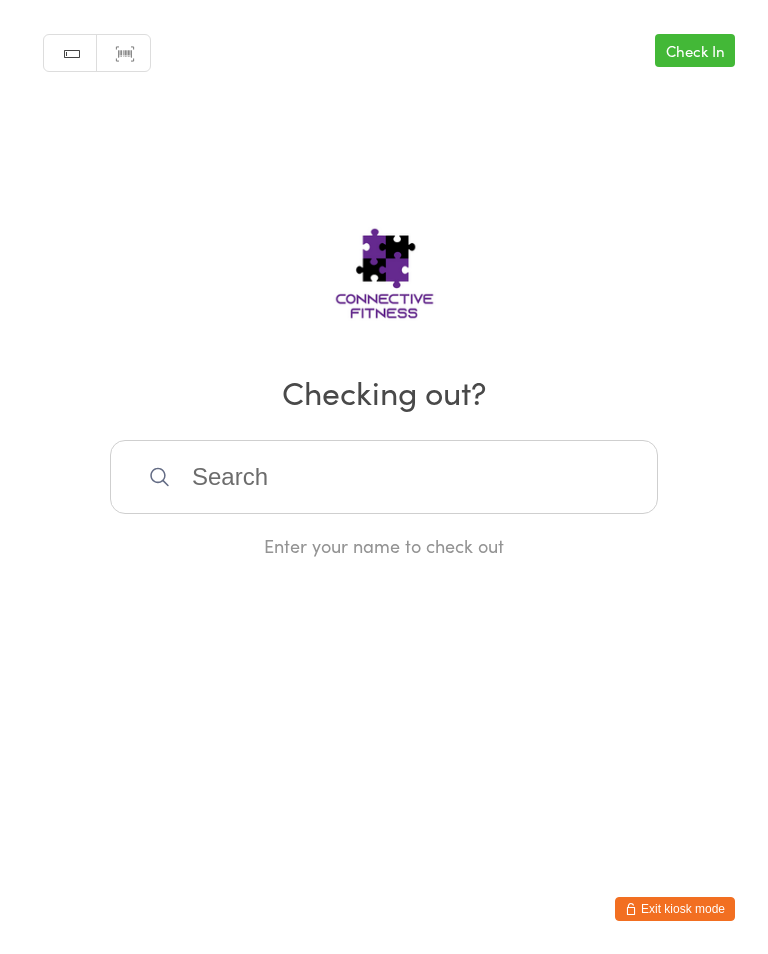 click at bounding box center [384, 477] 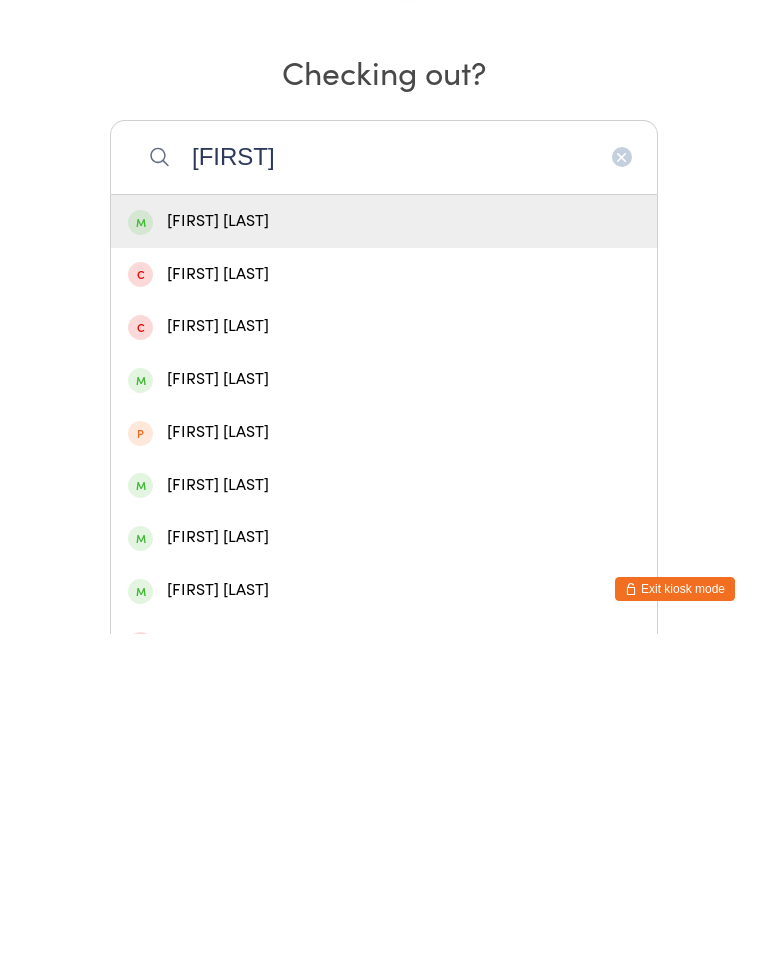 type on "[FIRST]" 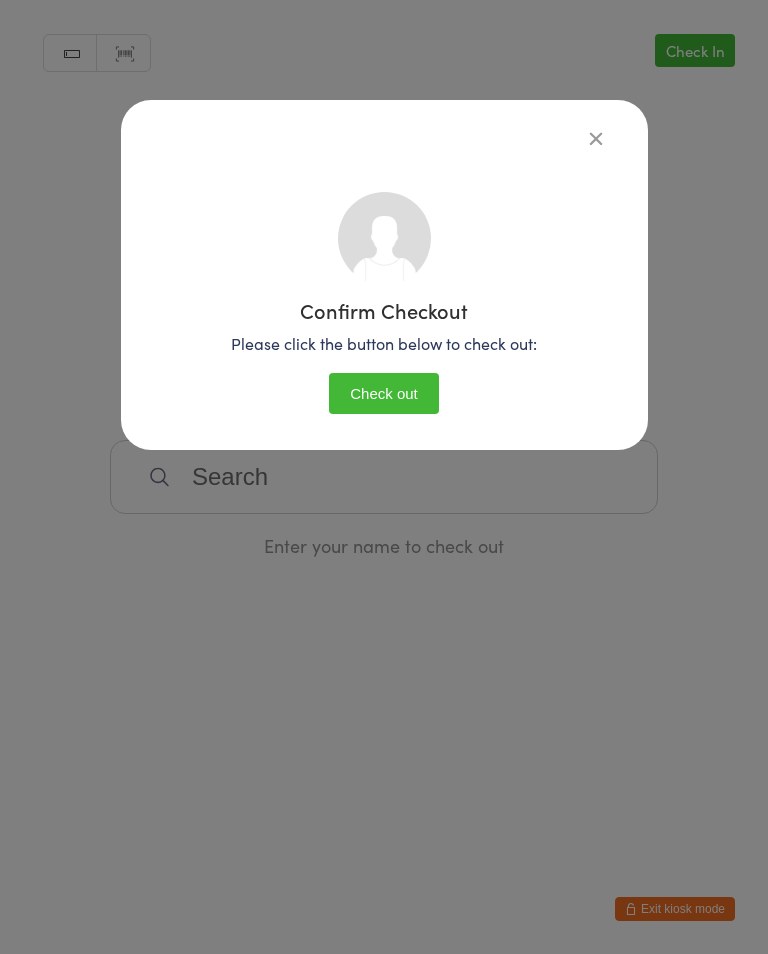click on "Check out" at bounding box center (384, 393) 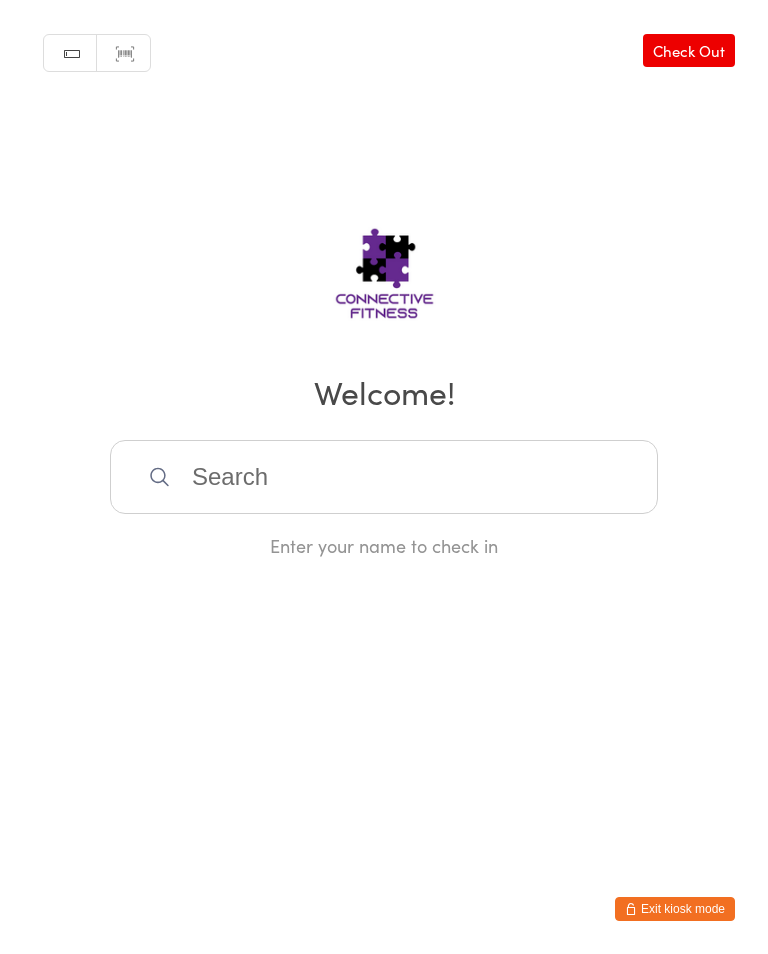 click at bounding box center (384, 477) 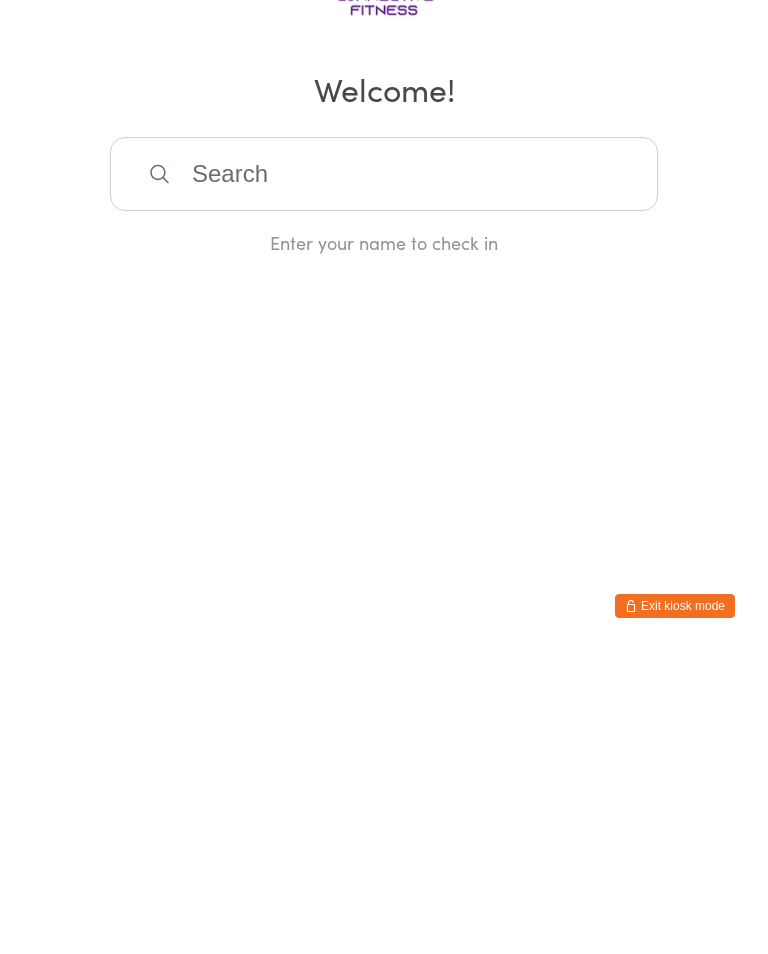 scroll, scrollTop: 0, scrollLeft: 0, axis: both 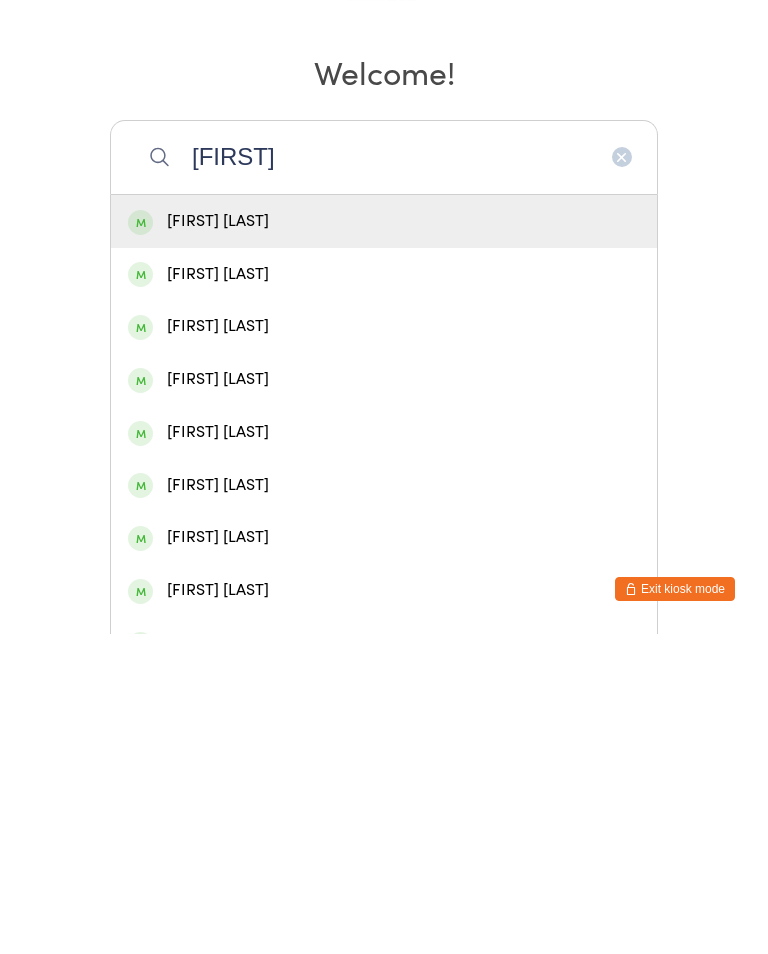type on "[FIRST]" 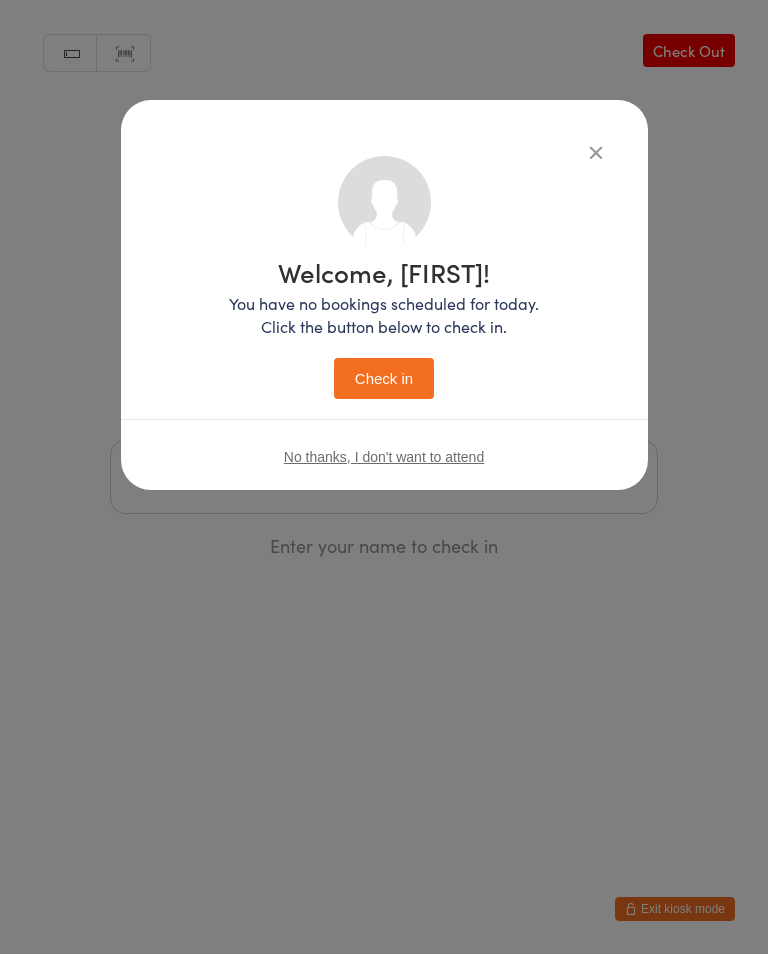 click on "Check in" at bounding box center [384, 378] 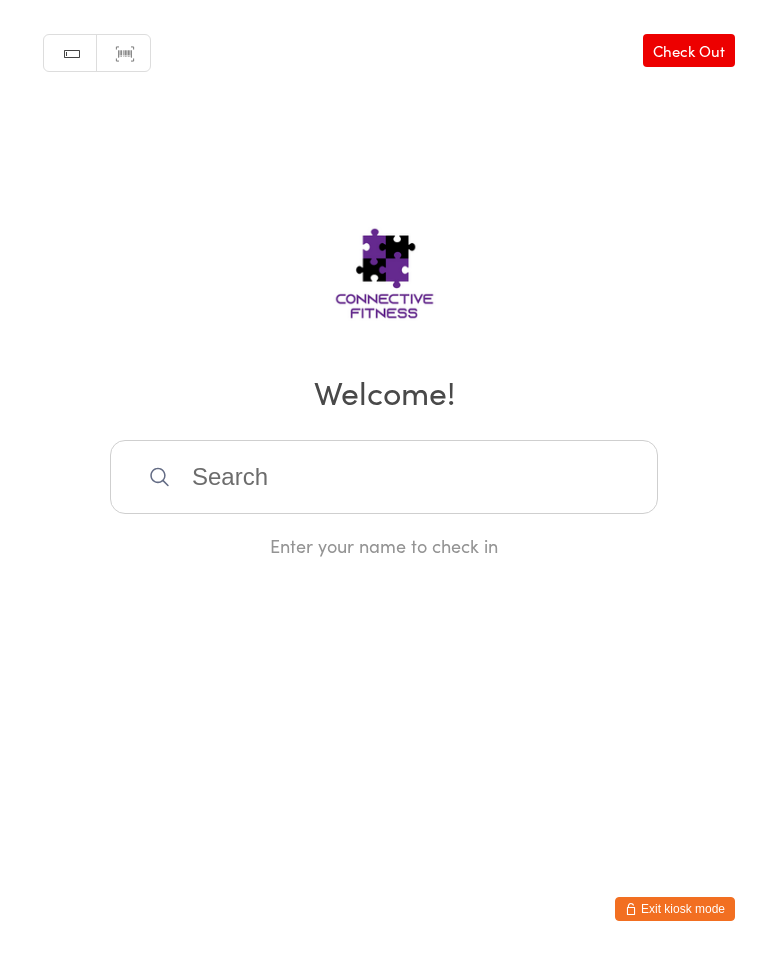 click at bounding box center [384, 477] 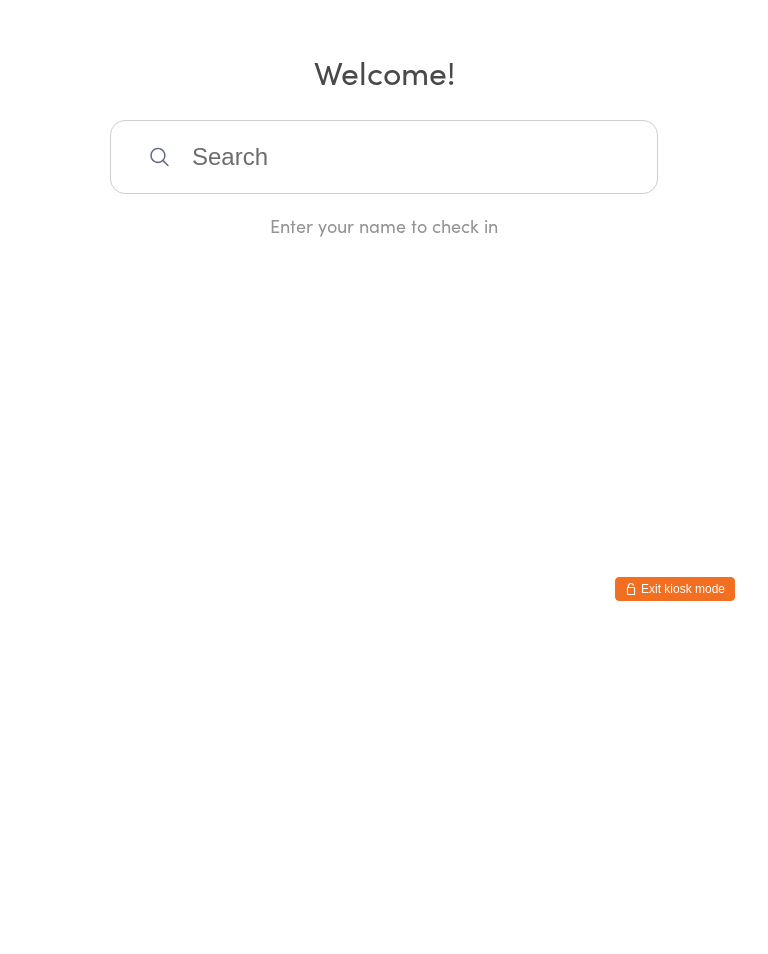 scroll, scrollTop: 0, scrollLeft: 0, axis: both 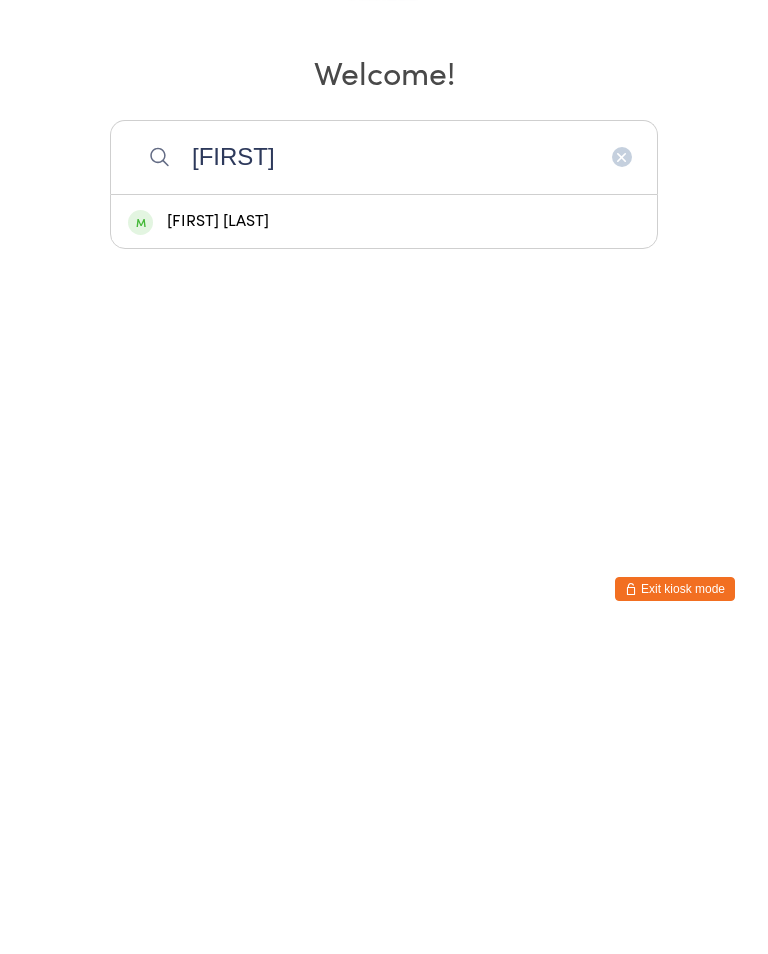 type on "[FIRST]" 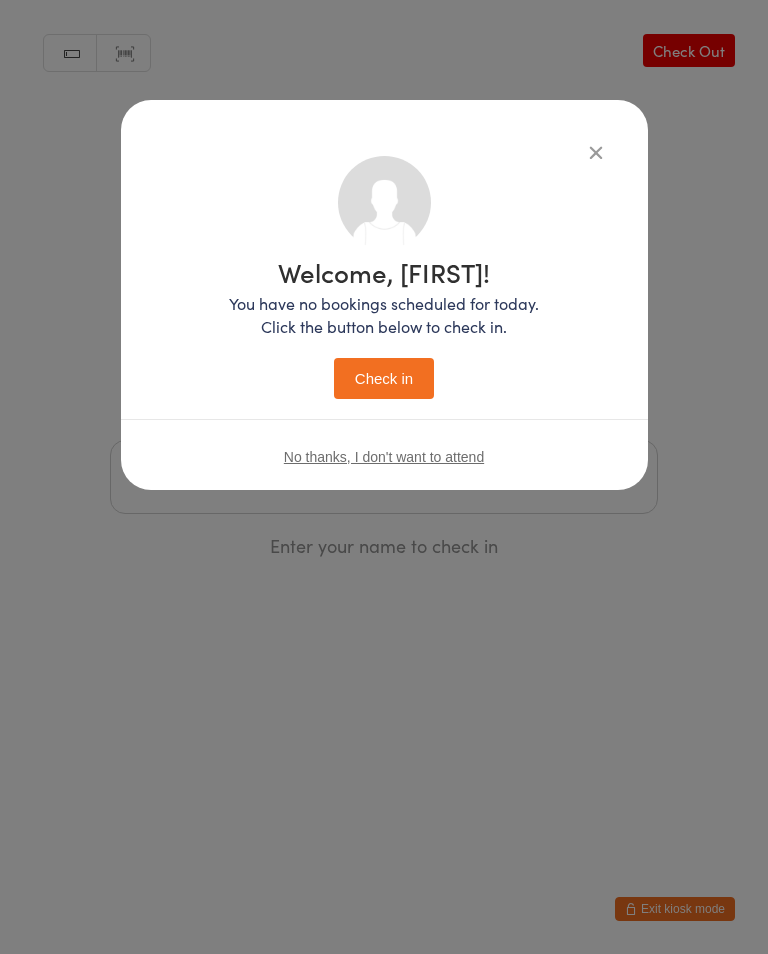 click on "Check in" at bounding box center [384, 378] 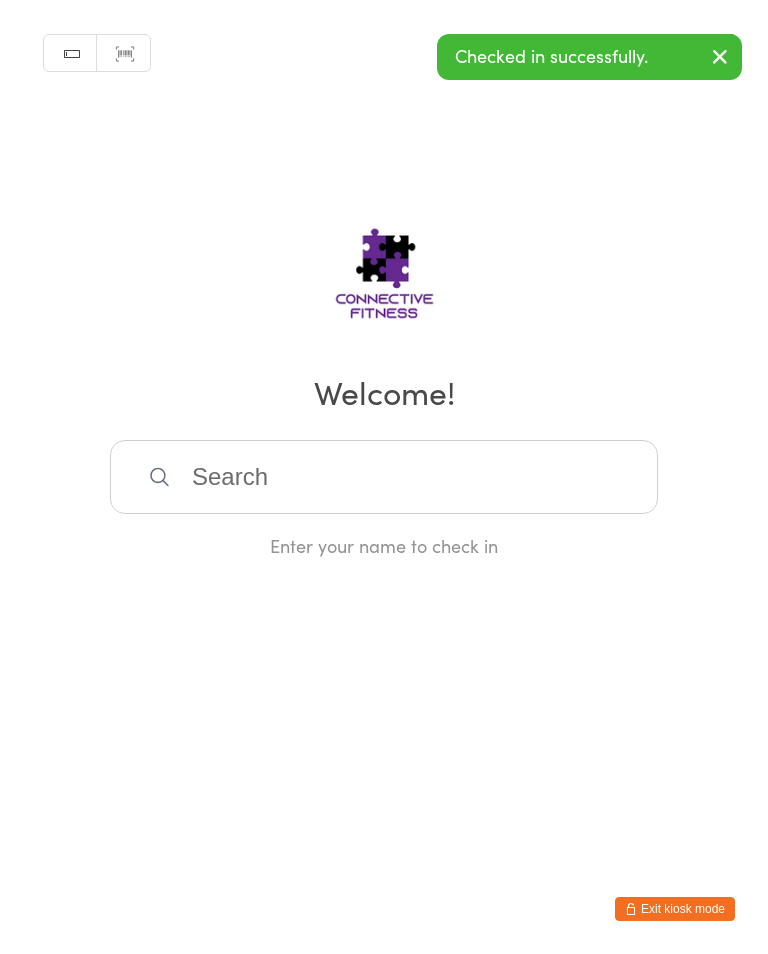 click at bounding box center [384, 477] 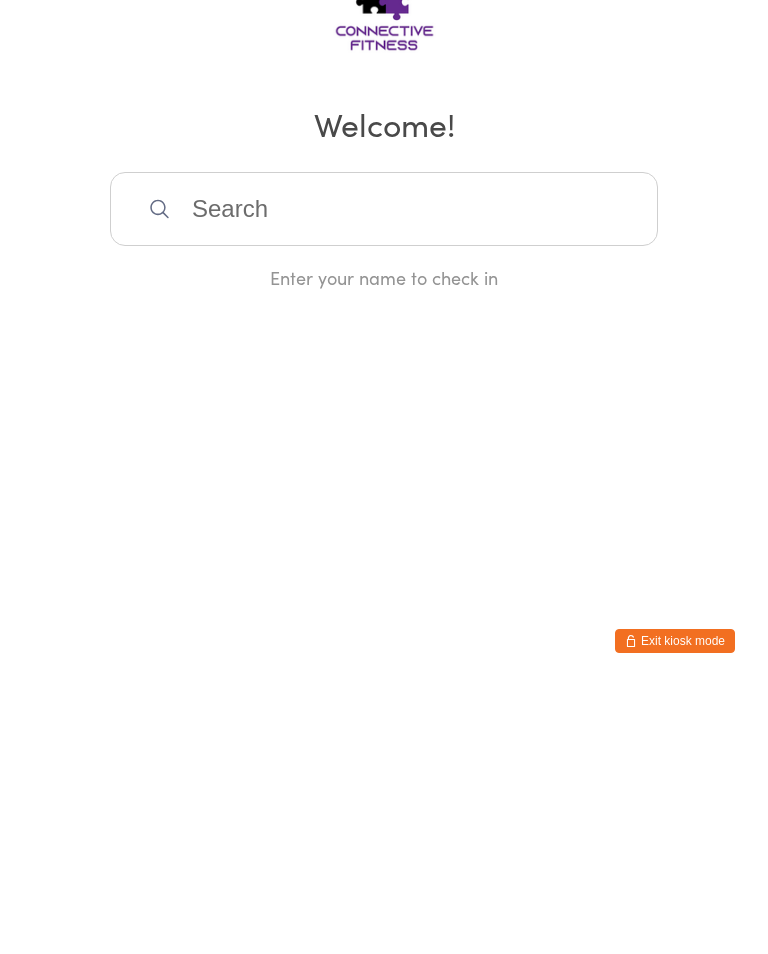 scroll, scrollTop: 0, scrollLeft: 0, axis: both 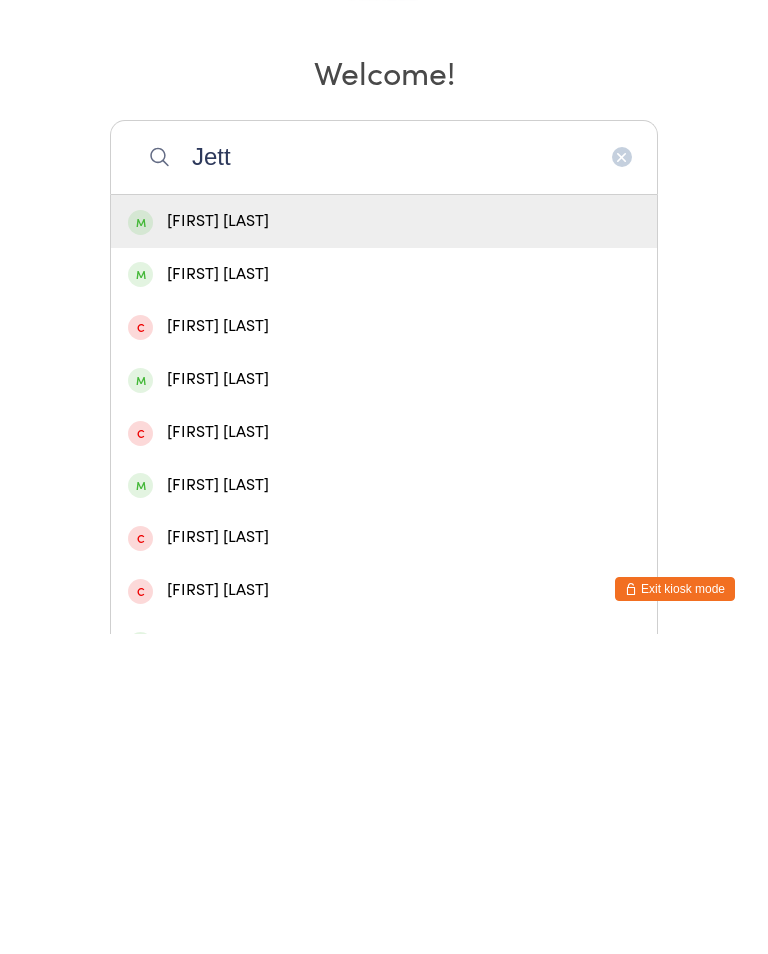 type on "Jett" 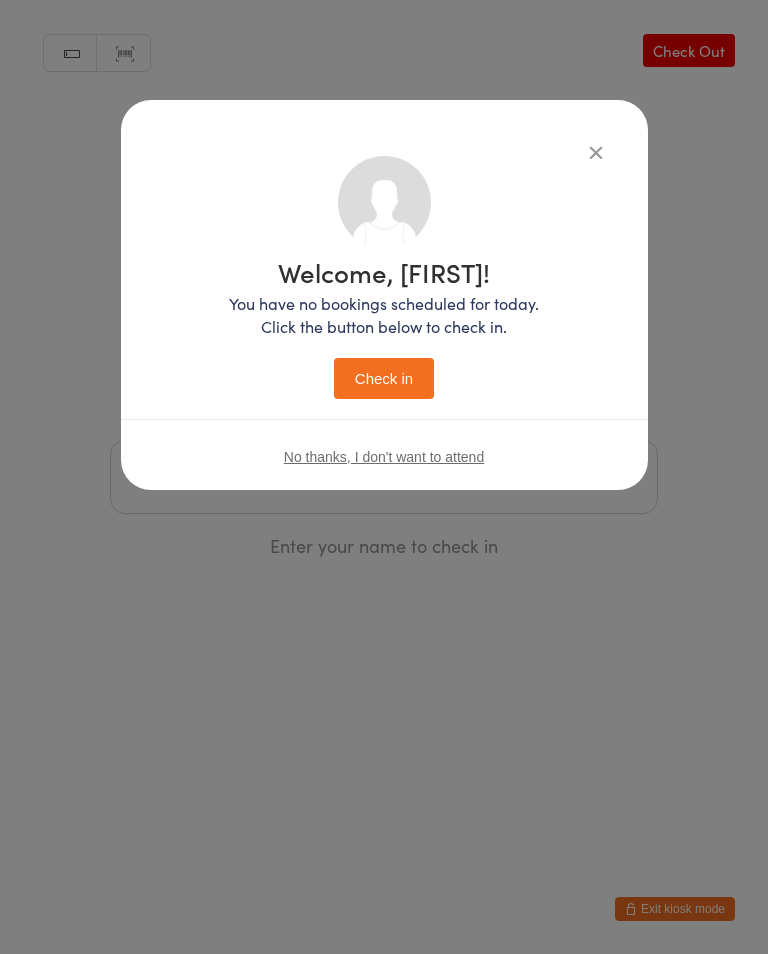 click on "Check in" at bounding box center (384, 378) 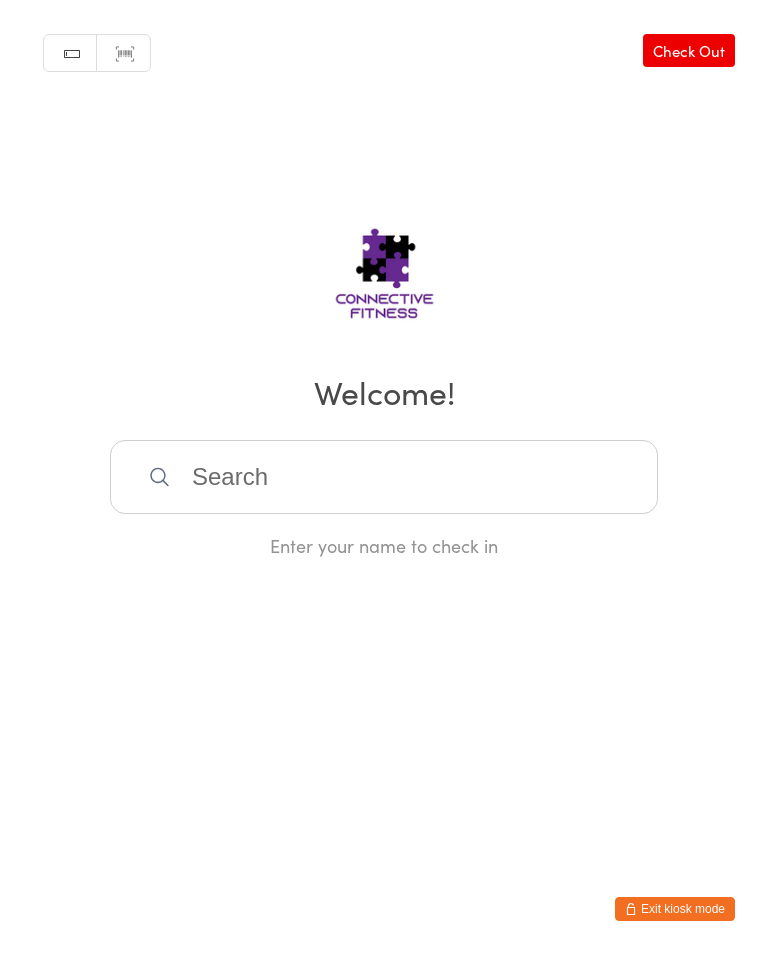 click at bounding box center (384, 477) 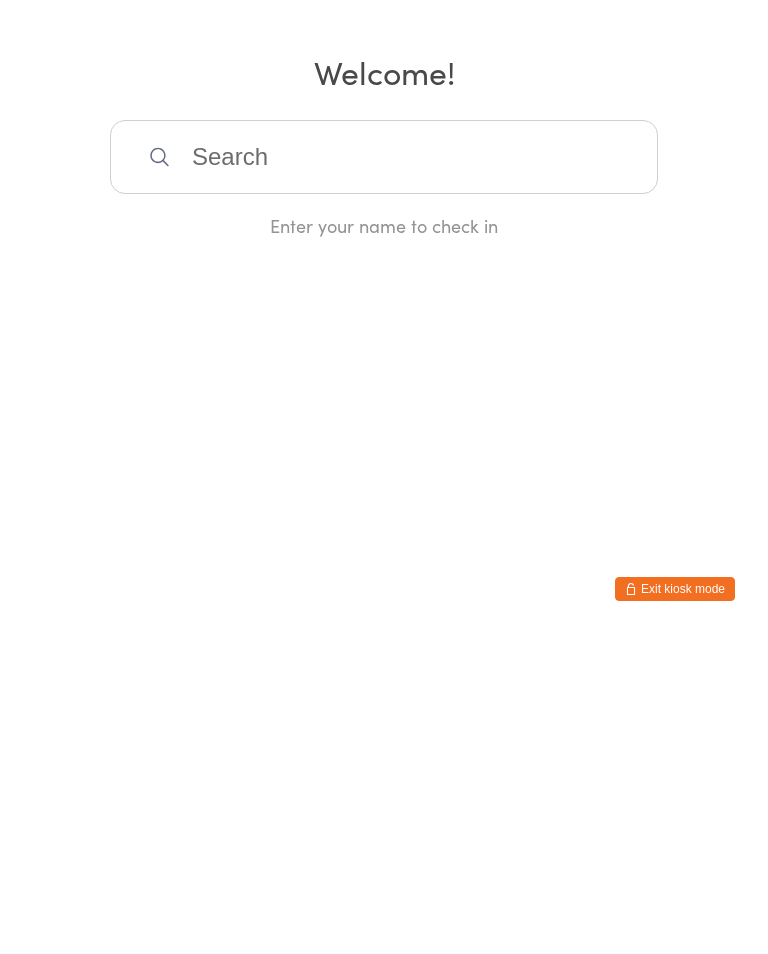 scroll, scrollTop: 0, scrollLeft: 0, axis: both 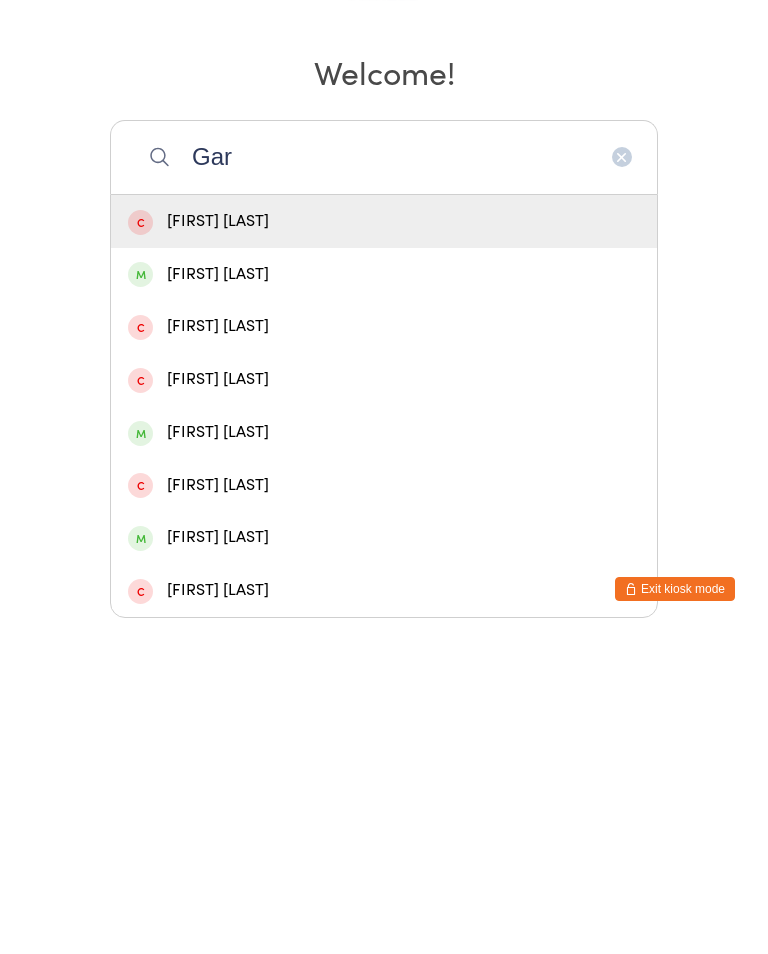 type on "Gar" 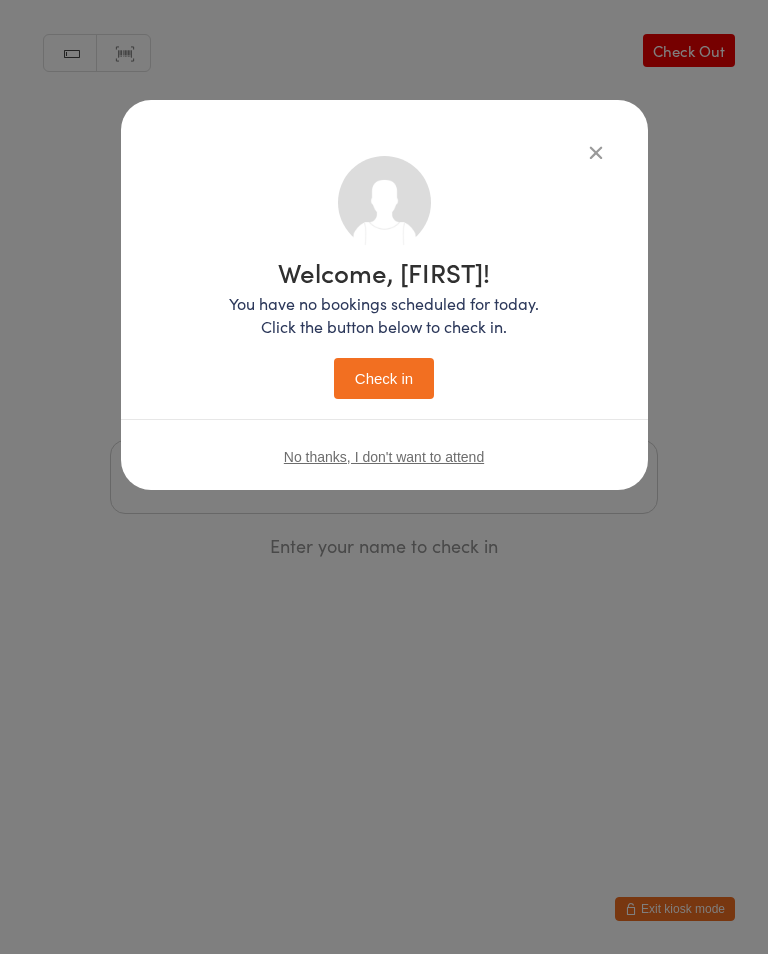 click on "Check in" at bounding box center (384, 378) 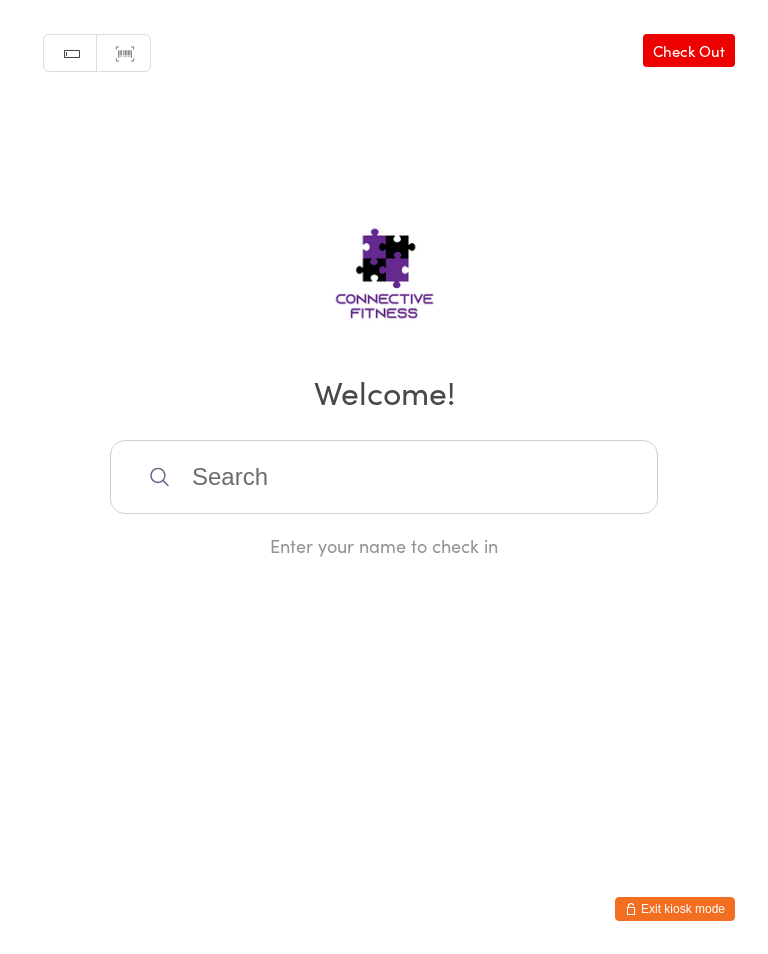 click at bounding box center [384, 477] 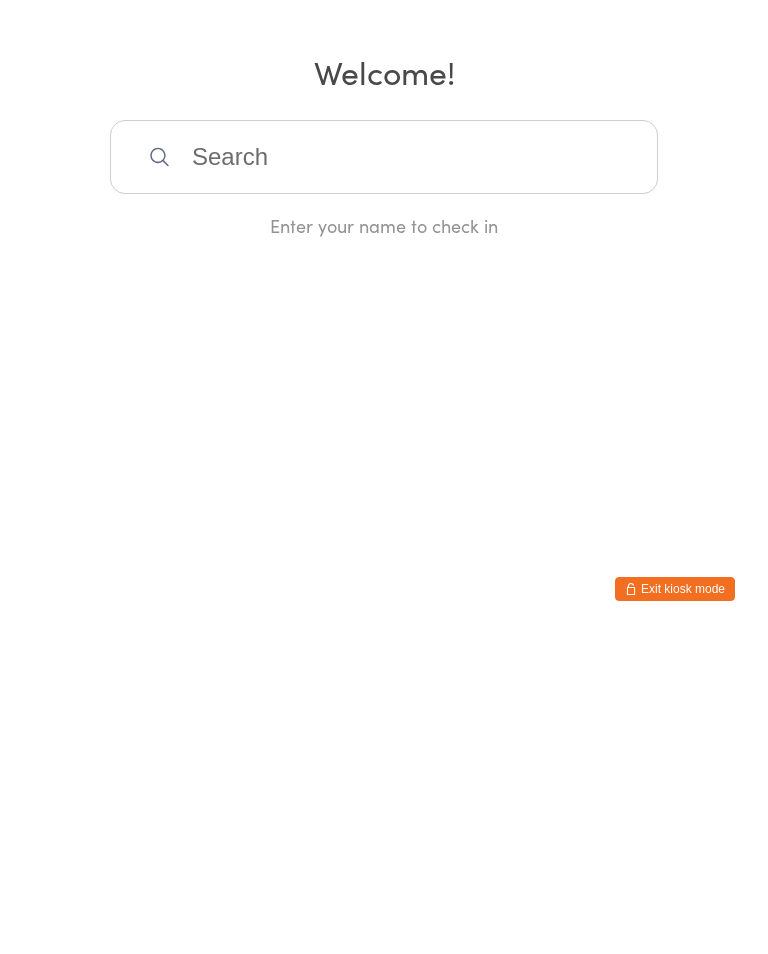 scroll, scrollTop: 0, scrollLeft: 0, axis: both 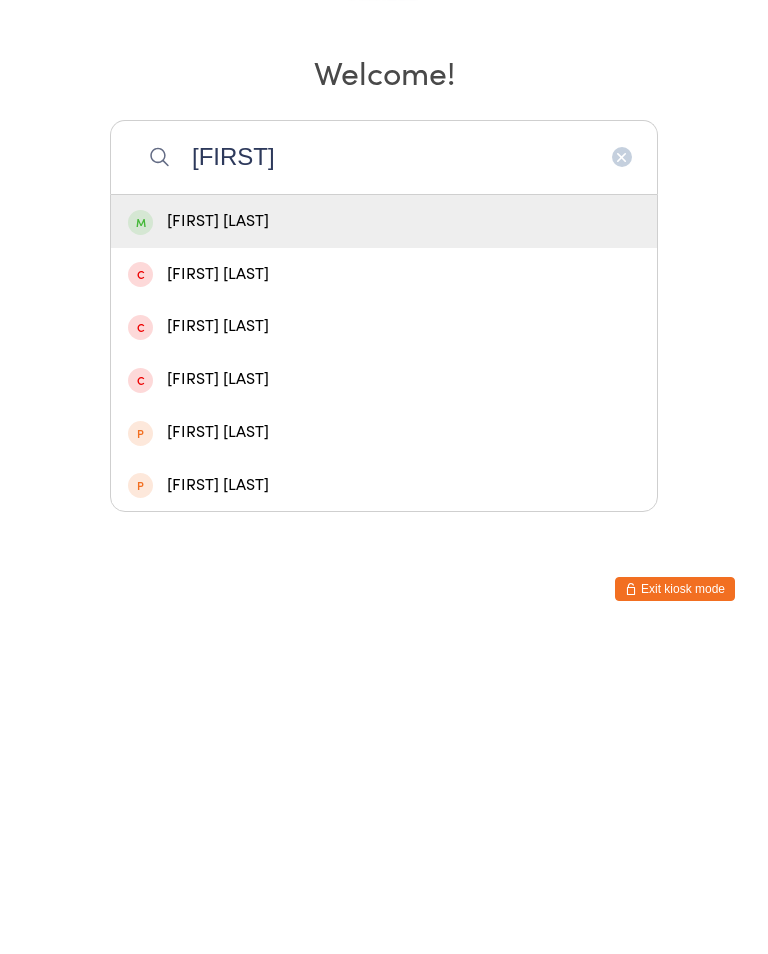 type on "[FIRST]" 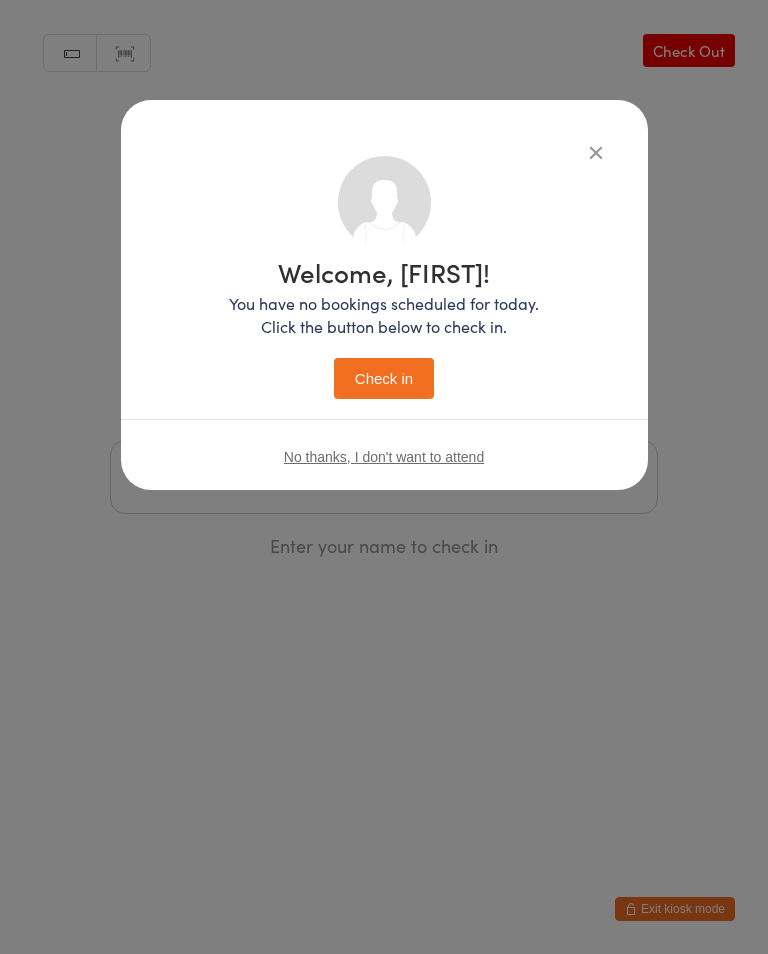 click on "Check in" at bounding box center (384, 378) 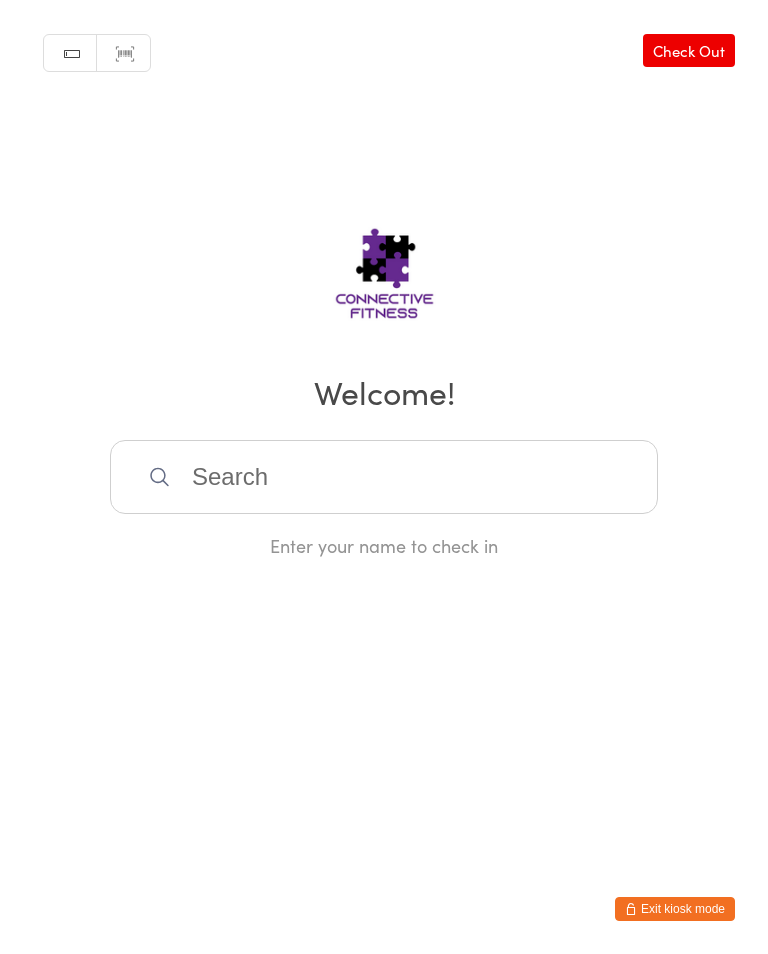 click at bounding box center (384, 477) 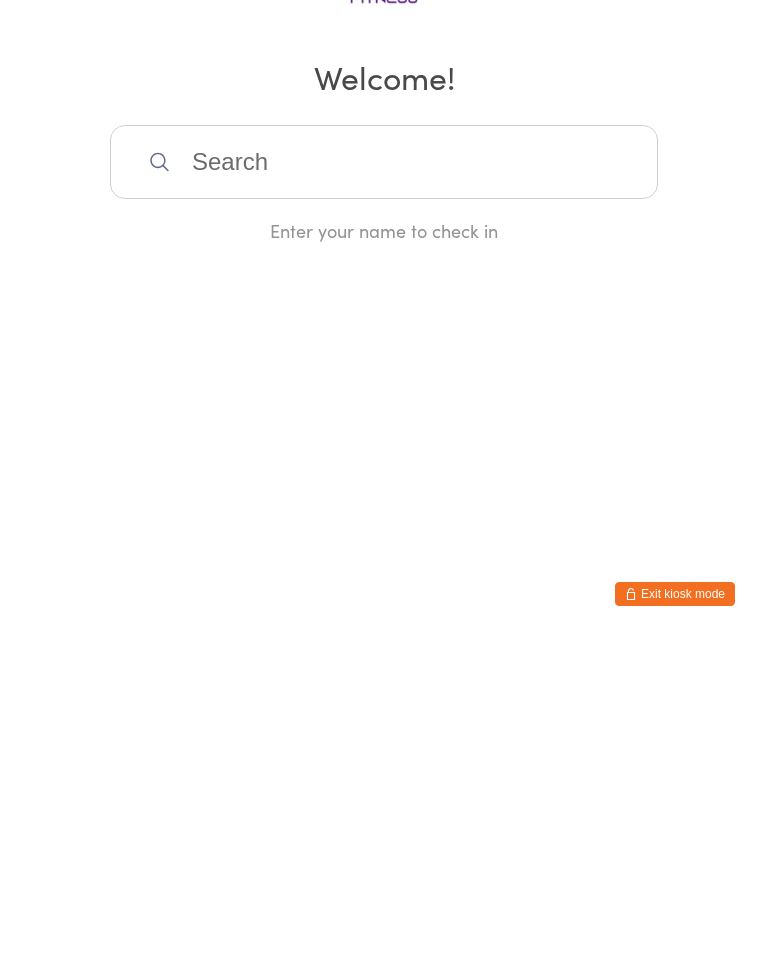 scroll, scrollTop: 0, scrollLeft: 0, axis: both 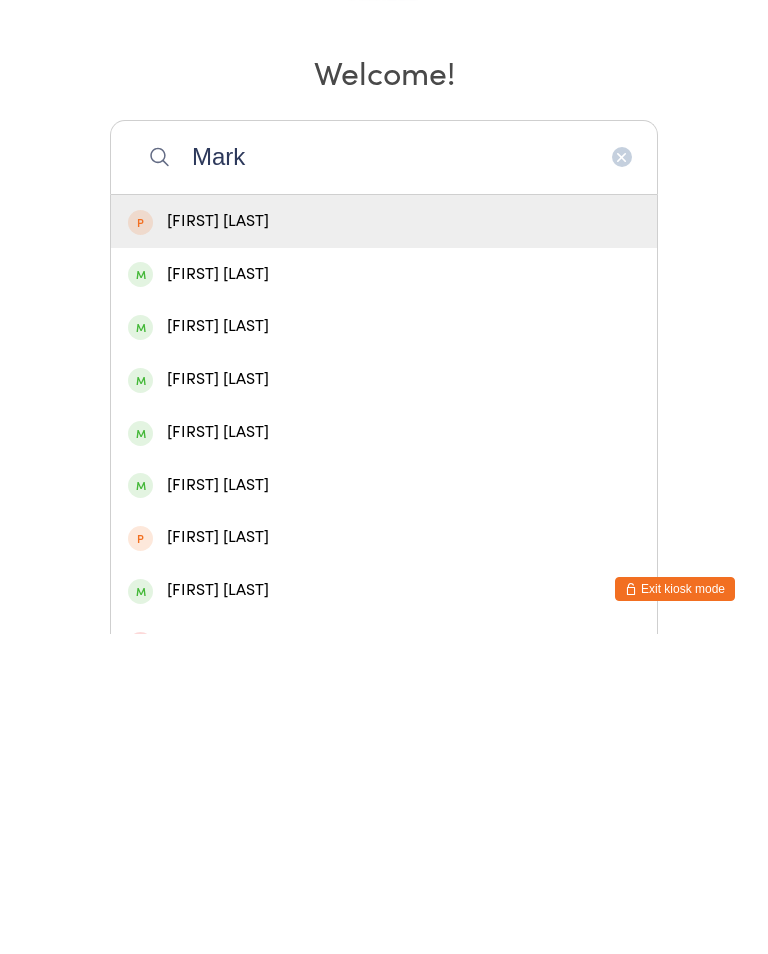 type on "Mark" 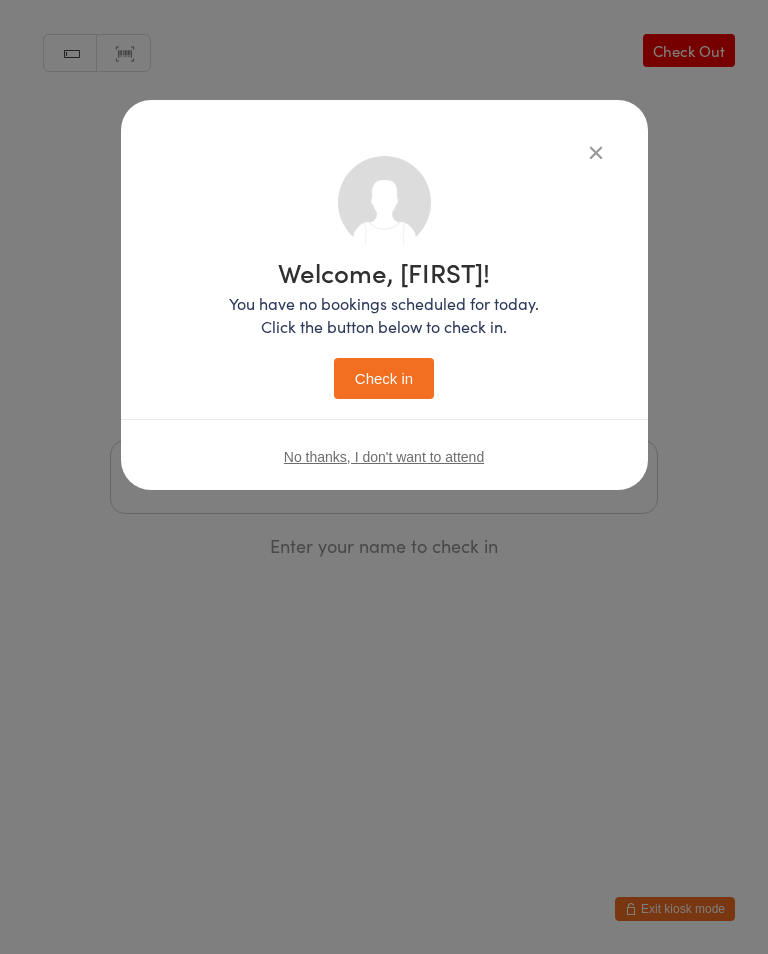 click on "Check in" at bounding box center [384, 378] 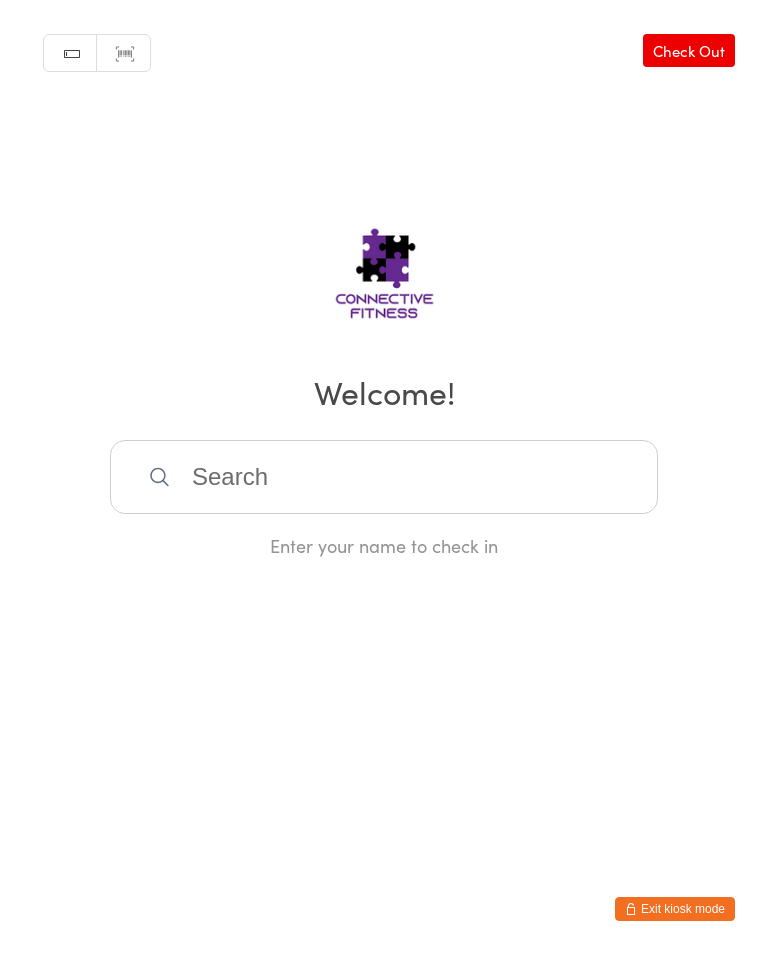 click at bounding box center [384, 477] 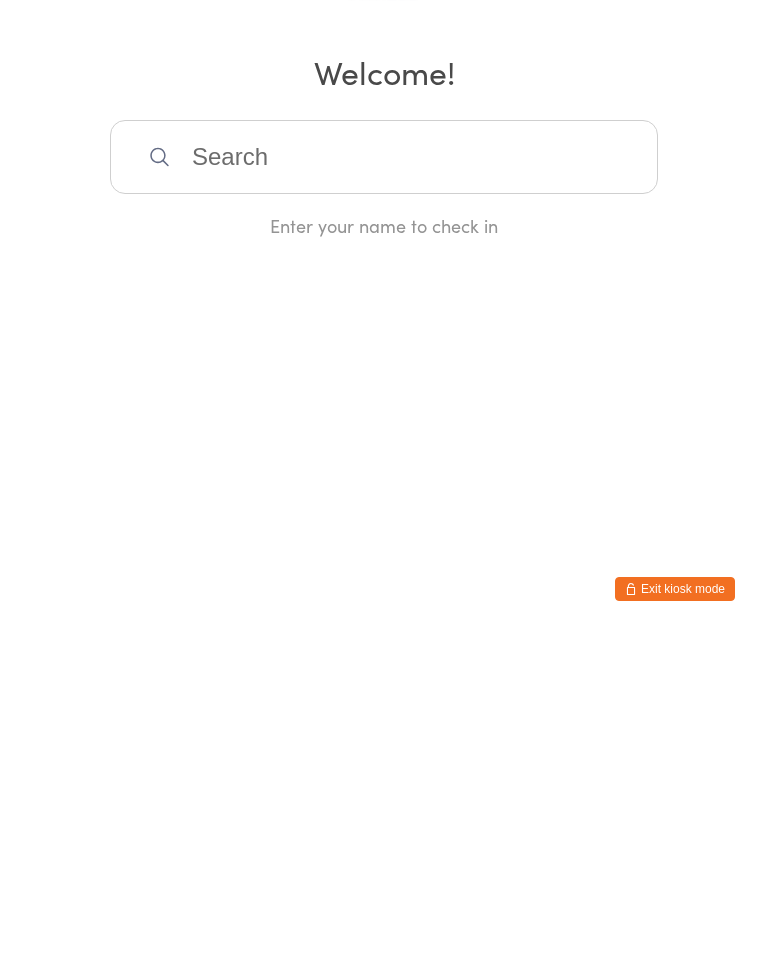 scroll, scrollTop: 0, scrollLeft: 0, axis: both 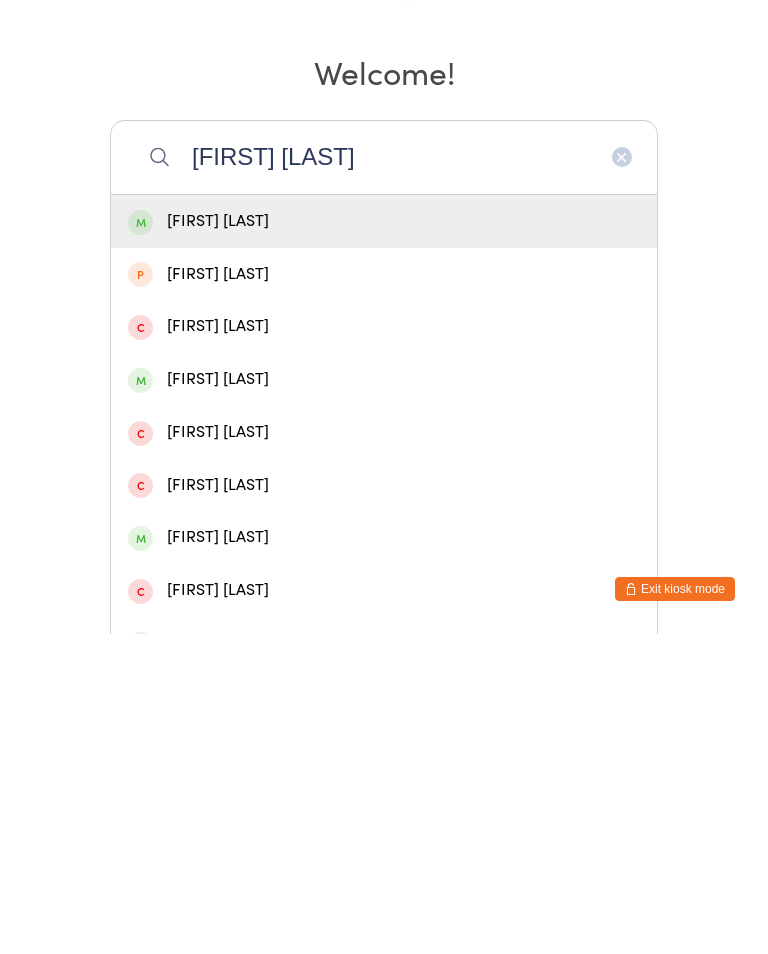 type on "[FIRST] [LAST]" 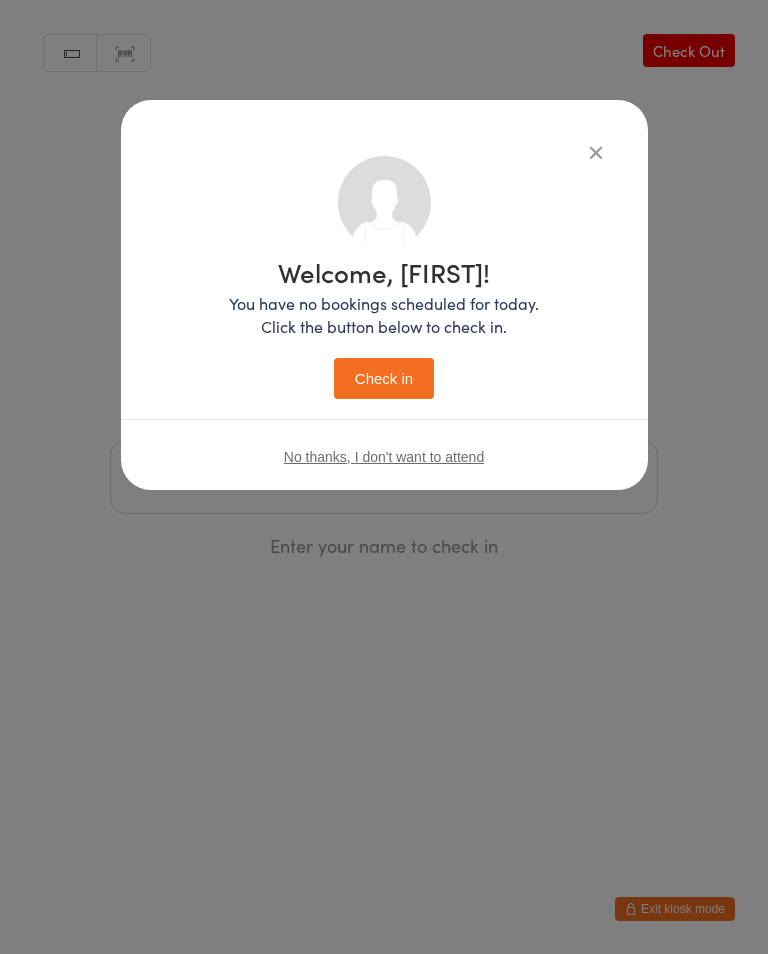 click on "Check in" at bounding box center (384, 378) 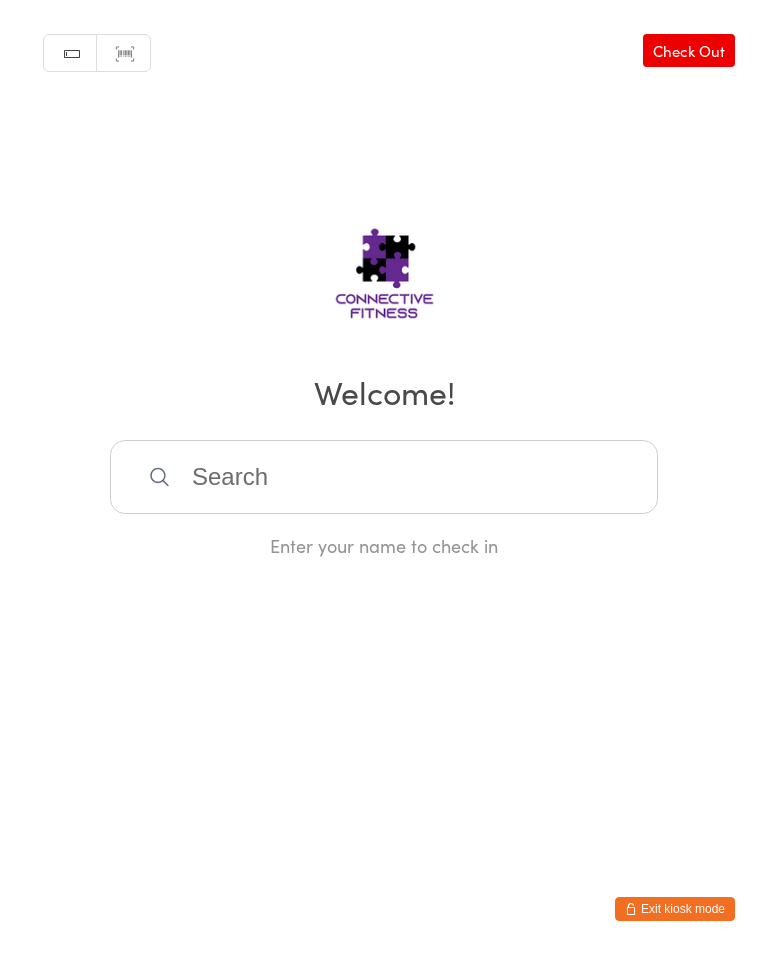 click at bounding box center (384, 477) 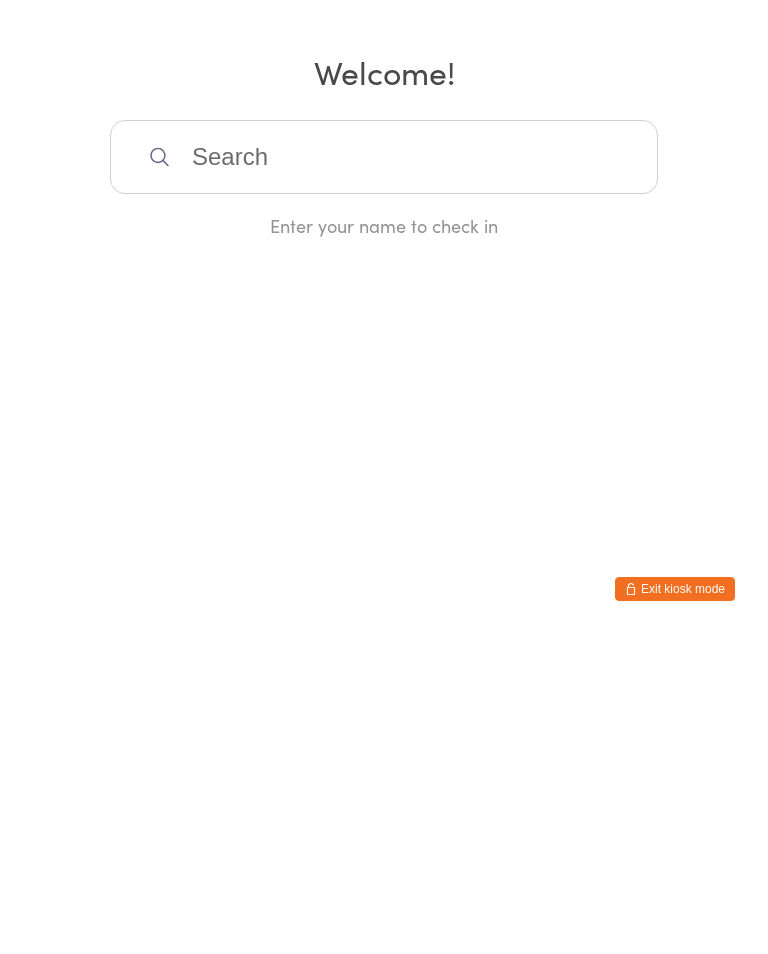 scroll, scrollTop: 0, scrollLeft: 0, axis: both 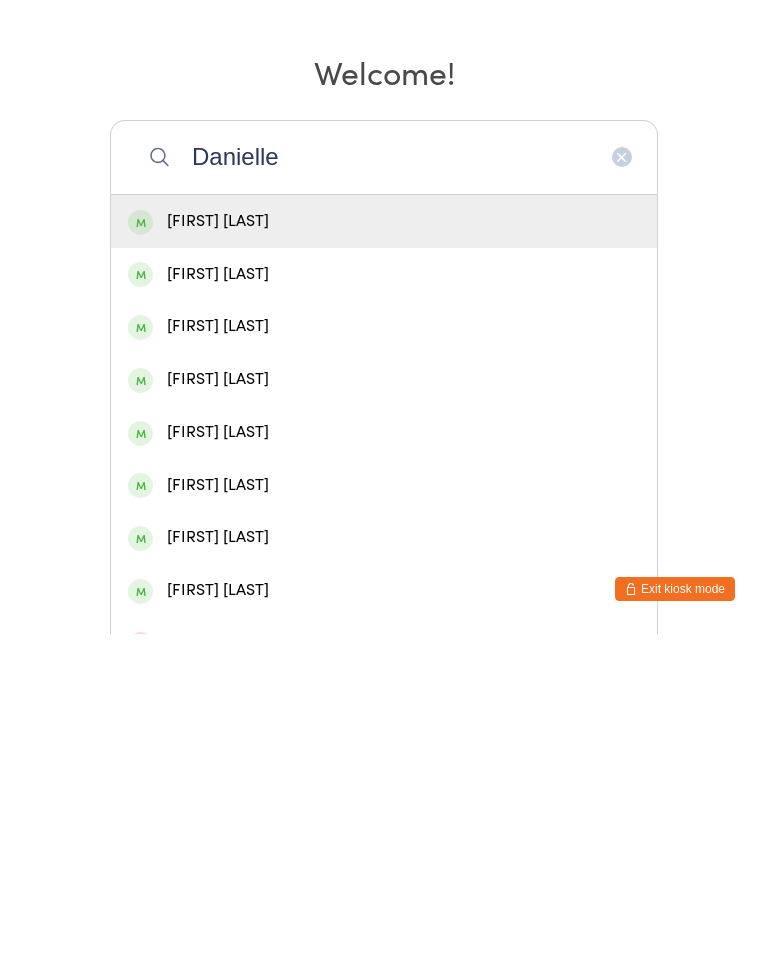 type on "Danielle" 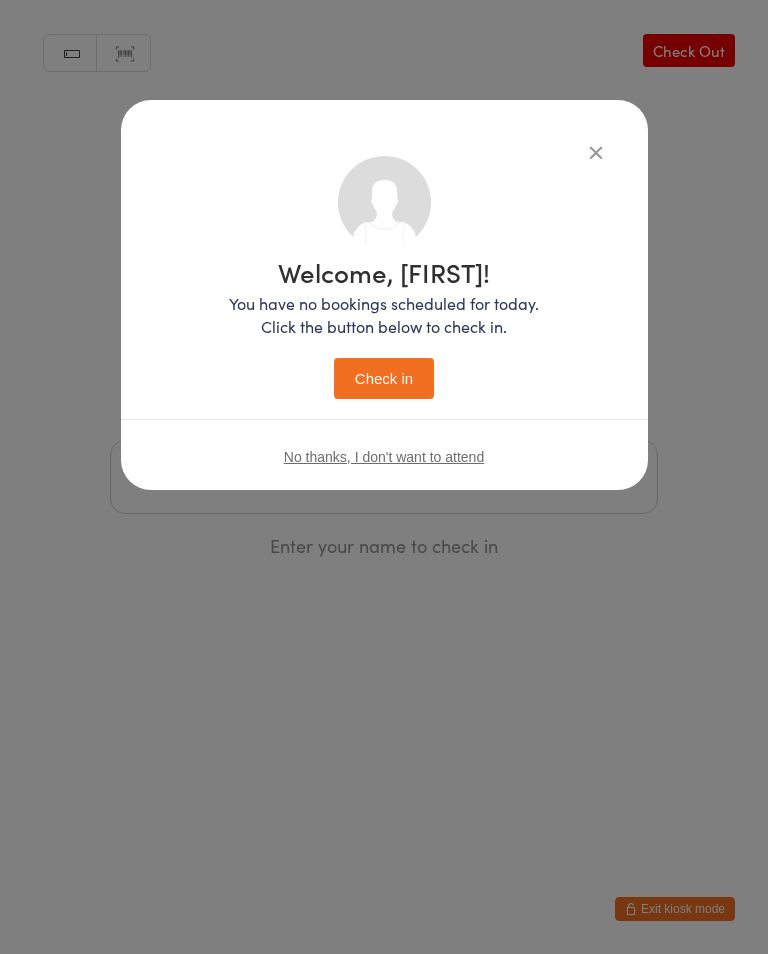 click on "Check in" at bounding box center (384, 378) 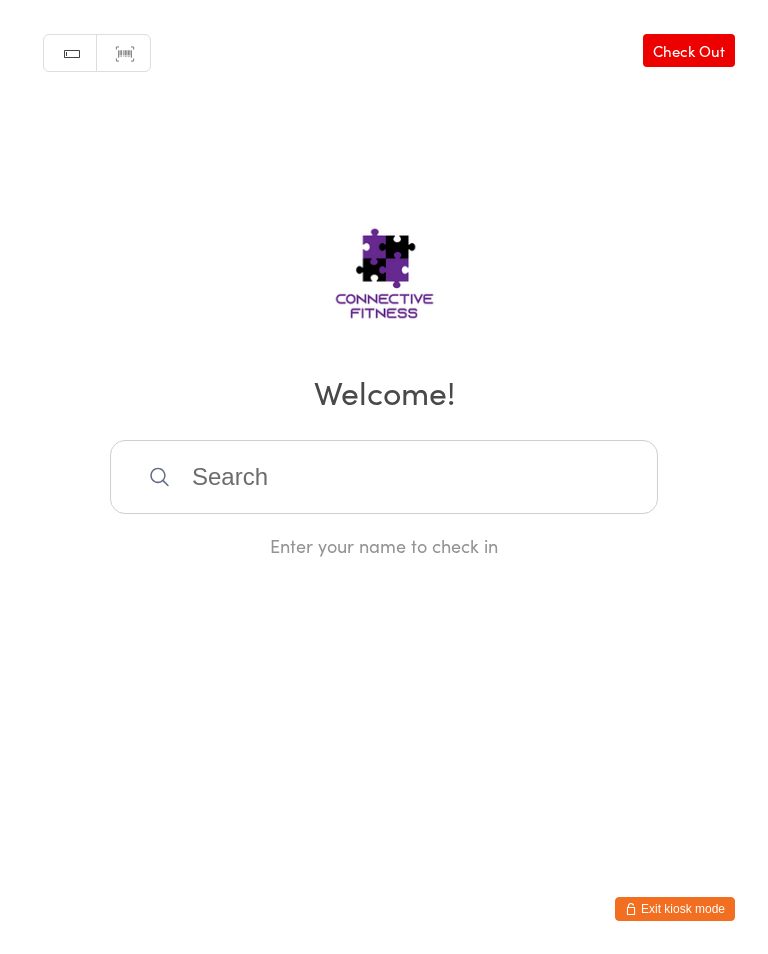click at bounding box center (384, 477) 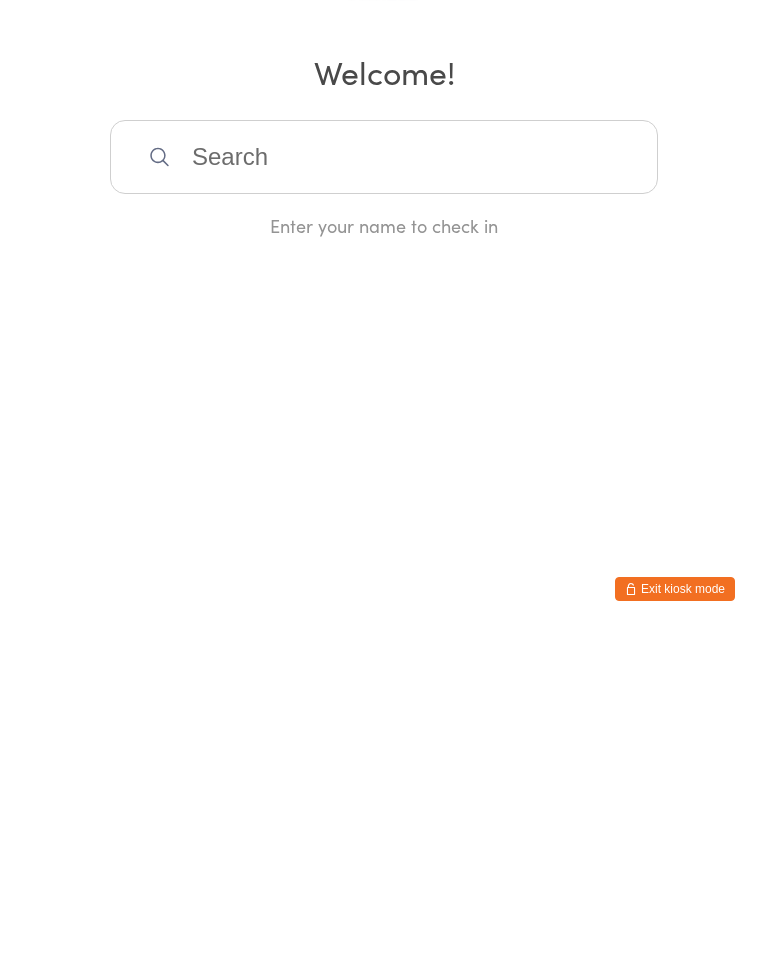 scroll, scrollTop: 0, scrollLeft: 0, axis: both 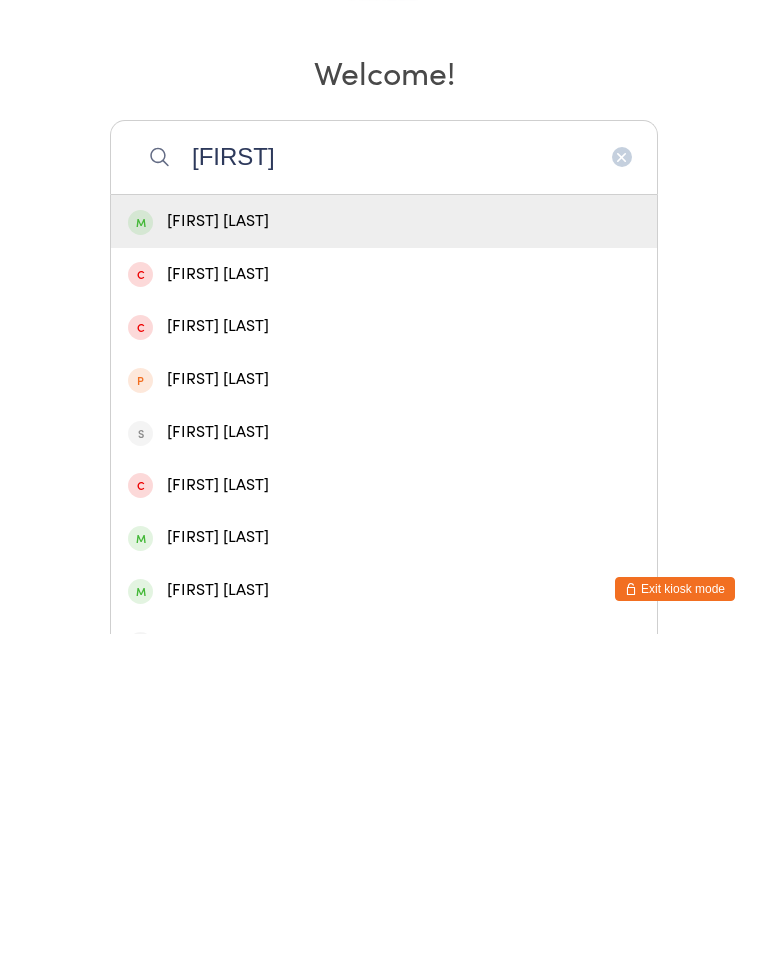 type on "[FIRST]" 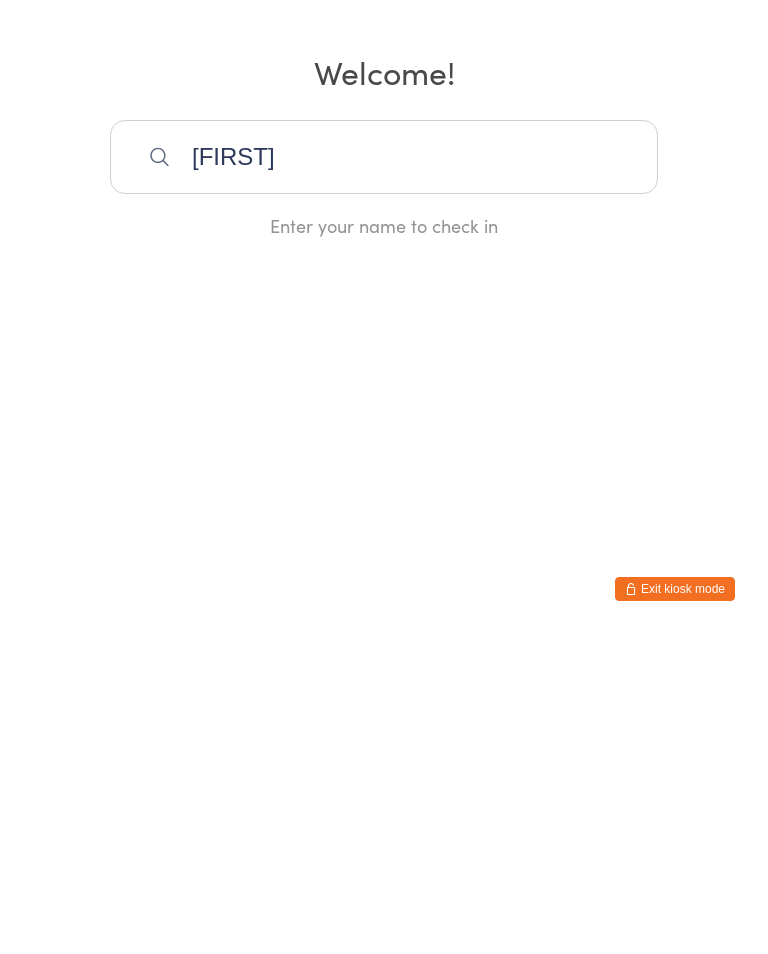 type 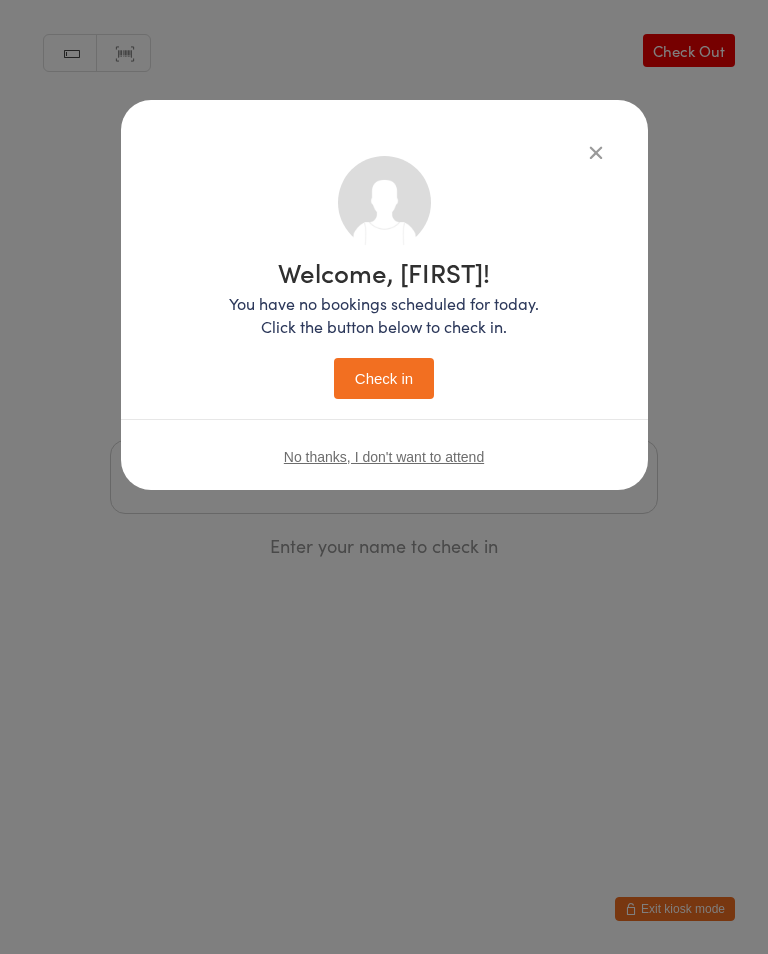 click on "Check in" at bounding box center [384, 378] 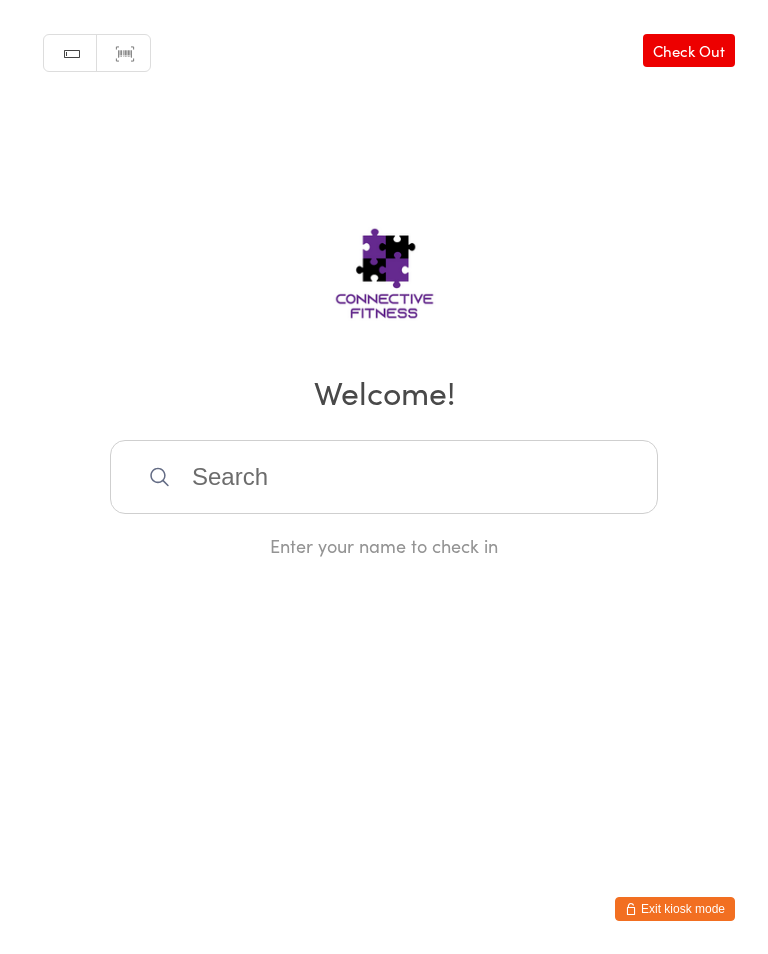 click on "Check Out" at bounding box center [689, 50] 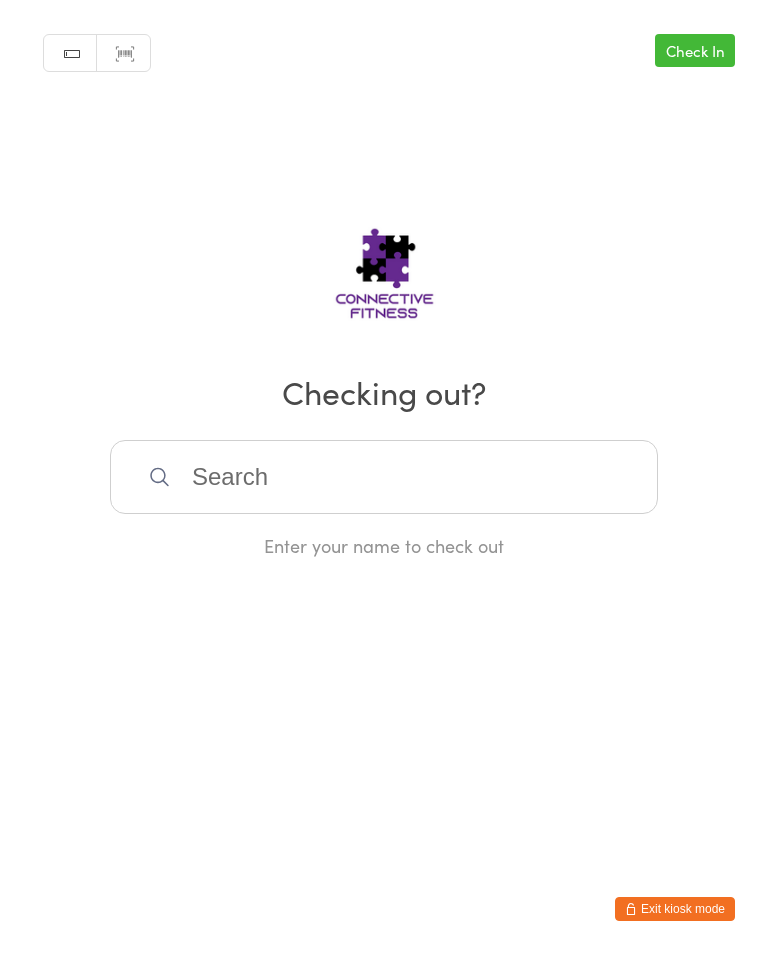 click at bounding box center (384, 477) 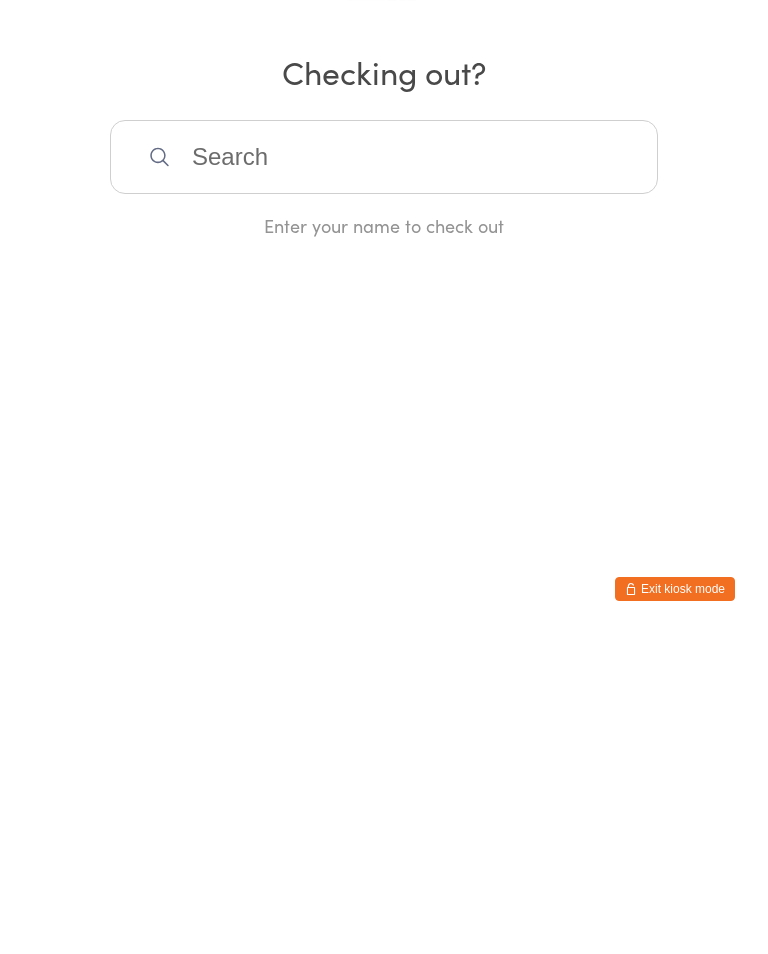 scroll, scrollTop: 0, scrollLeft: 0, axis: both 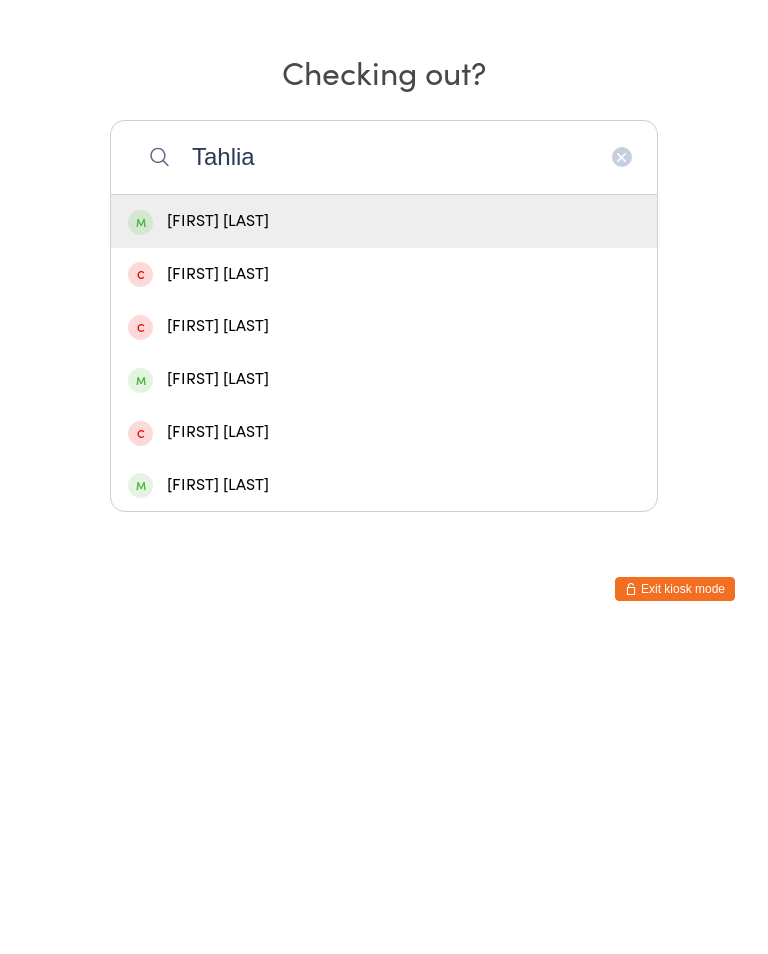 type on "Tahlia" 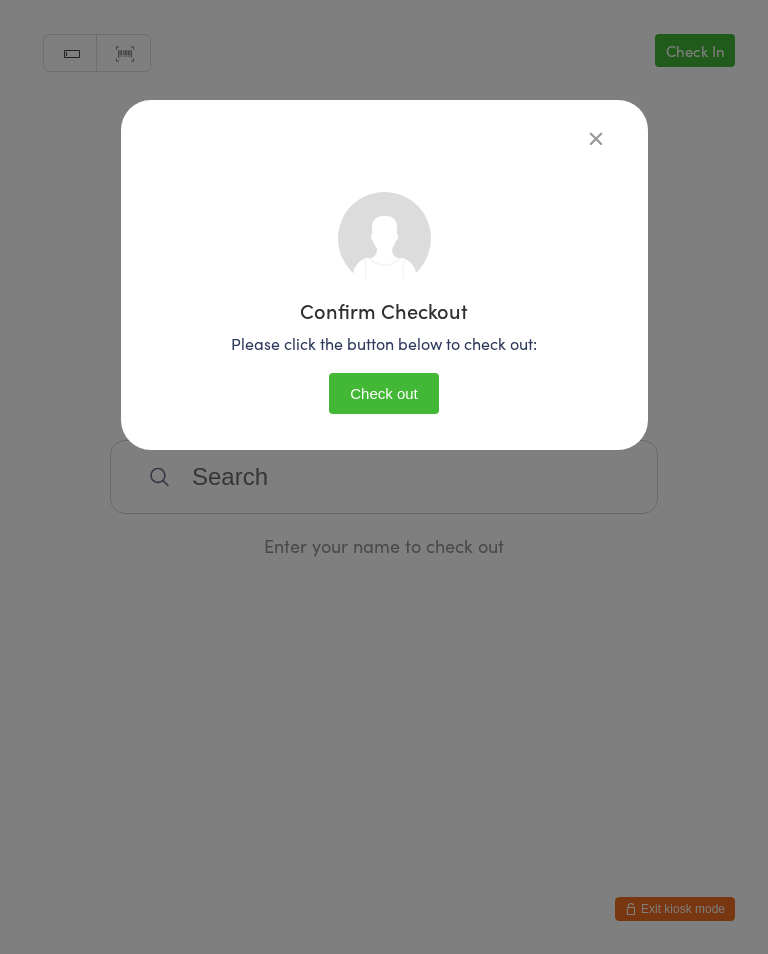 click on "Check out" at bounding box center [384, 393] 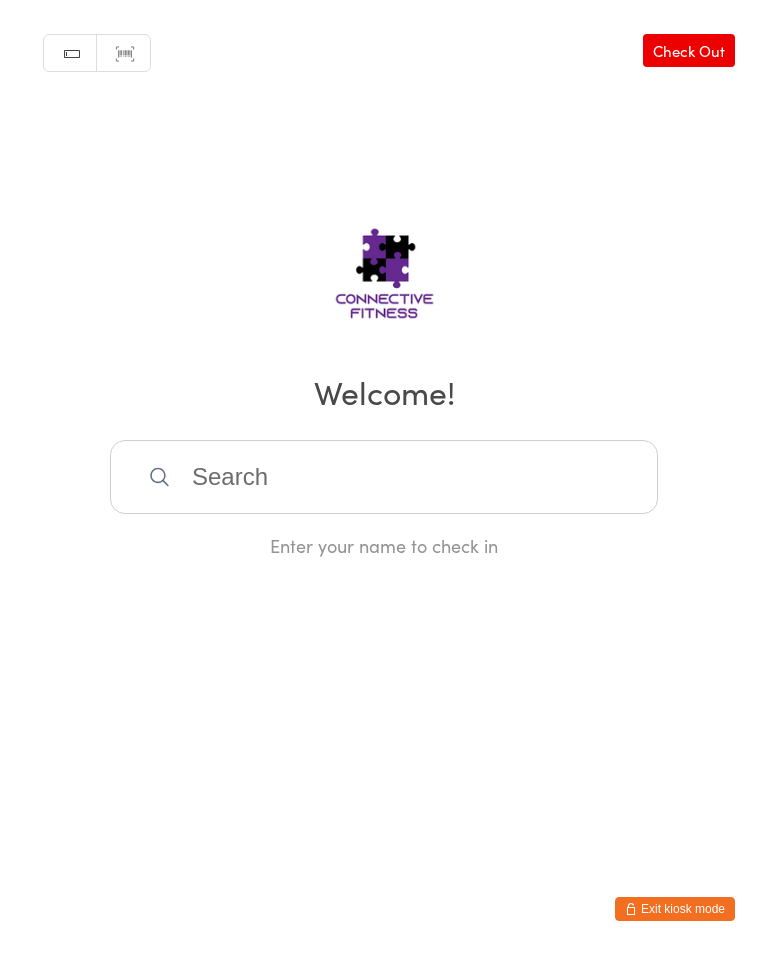 click at bounding box center (384, 477) 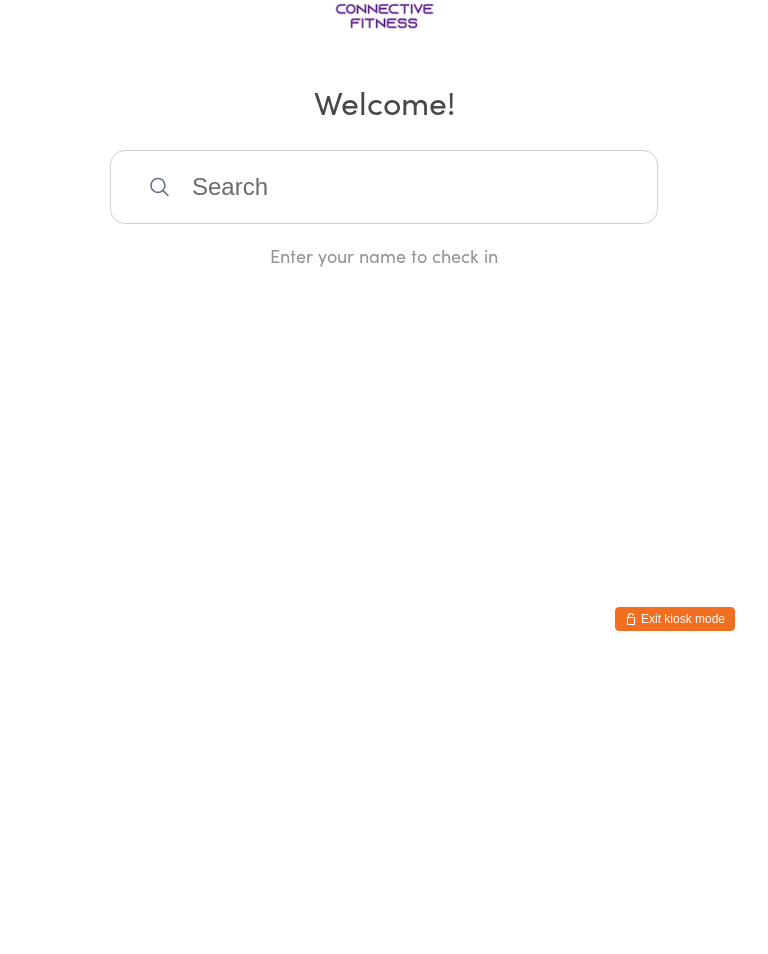 scroll, scrollTop: 0, scrollLeft: 0, axis: both 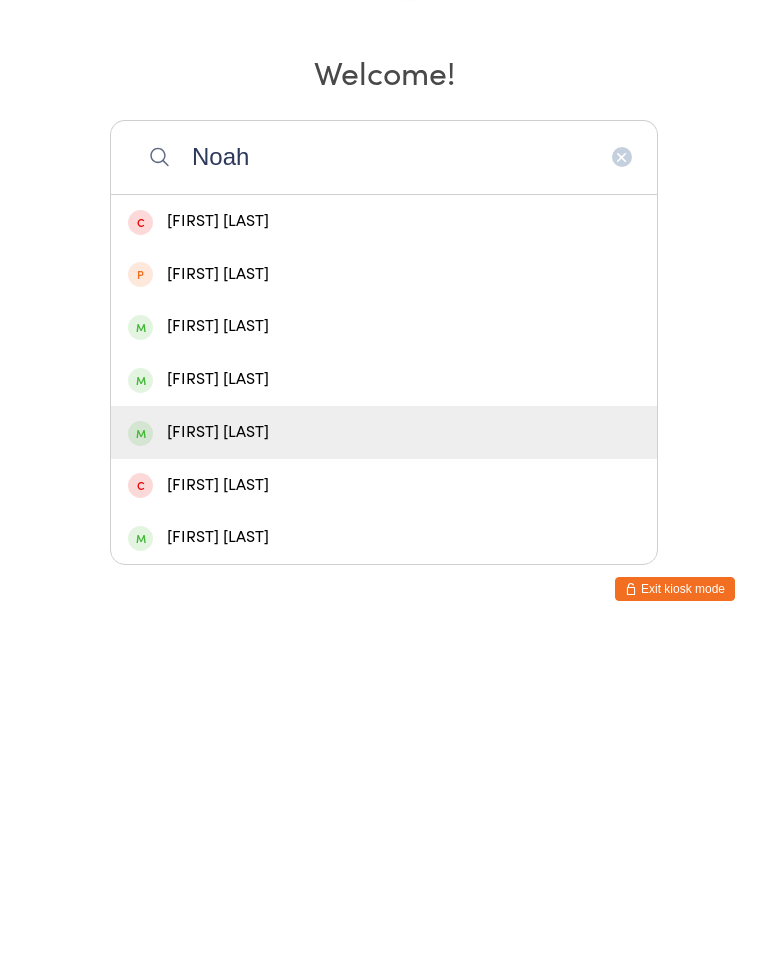 type on "Noah" 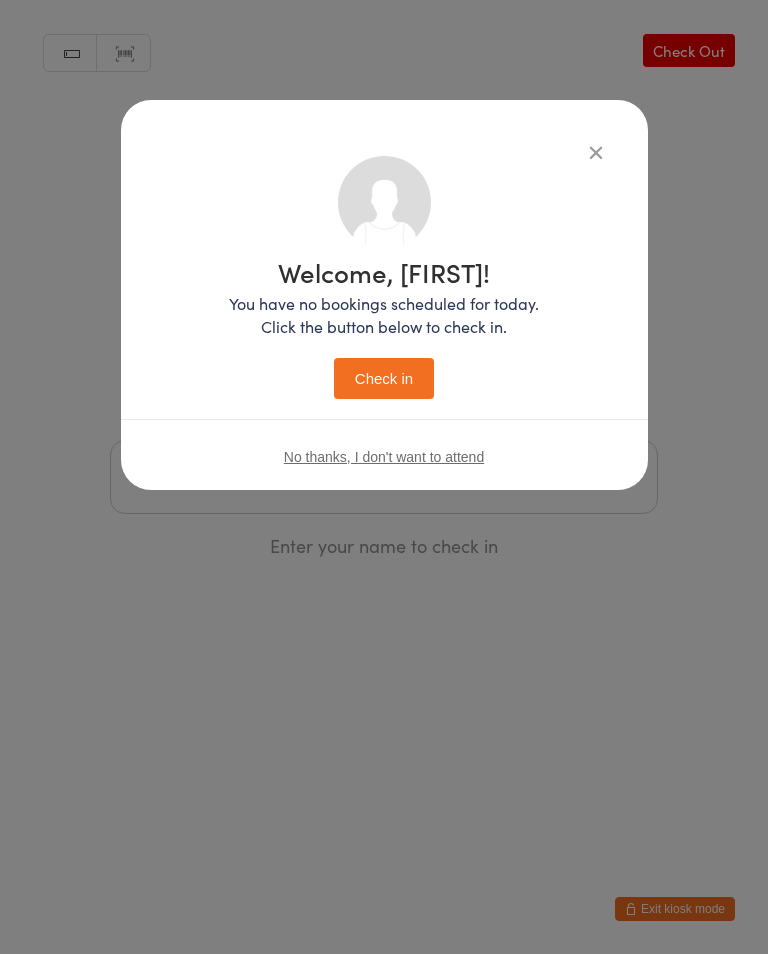 click on "Check in" at bounding box center [384, 378] 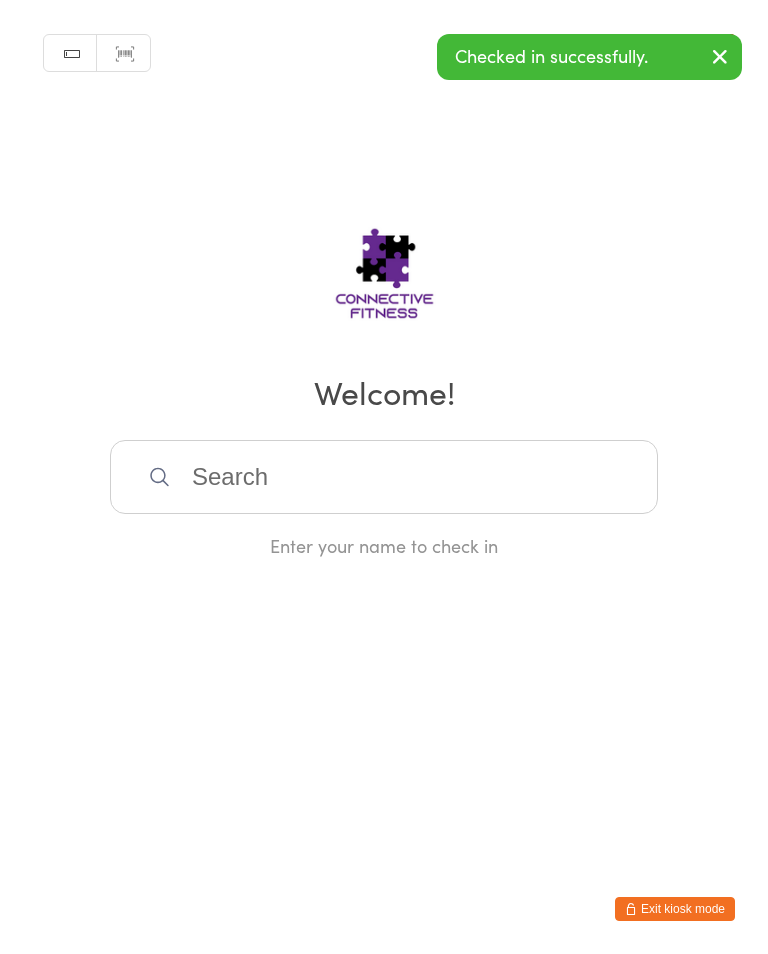 click at bounding box center (384, 477) 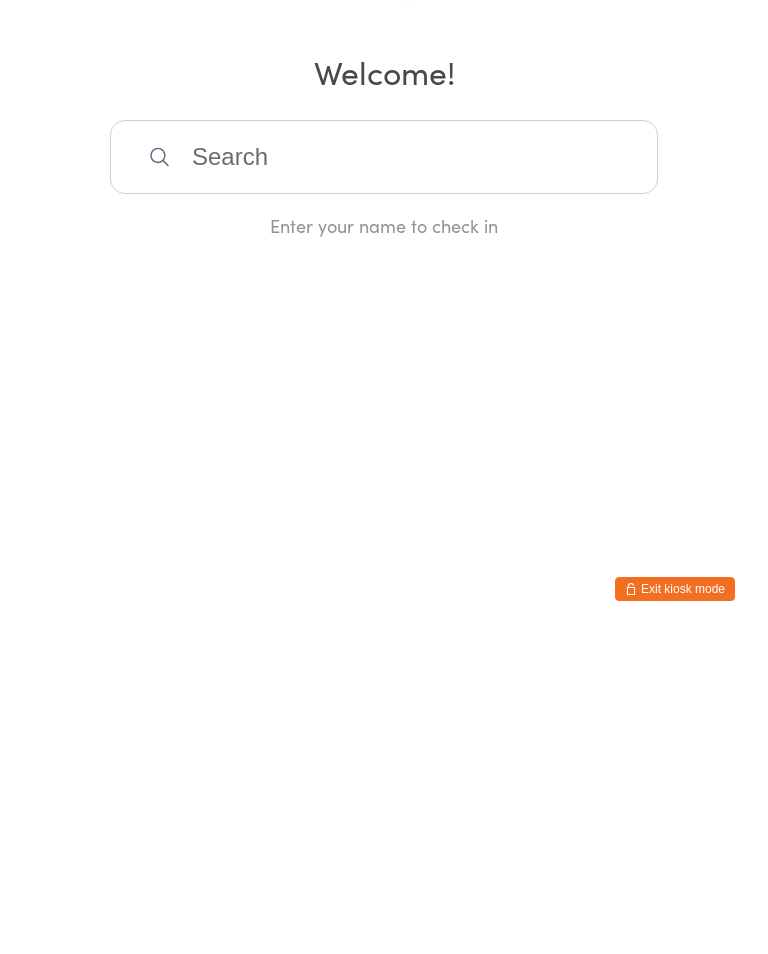 scroll, scrollTop: 0, scrollLeft: 0, axis: both 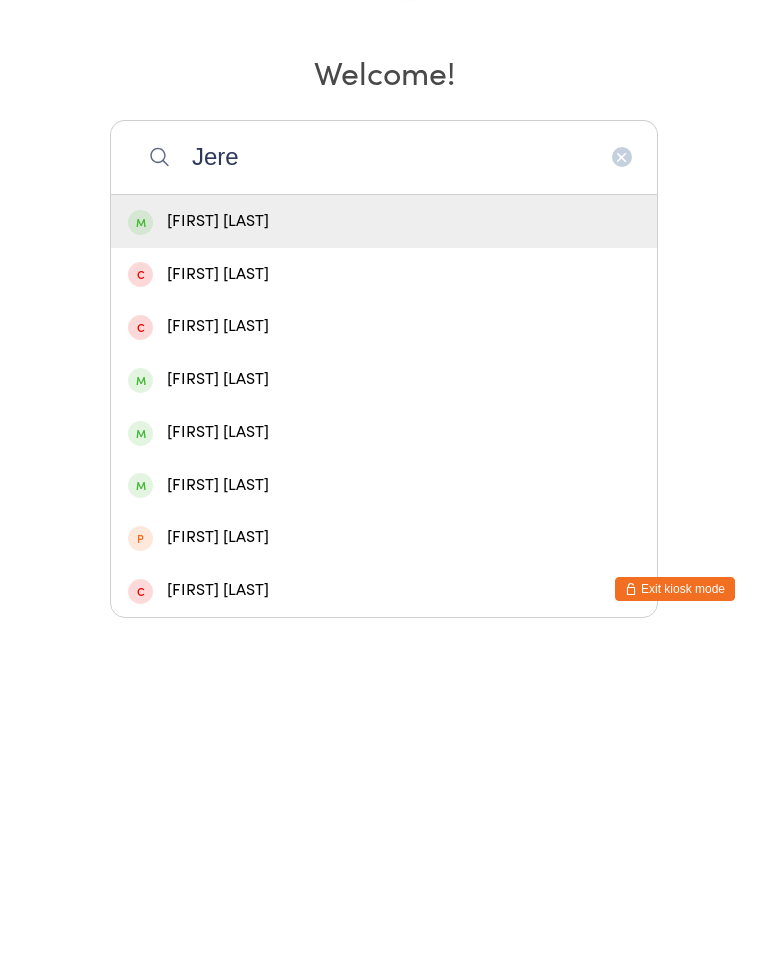 type on "Jere" 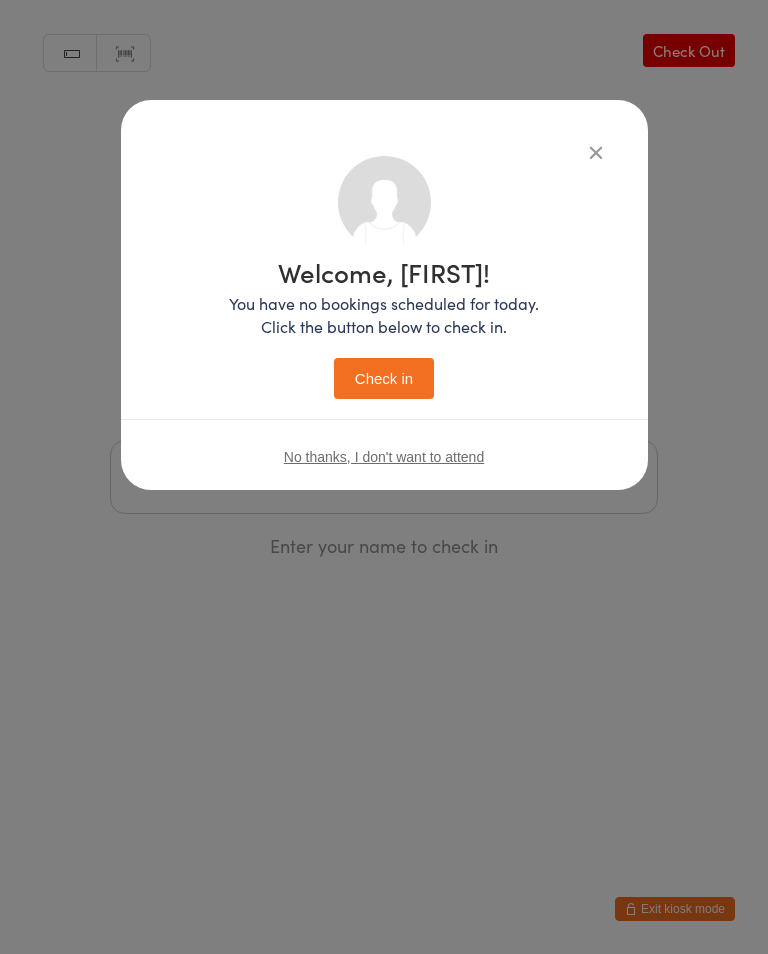 click on "Check in" at bounding box center (384, 378) 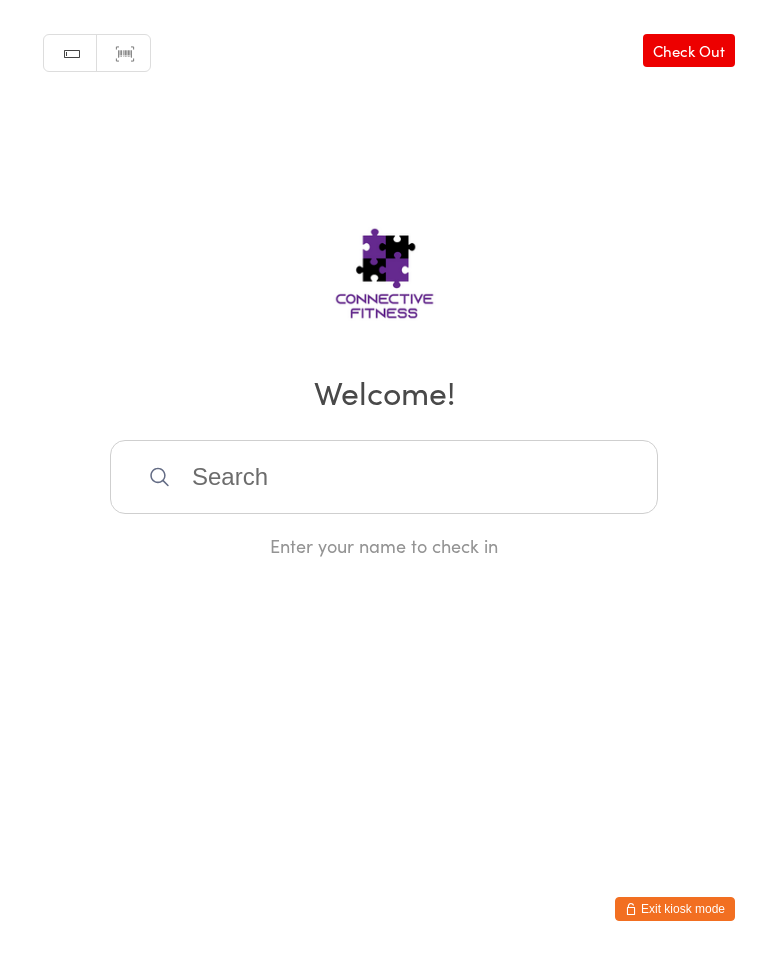 click at bounding box center (384, 477) 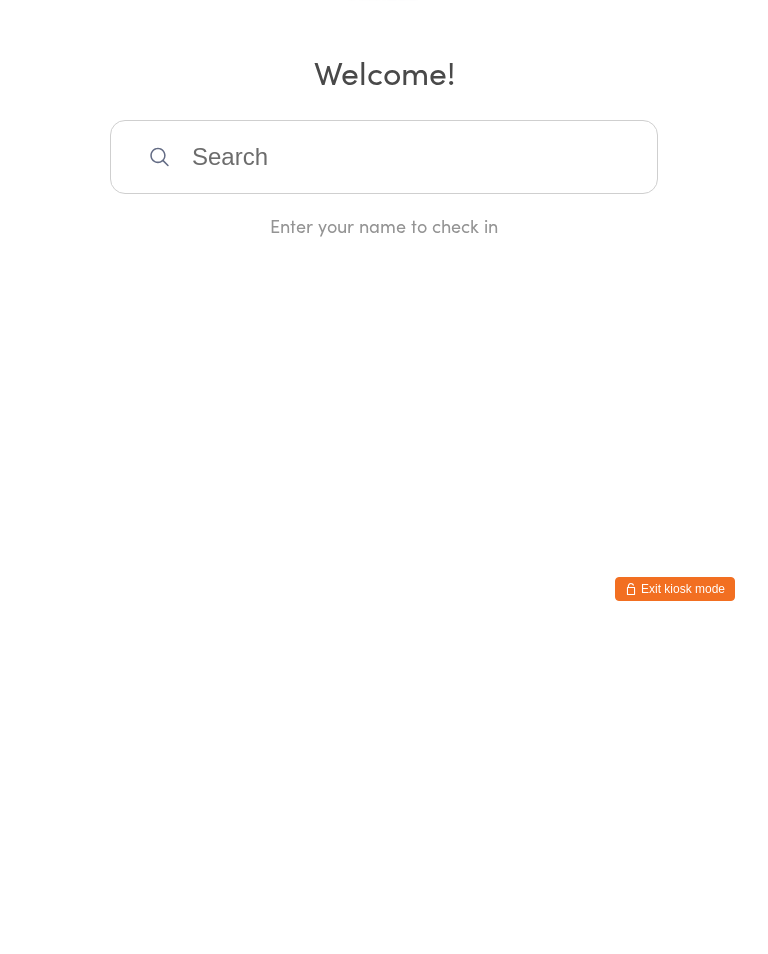 scroll, scrollTop: 0, scrollLeft: 0, axis: both 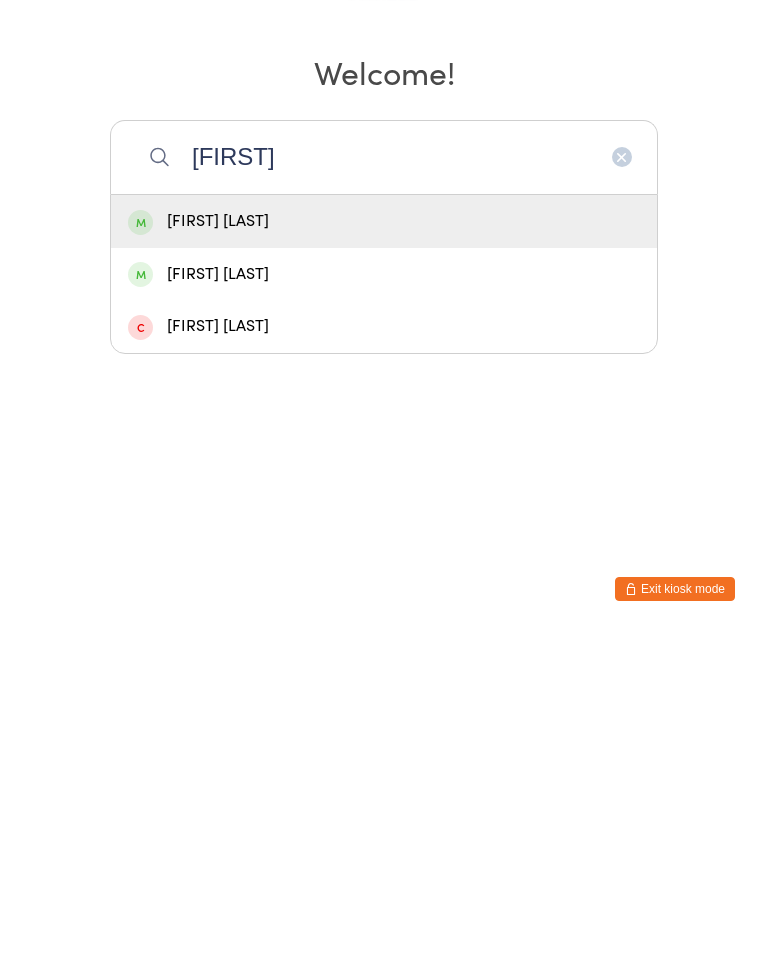 type on "[FIRST]" 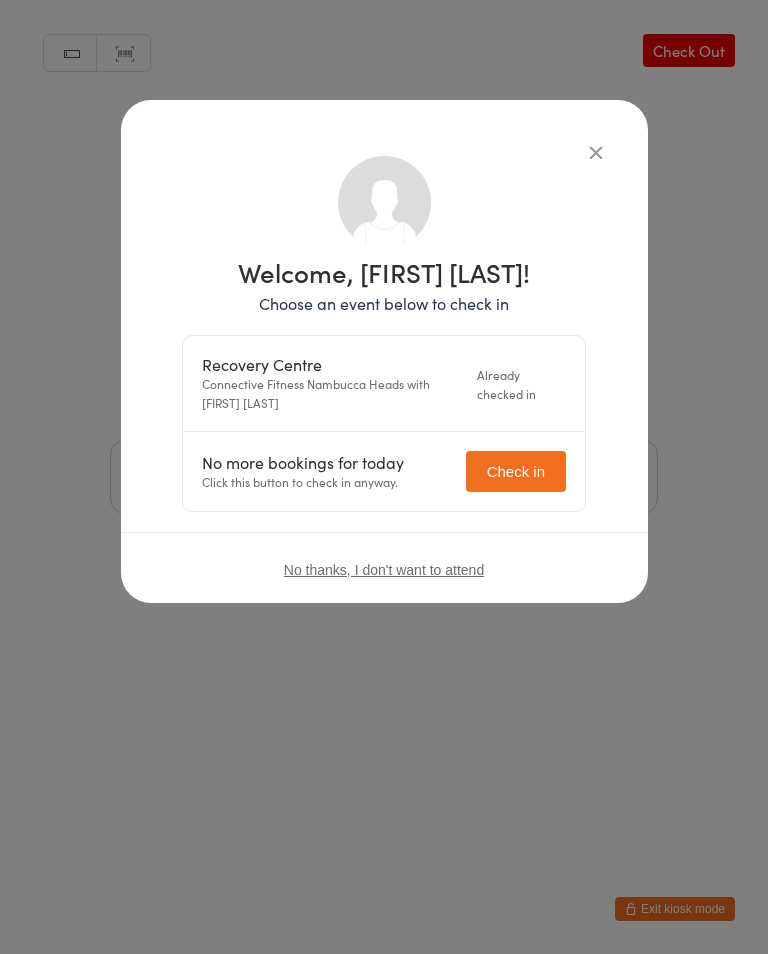 click on "Check in" at bounding box center (516, 471) 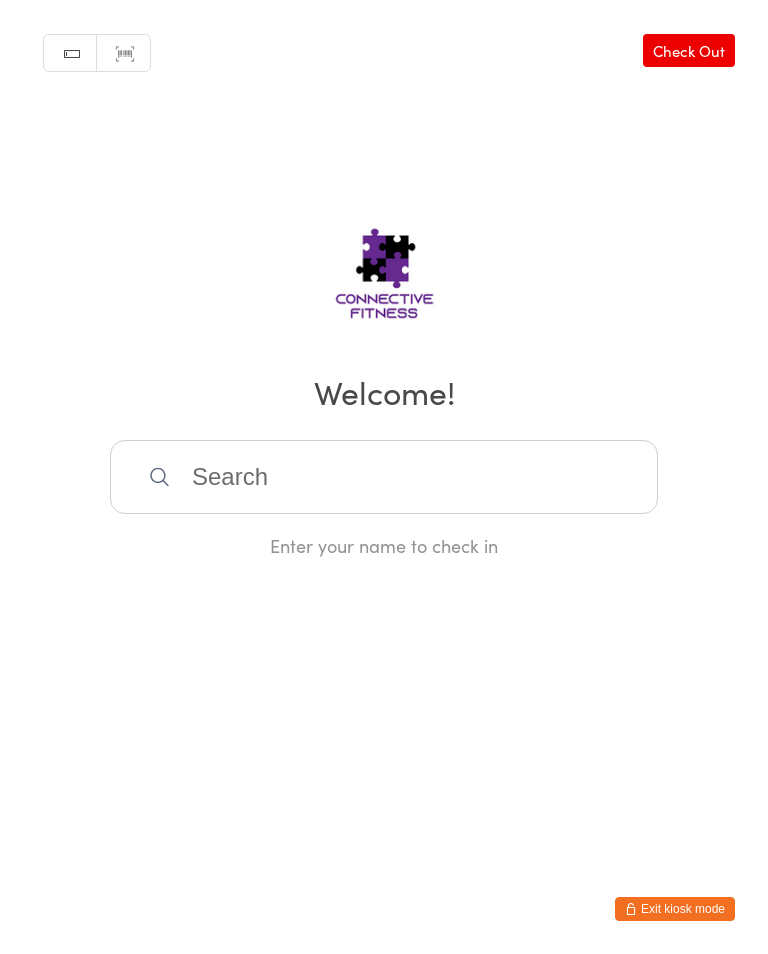 click at bounding box center [384, 477] 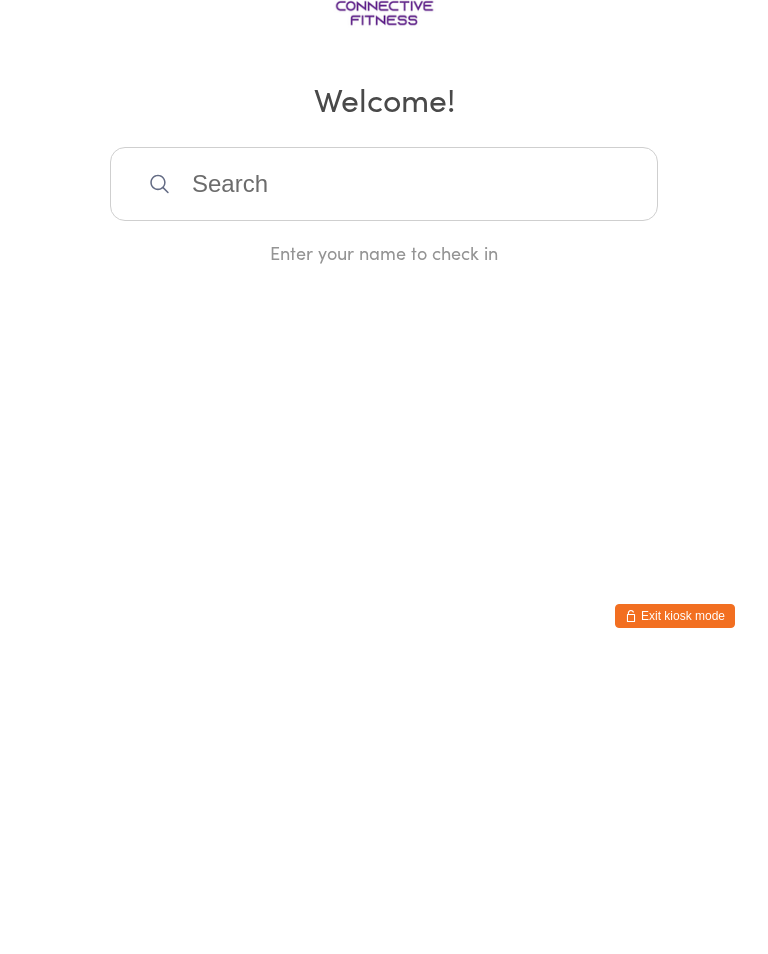 scroll, scrollTop: 0, scrollLeft: 0, axis: both 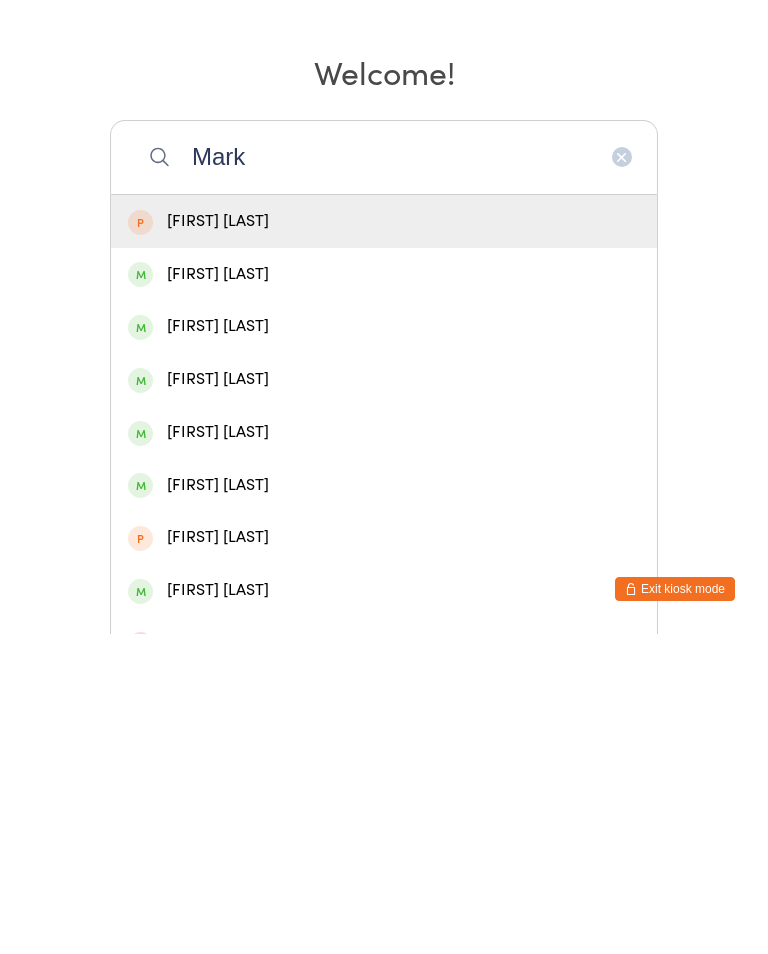 type on "Mark" 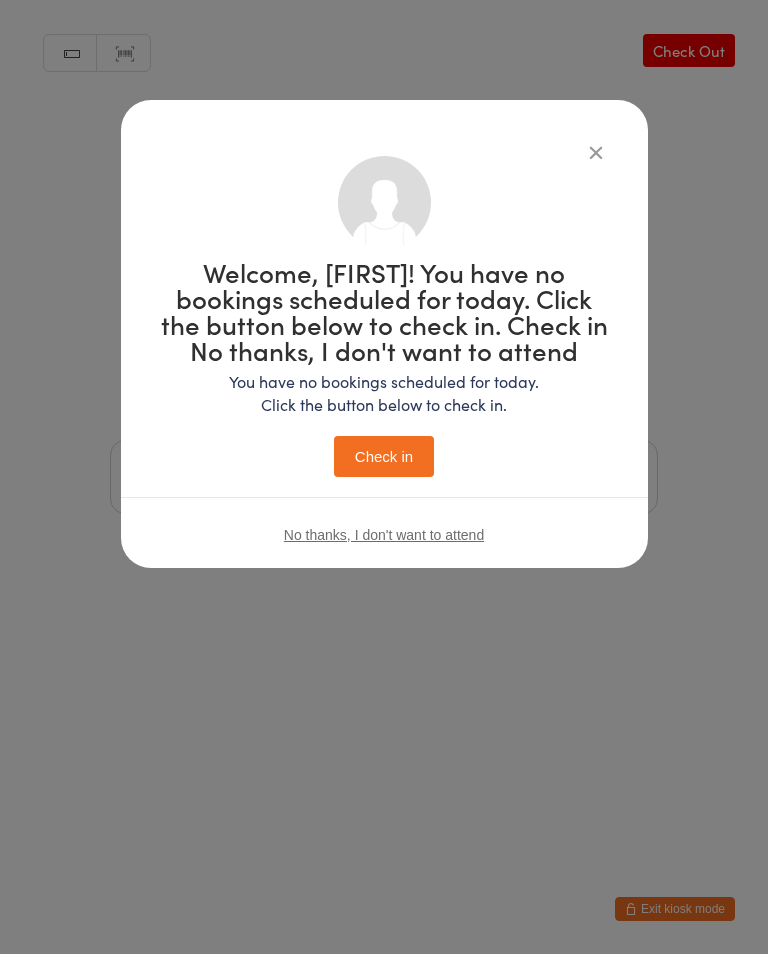 click on "Check in" at bounding box center (384, 456) 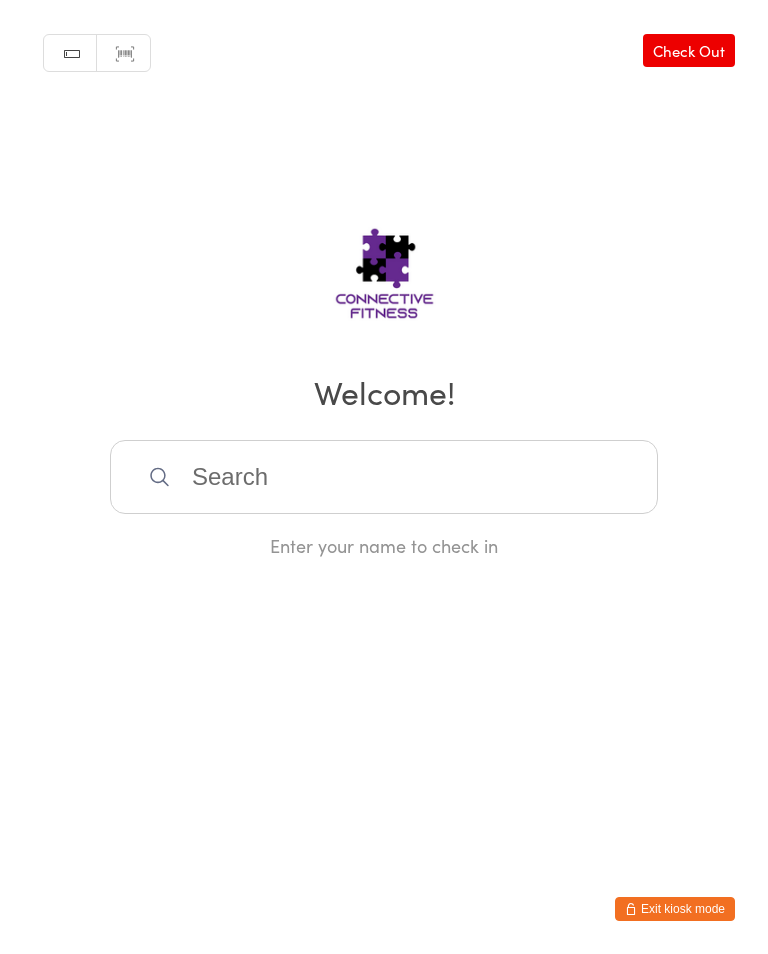 click at bounding box center (384, 477) 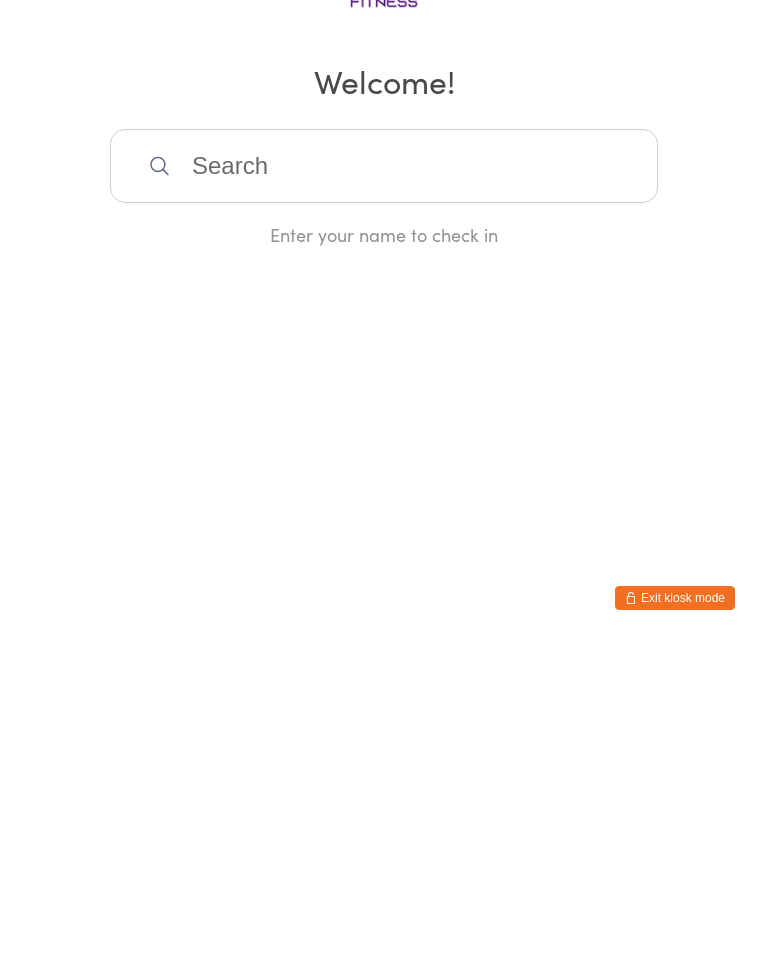 scroll, scrollTop: 0, scrollLeft: 0, axis: both 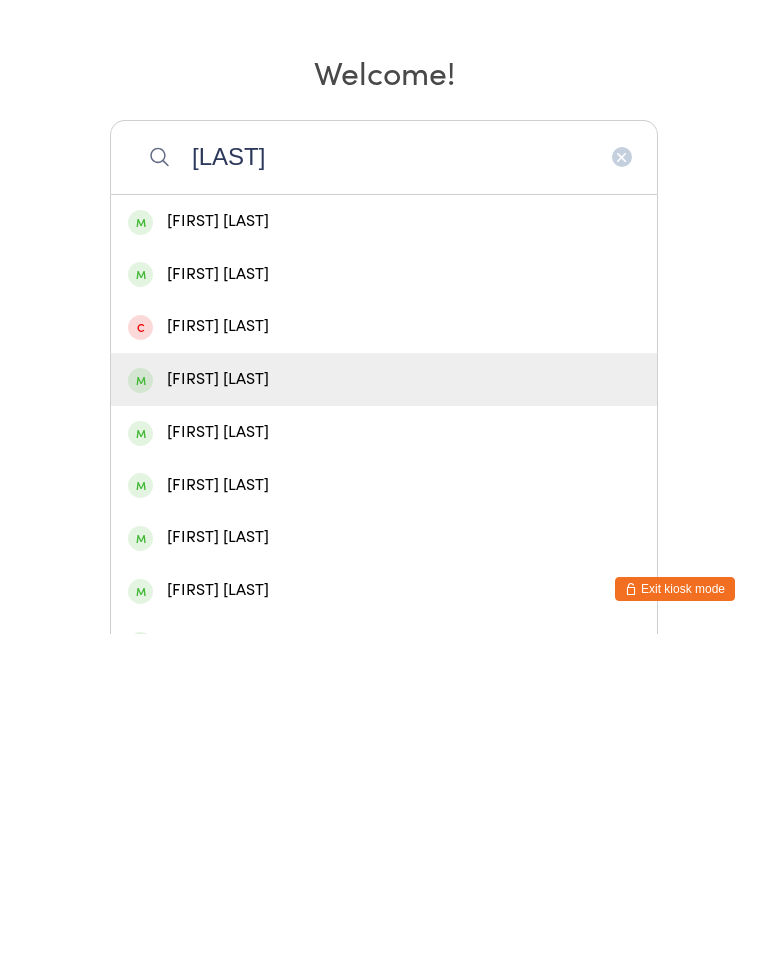 type on "[LAST]" 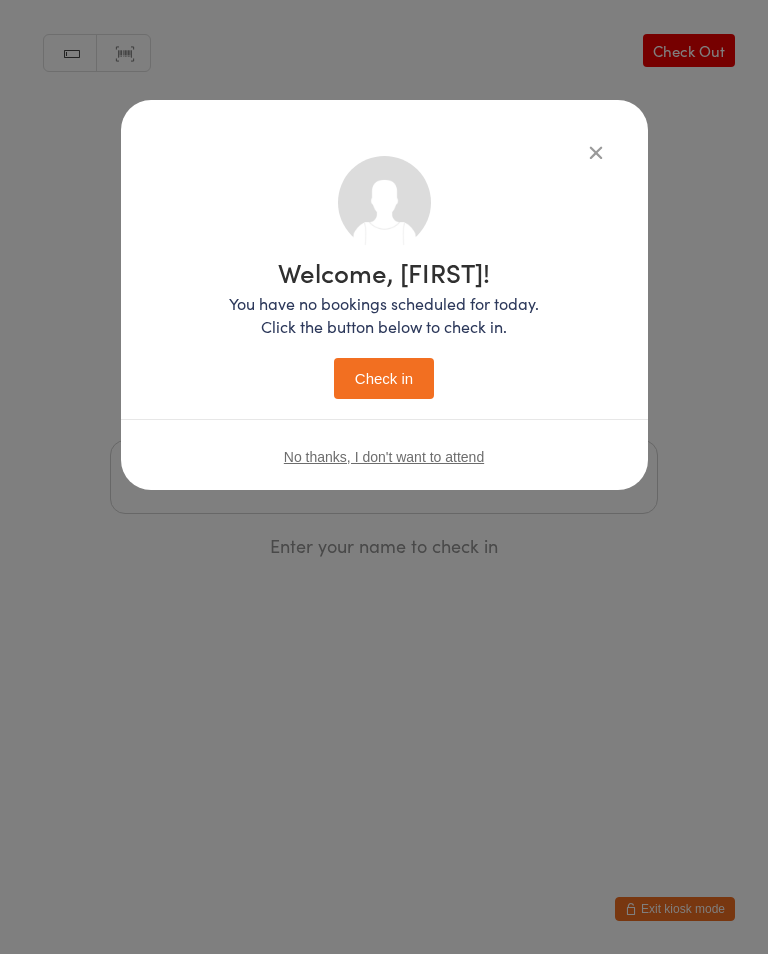 click on "Check in" at bounding box center (384, 378) 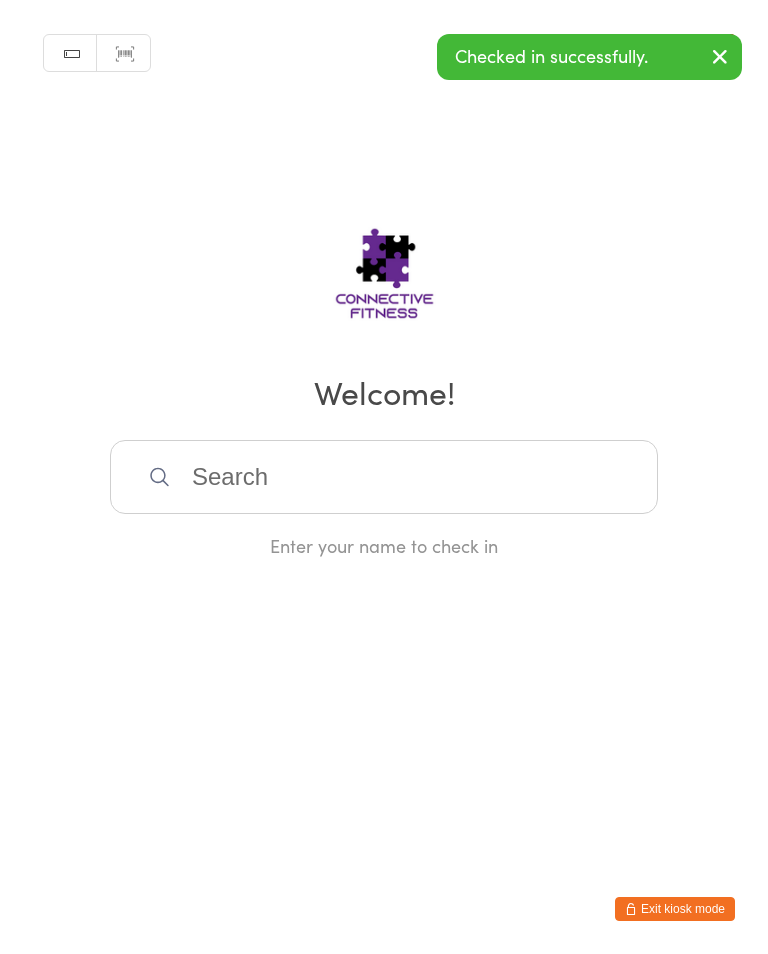 click at bounding box center [384, 477] 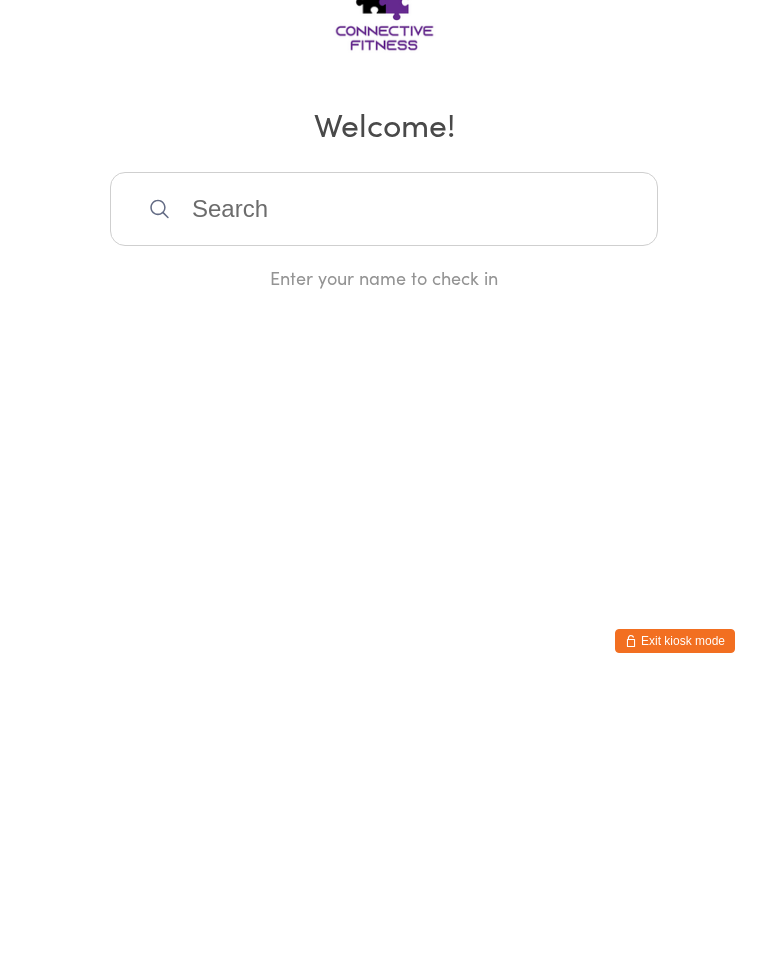 scroll, scrollTop: 0, scrollLeft: 0, axis: both 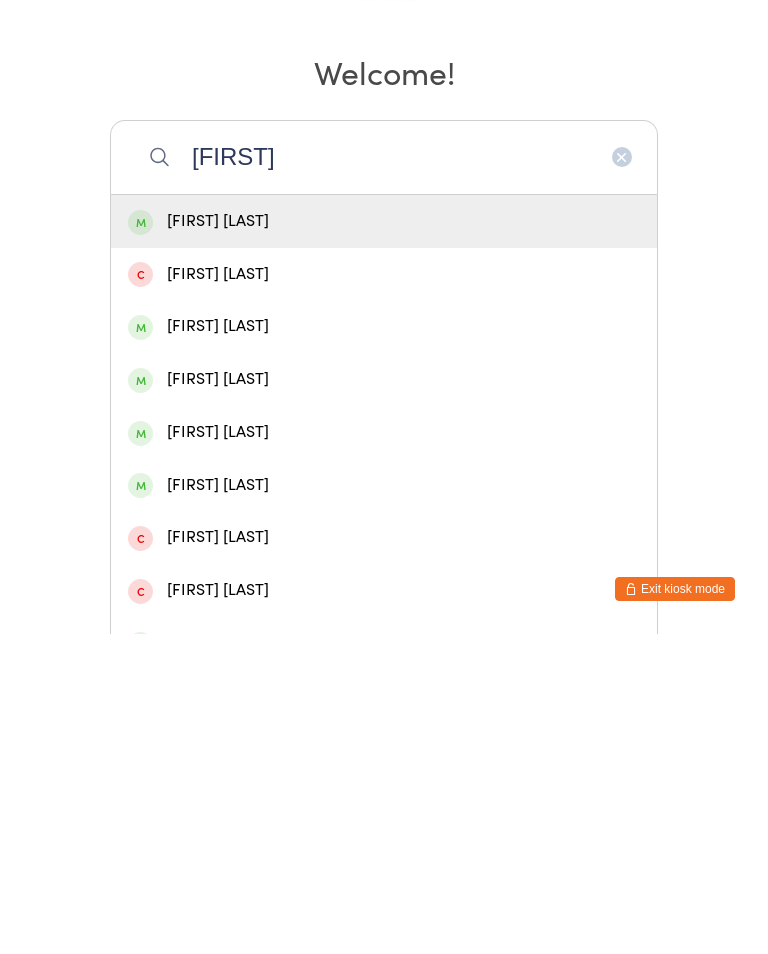 type on "[FIRST]" 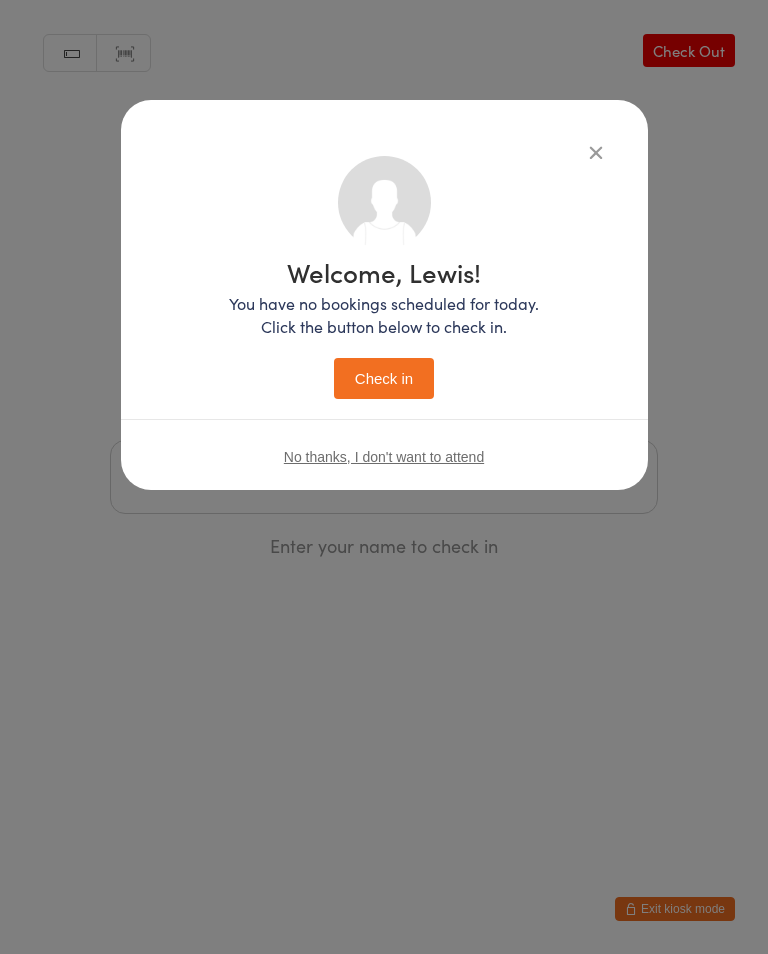 click on "Check in" at bounding box center [384, 378] 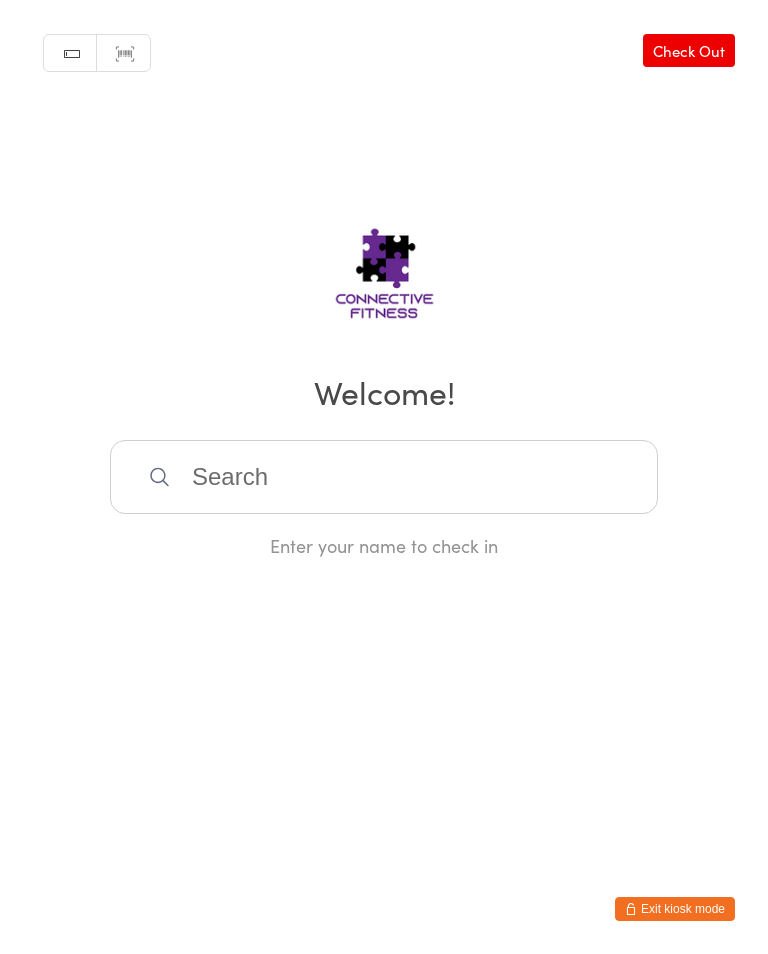 click at bounding box center [384, 477] 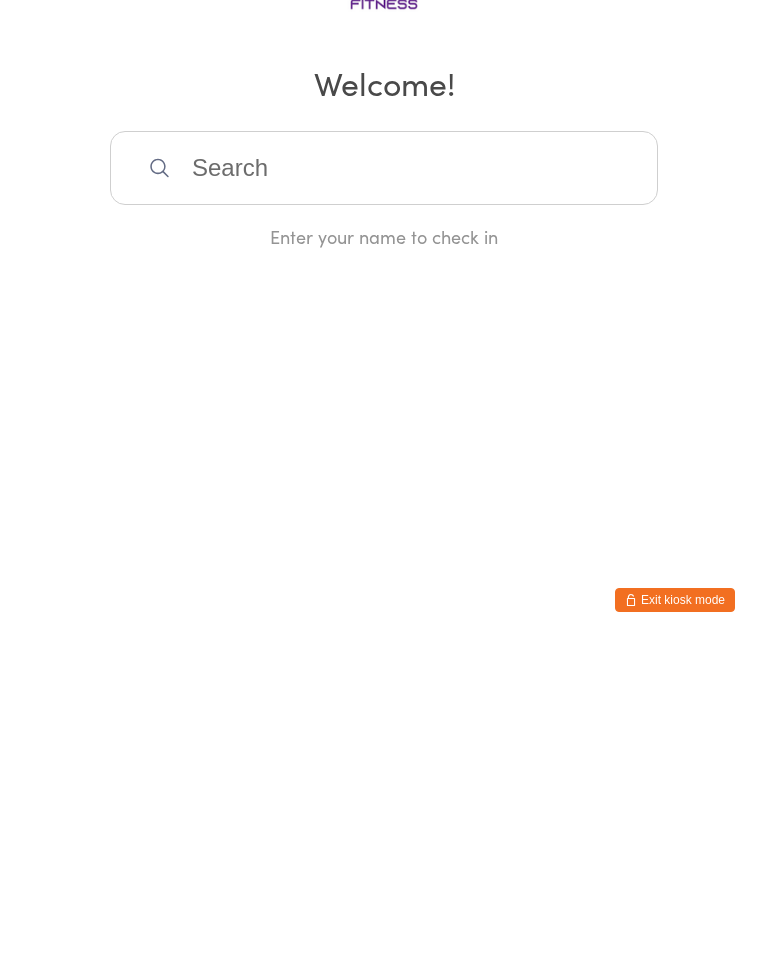 scroll, scrollTop: 0, scrollLeft: 0, axis: both 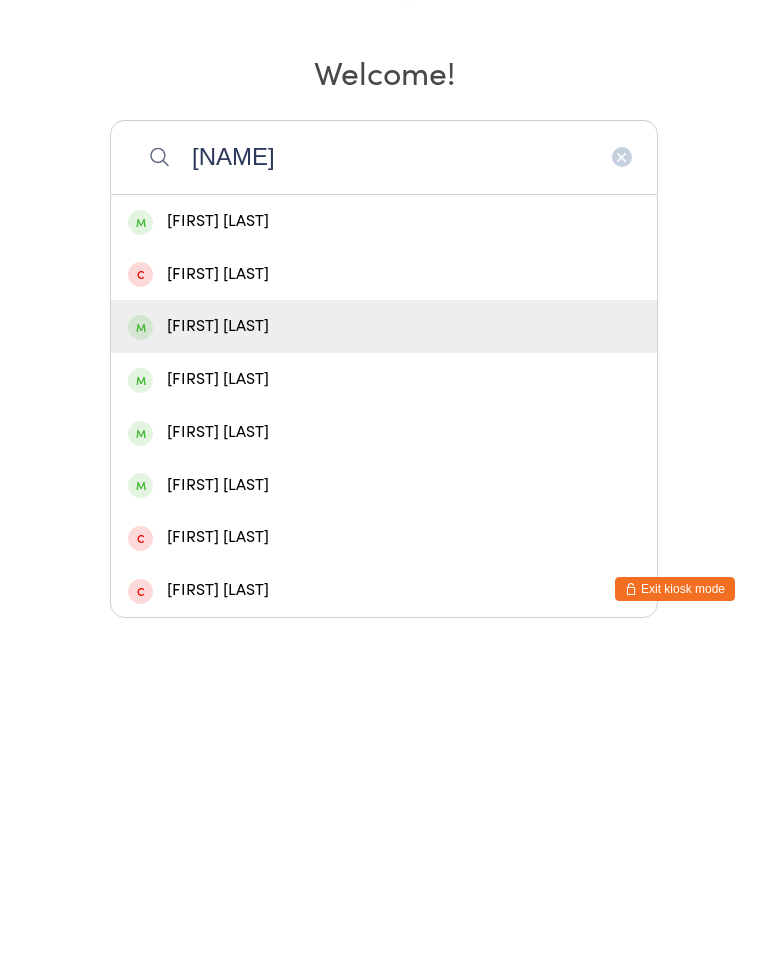 type on "[NAME]" 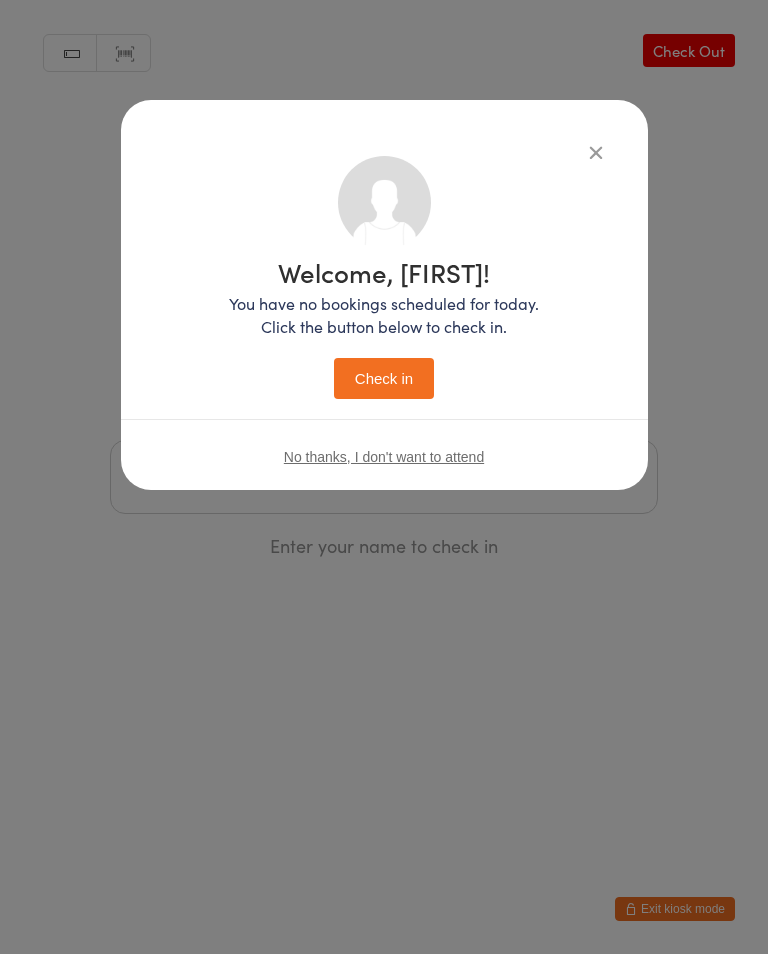 click on "Check in" at bounding box center (384, 378) 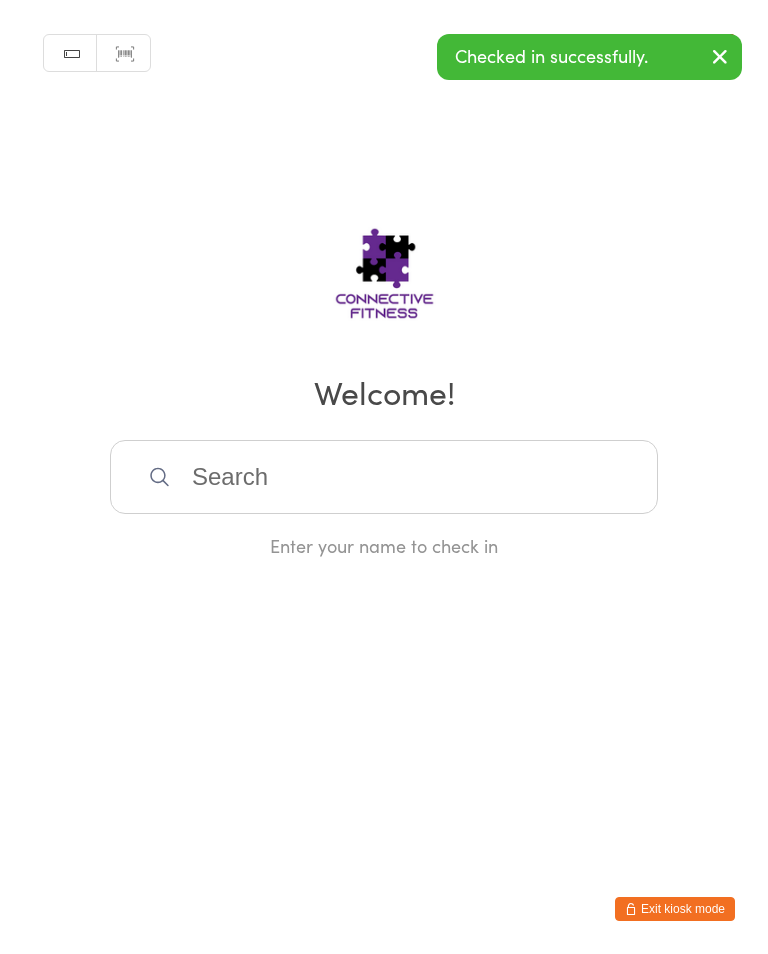 click at bounding box center (384, 477) 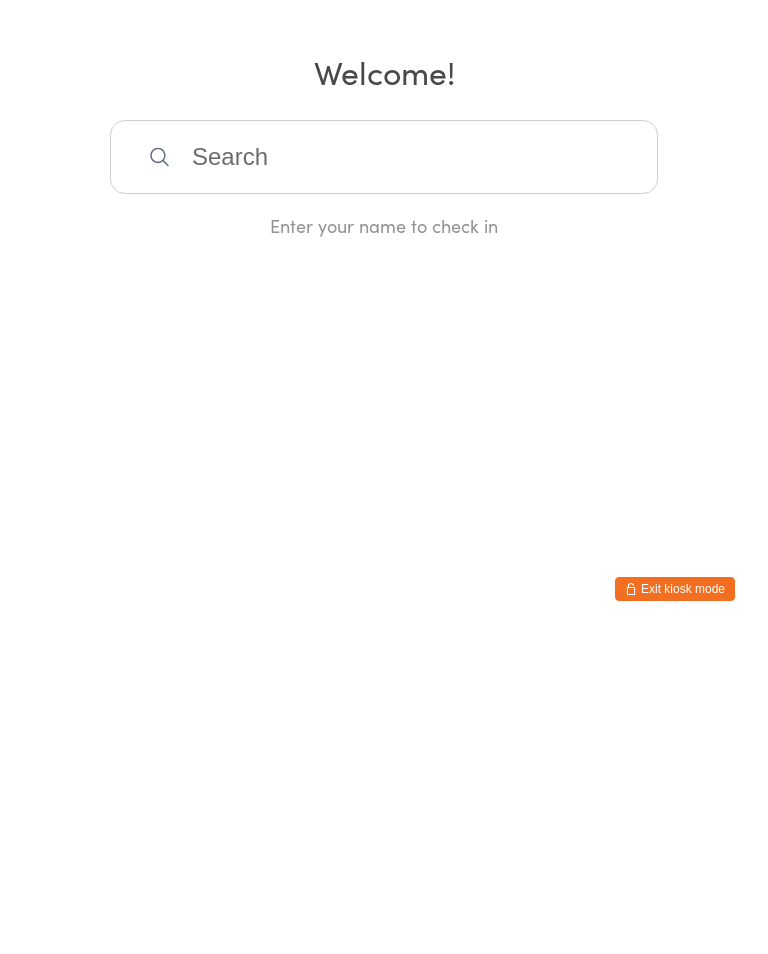scroll, scrollTop: 0, scrollLeft: 0, axis: both 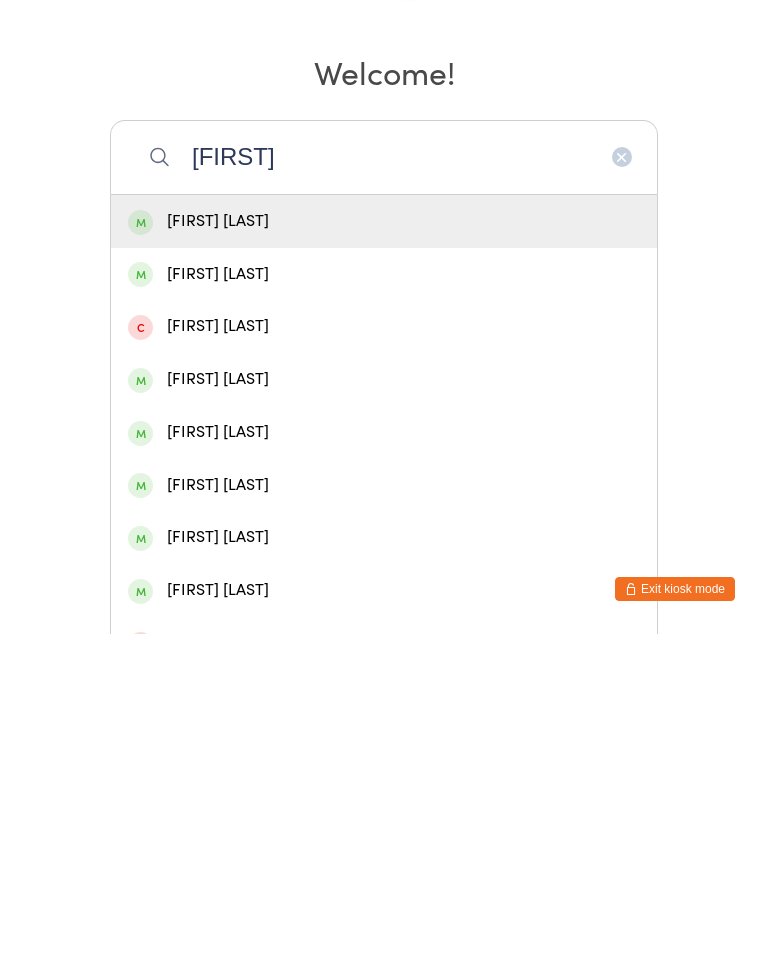 type on "[FIRST]" 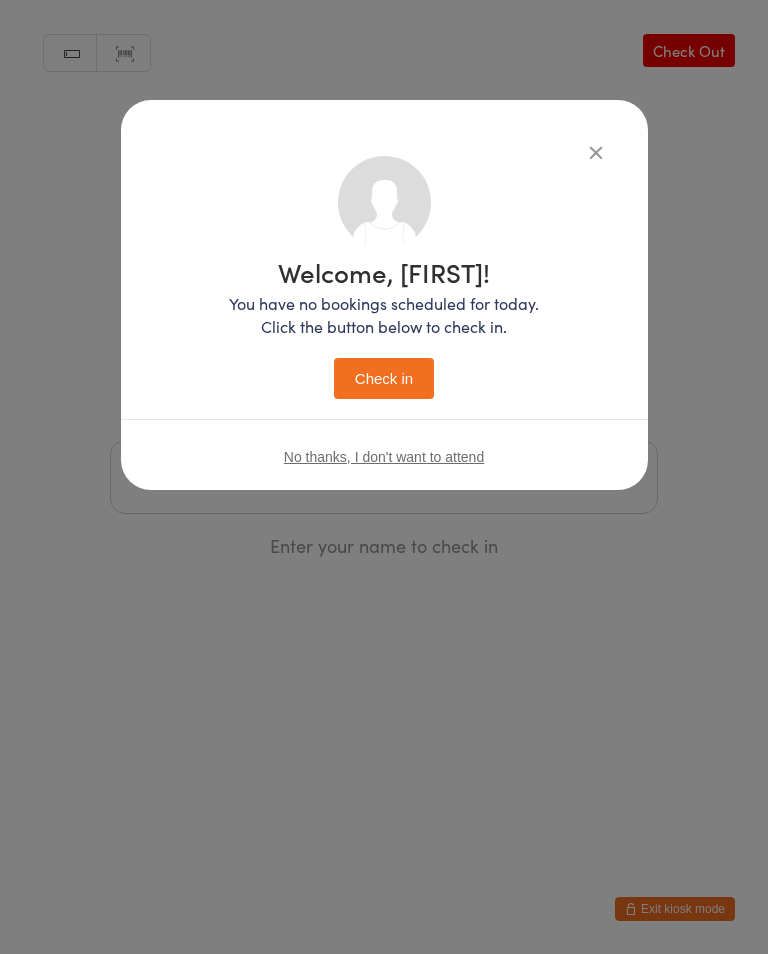 click on "Check in" at bounding box center (384, 378) 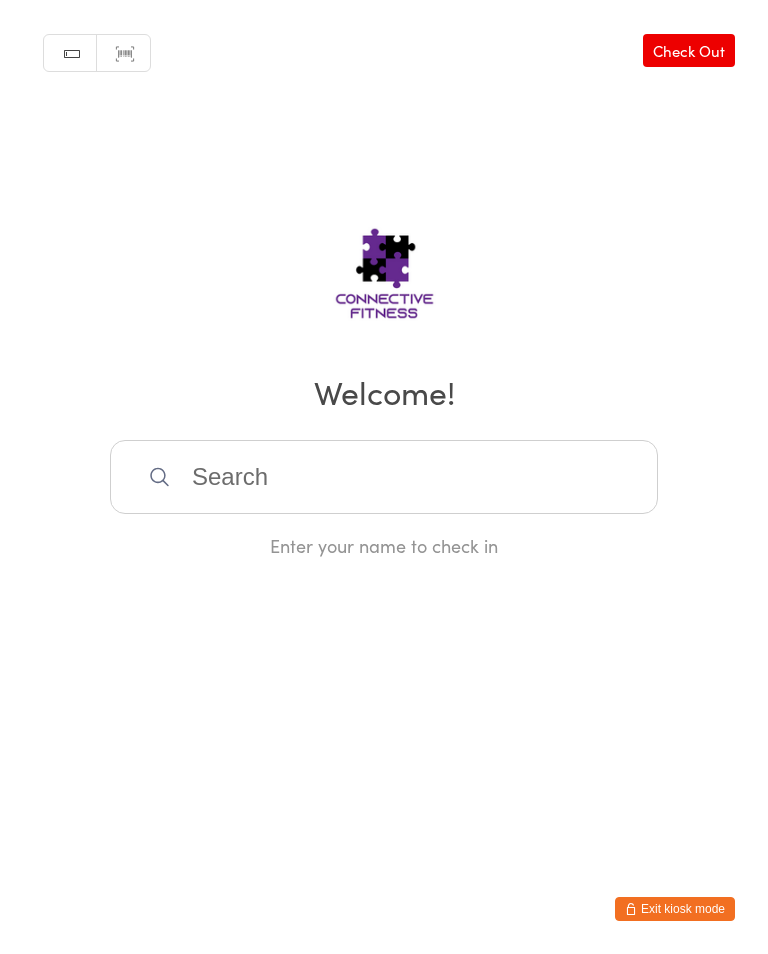 click at bounding box center [384, 477] 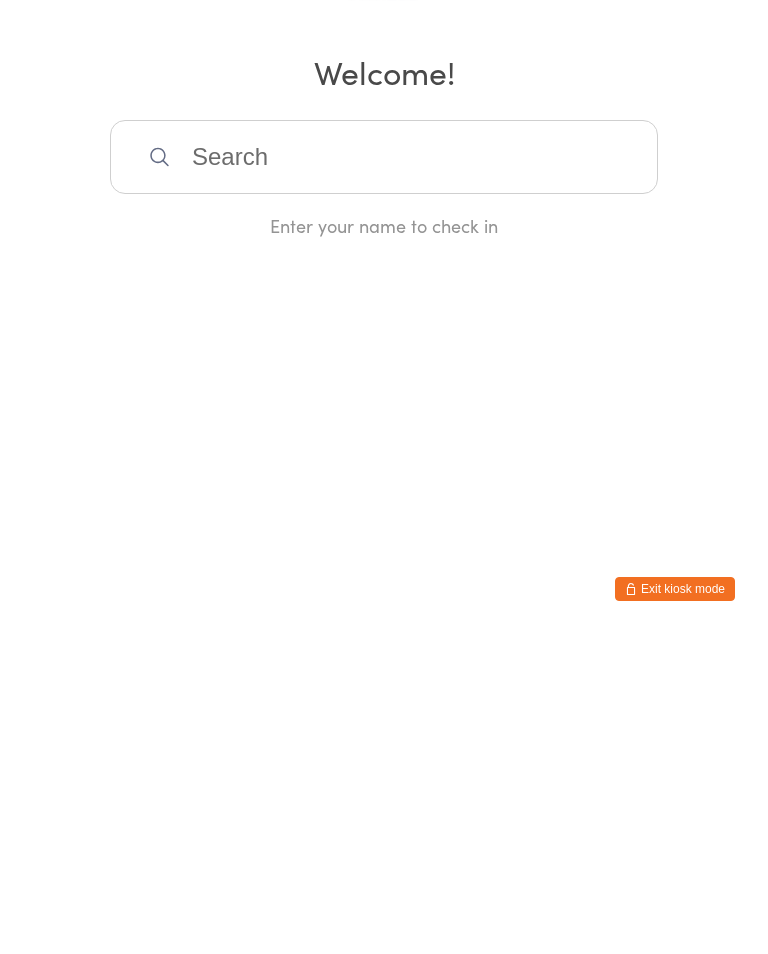 scroll, scrollTop: 0, scrollLeft: 0, axis: both 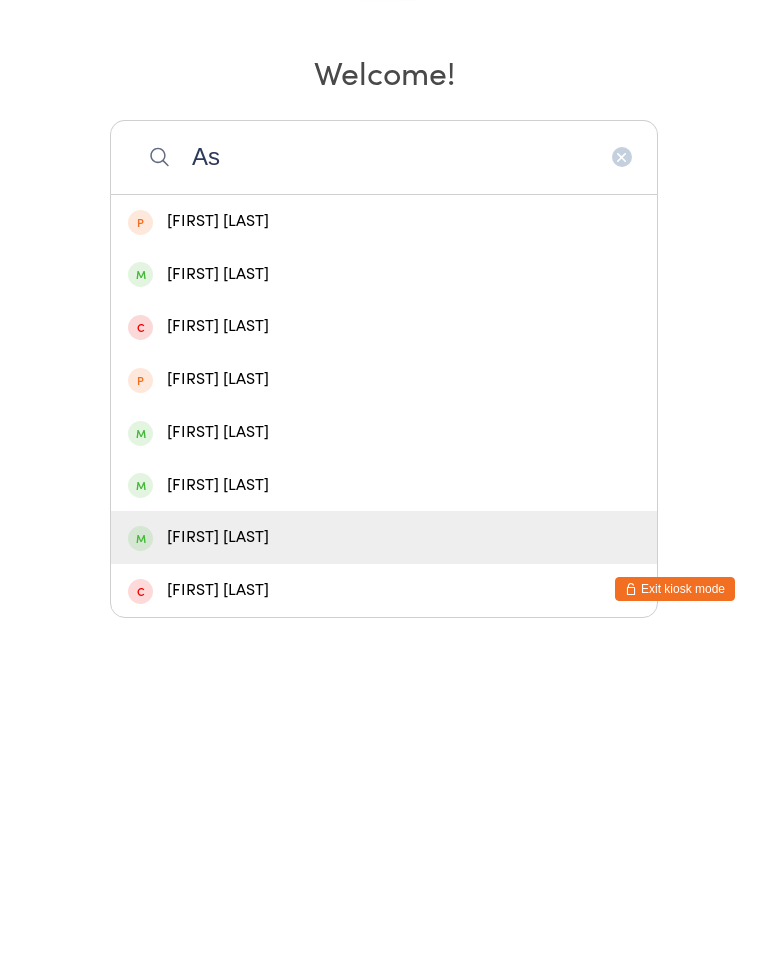 type on "As" 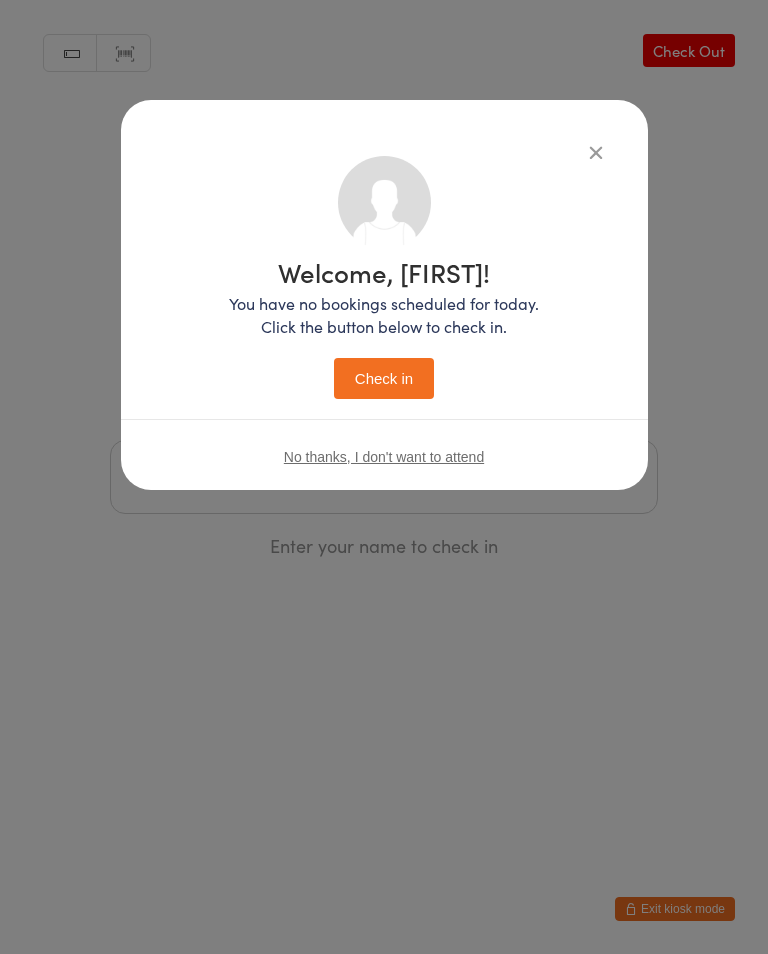 click on "Check in" at bounding box center [384, 378] 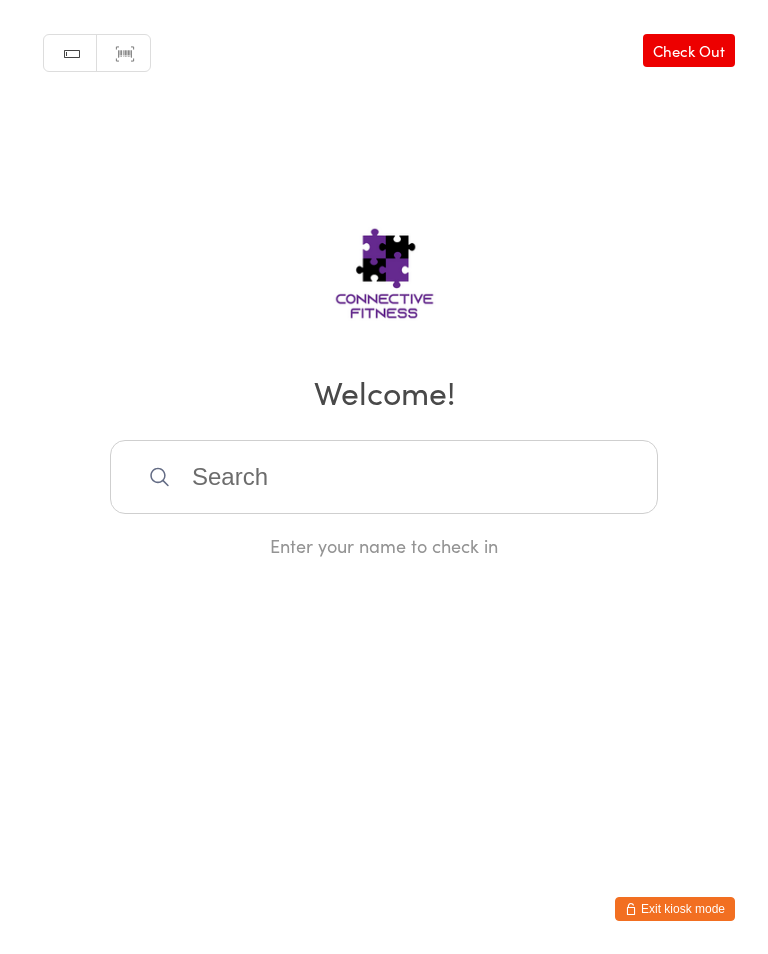 click at bounding box center [384, 477] 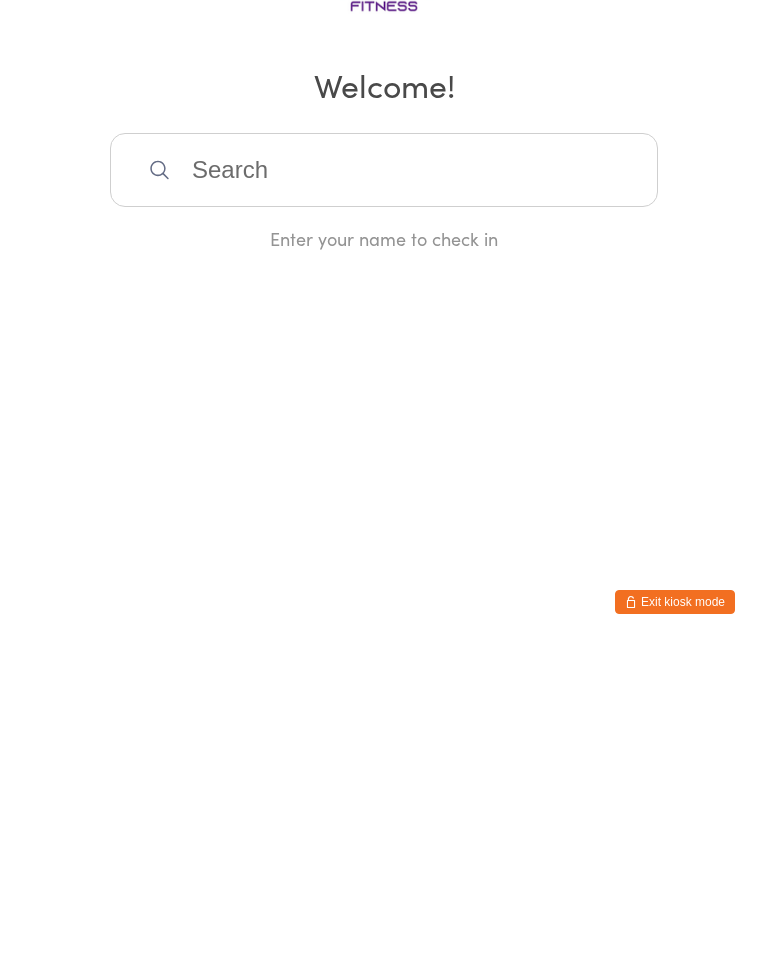 scroll, scrollTop: 0, scrollLeft: 0, axis: both 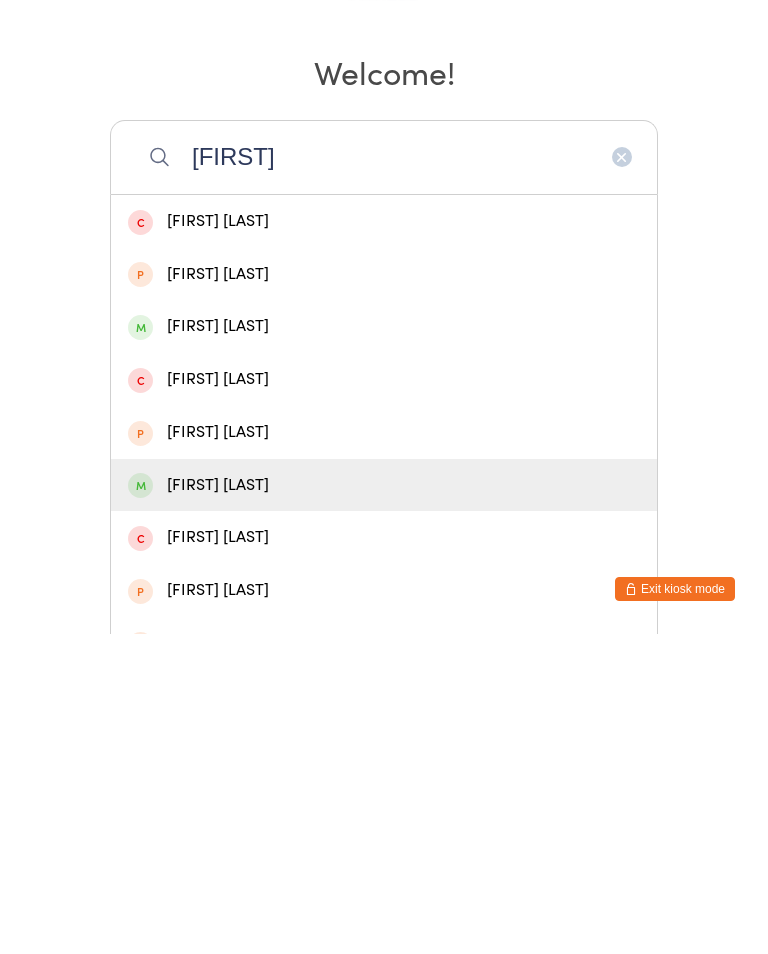 type on "[FIRST]" 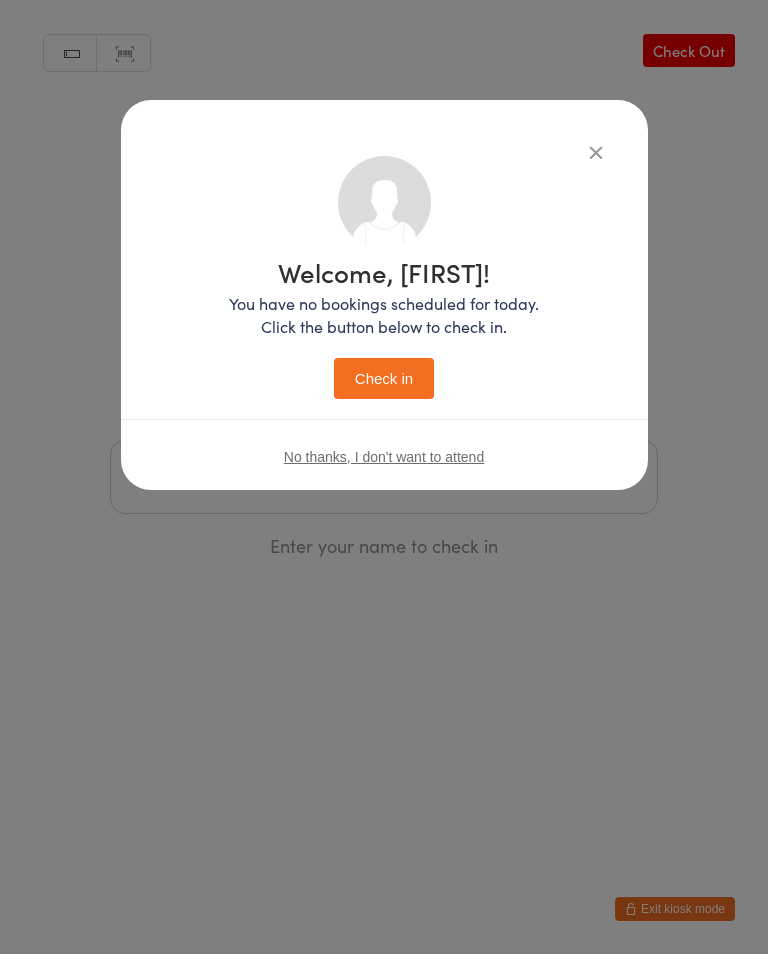 click on "Check in" at bounding box center [384, 378] 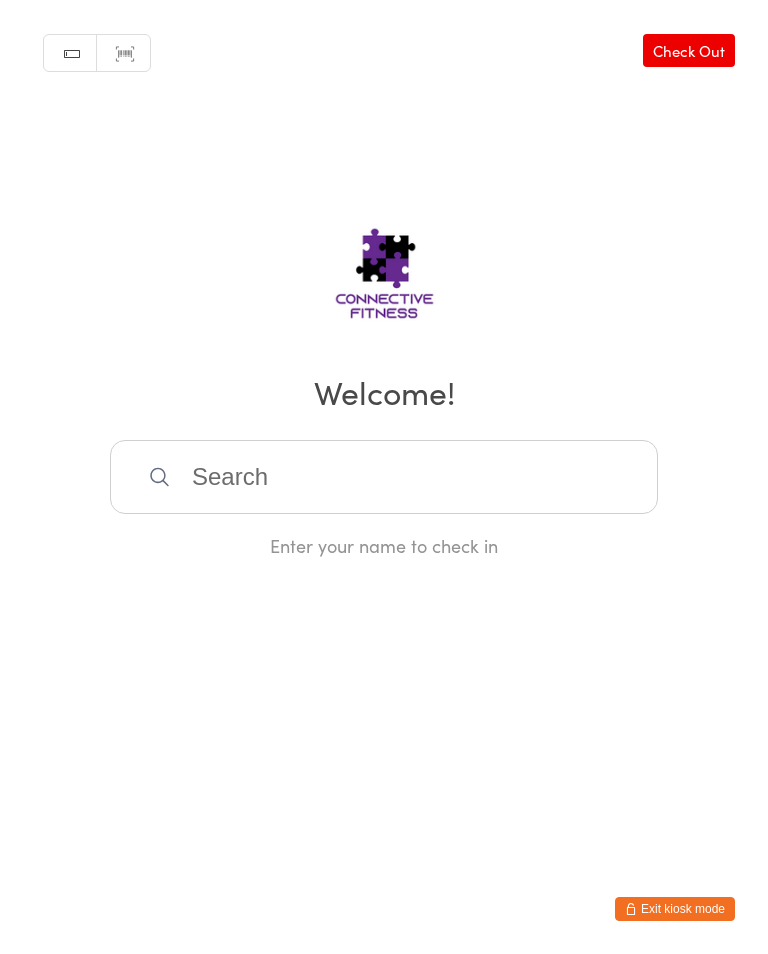 click on "Check Out" at bounding box center [689, 50] 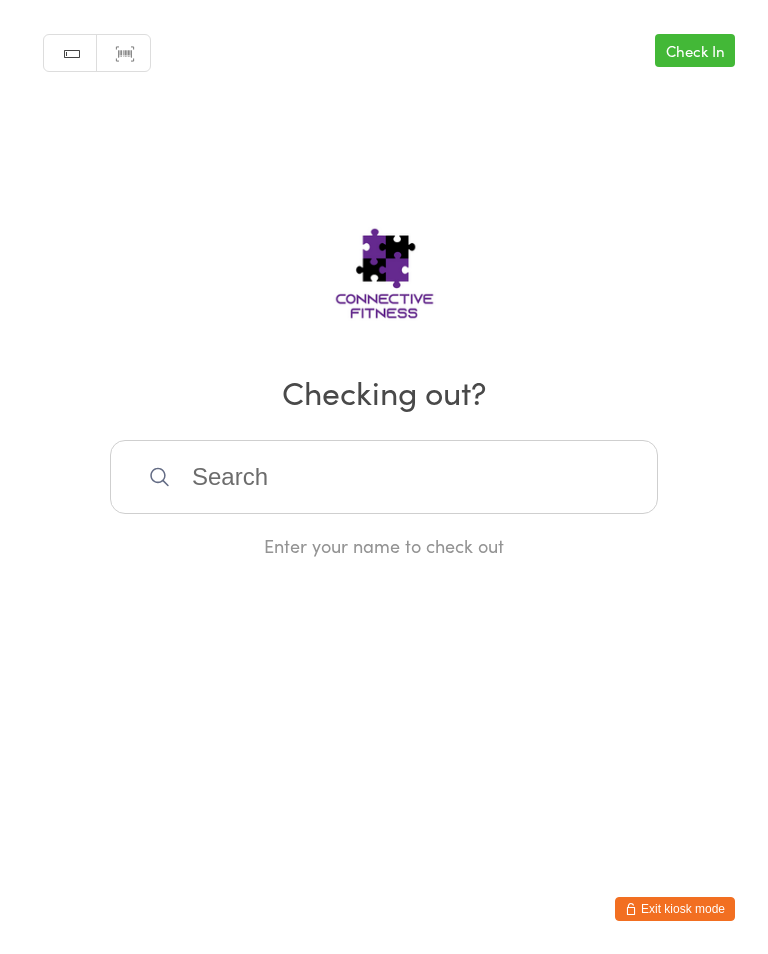 click on "Check In" at bounding box center [695, 50] 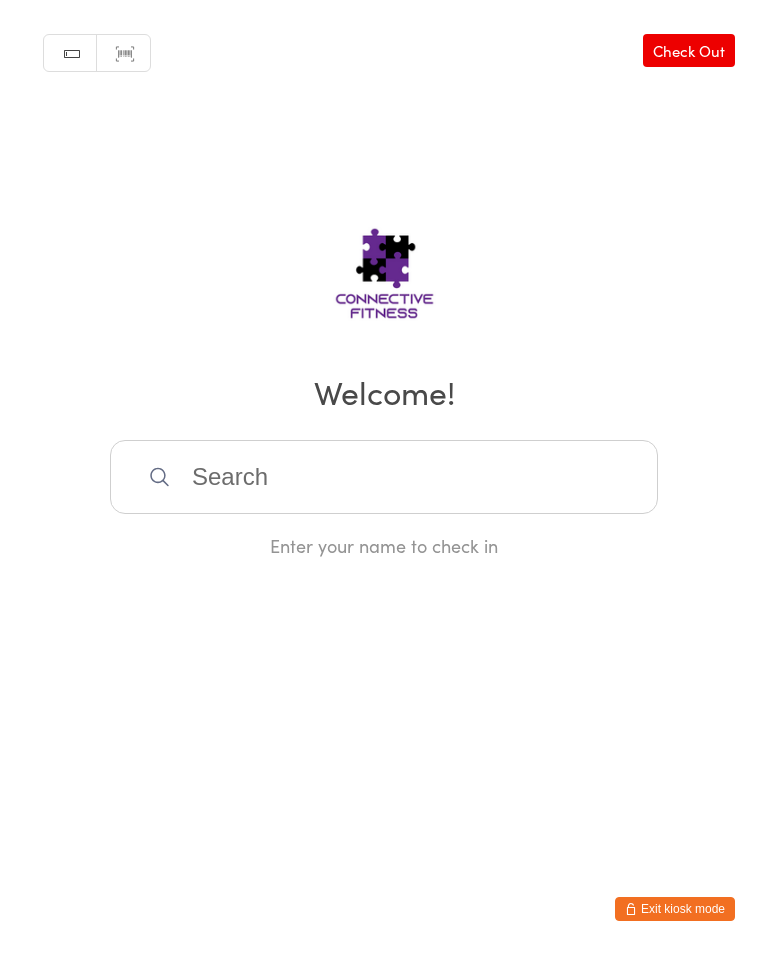 click at bounding box center (384, 477) 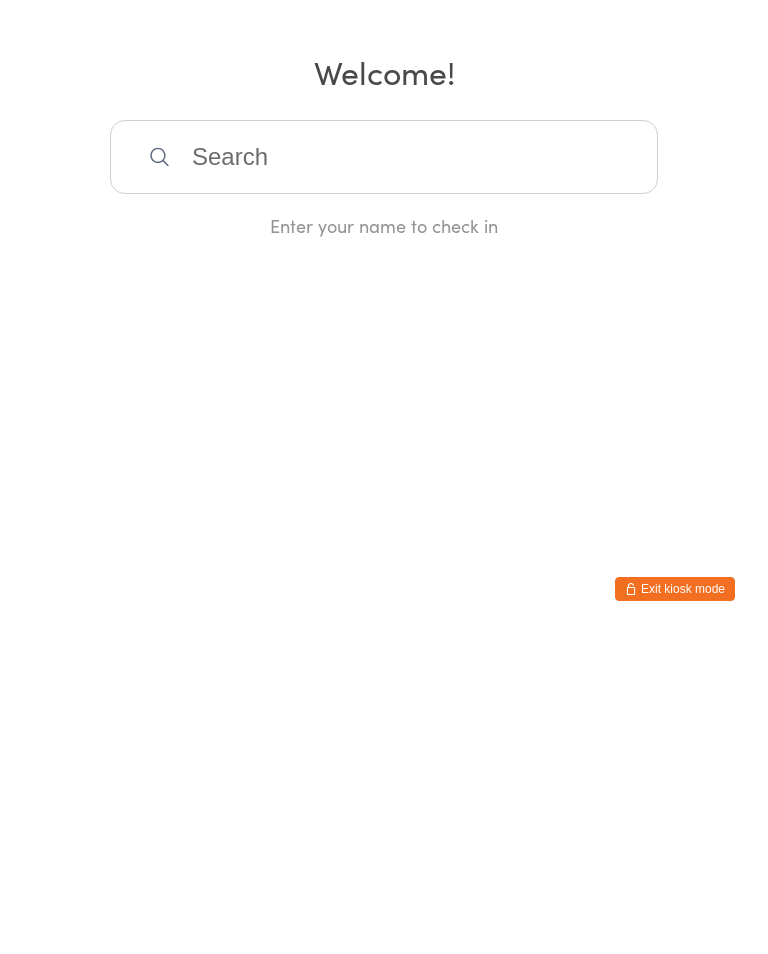 scroll, scrollTop: 0, scrollLeft: 0, axis: both 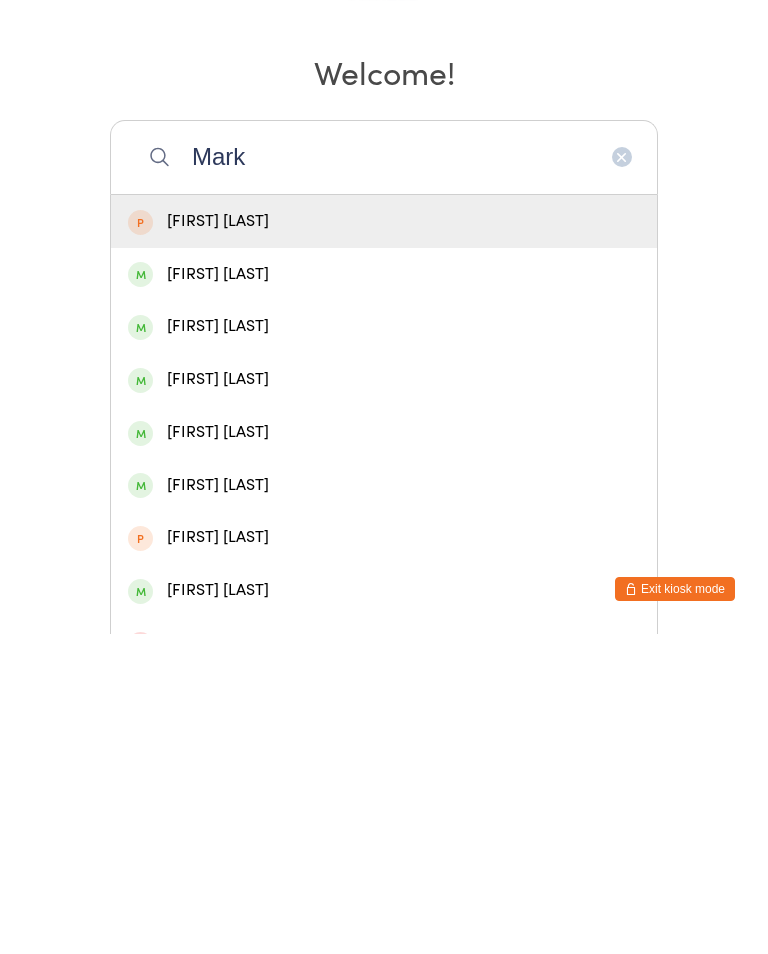 type on "Mark" 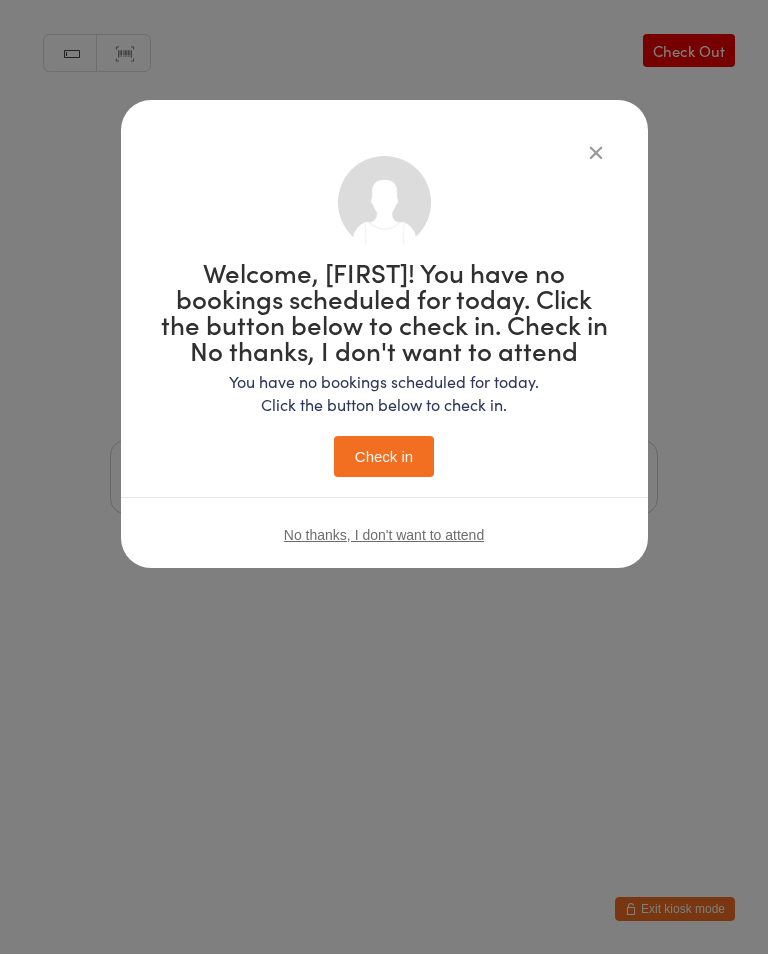 click on "Check in" at bounding box center (384, 456) 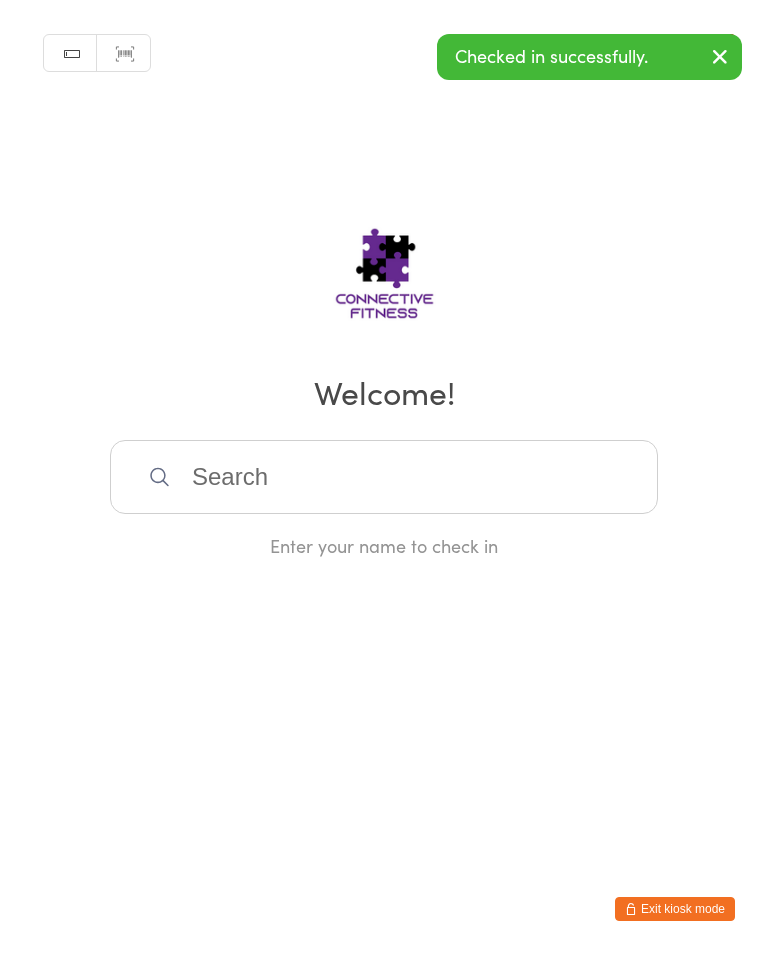 click at bounding box center (720, 58) 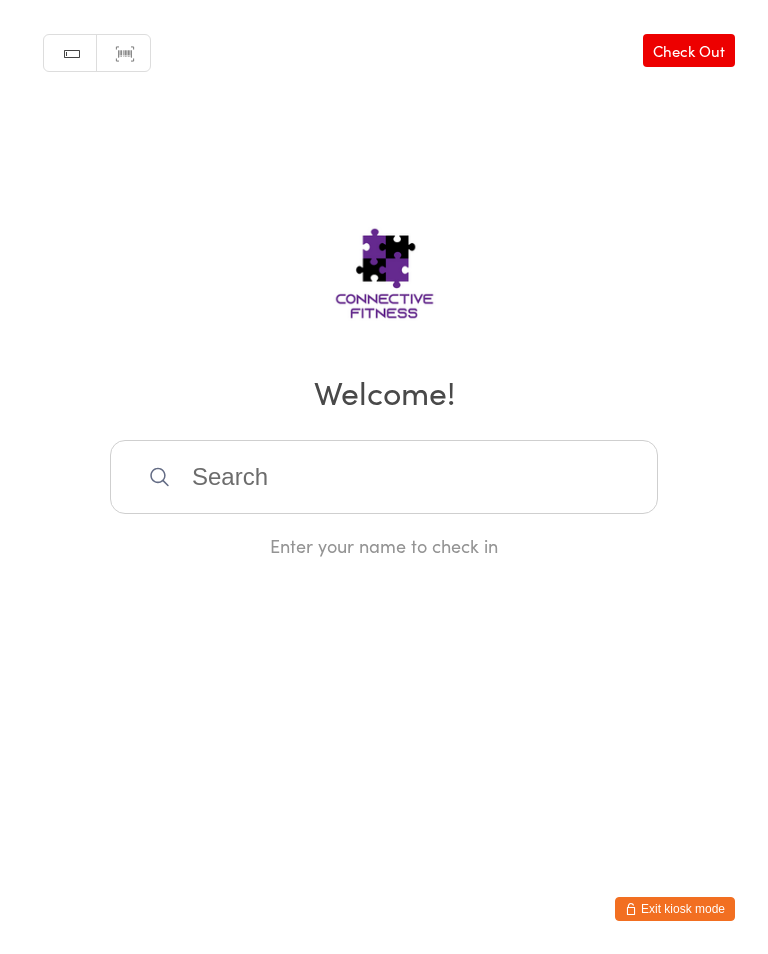 click on "Check Out" at bounding box center [689, 50] 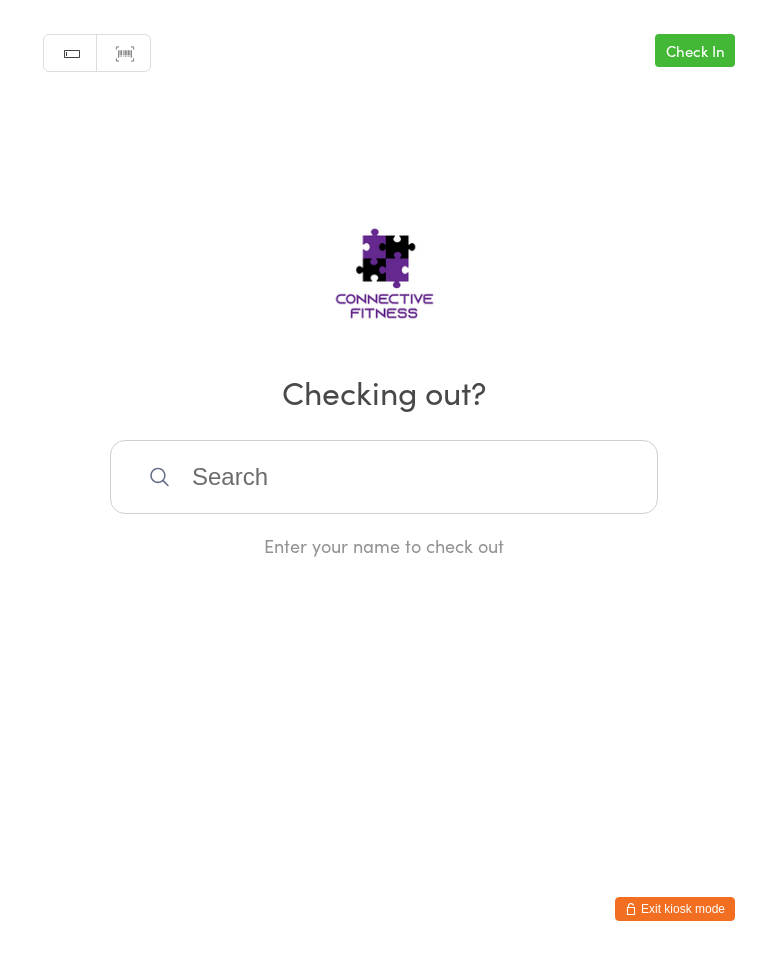 click at bounding box center [384, 477] 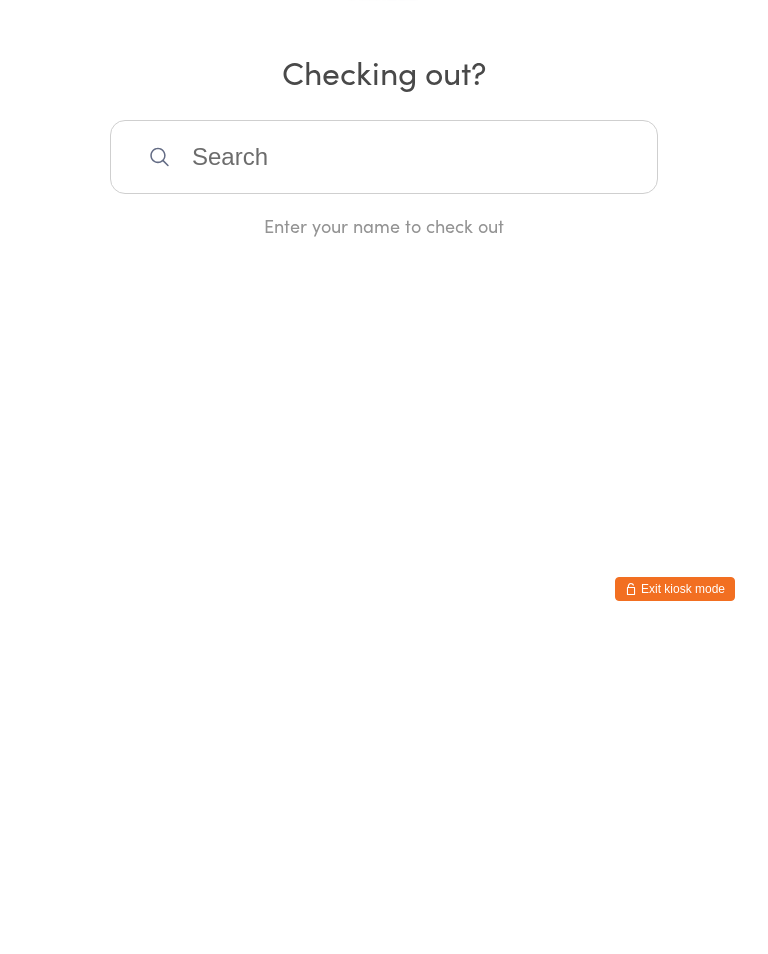 scroll, scrollTop: 0, scrollLeft: 0, axis: both 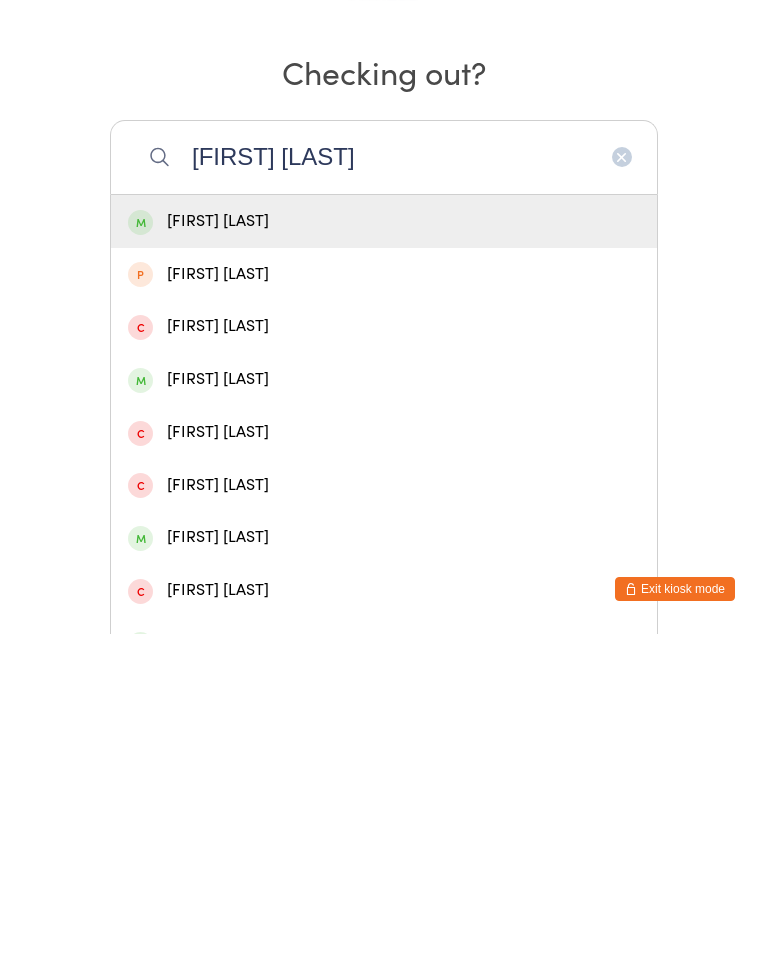 type on "[FIRST] [LAST]" 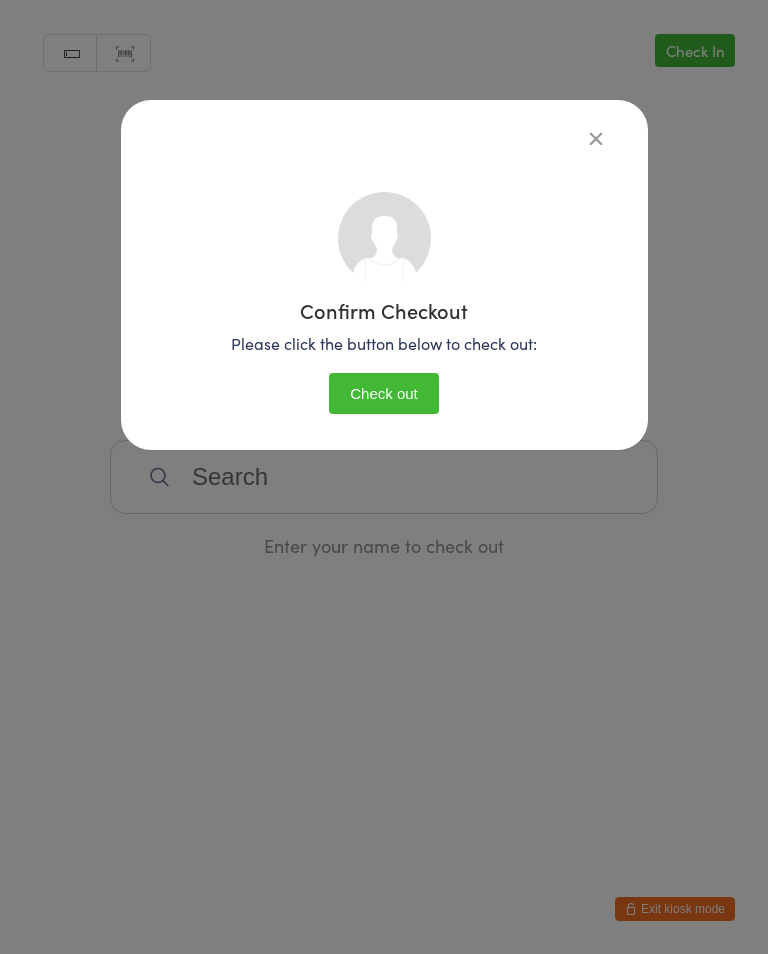 click on "Check out" at bounding box center (384, 393) 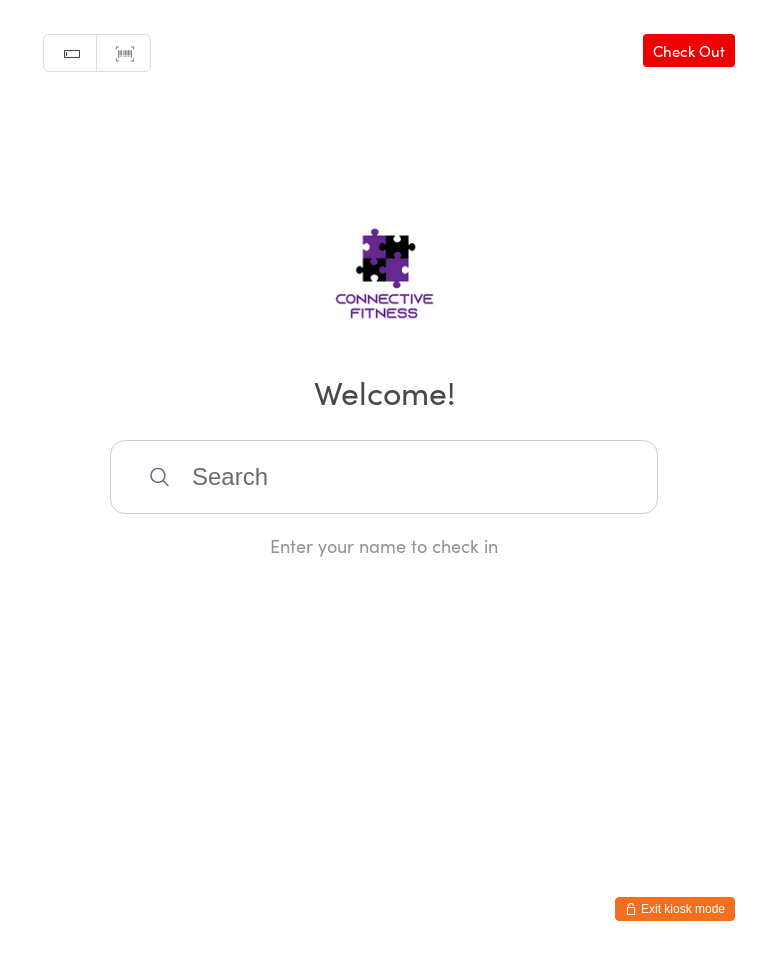 click at bounding box center (384, 477) 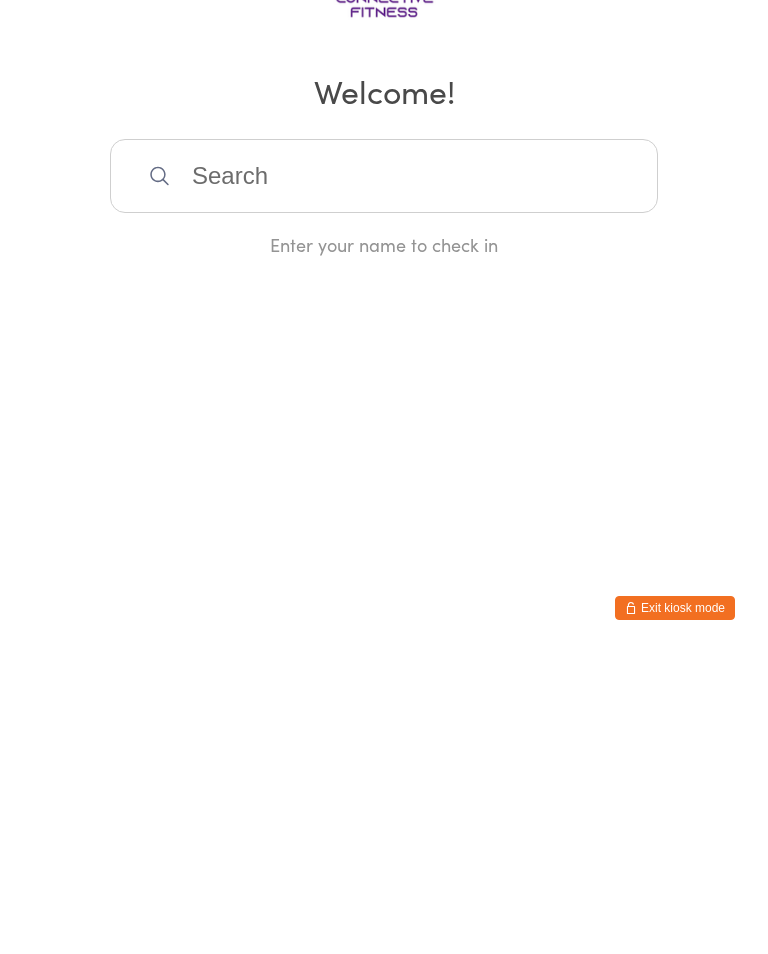scroll, scrollTop: 0, scrollLeft: 0, axis: both 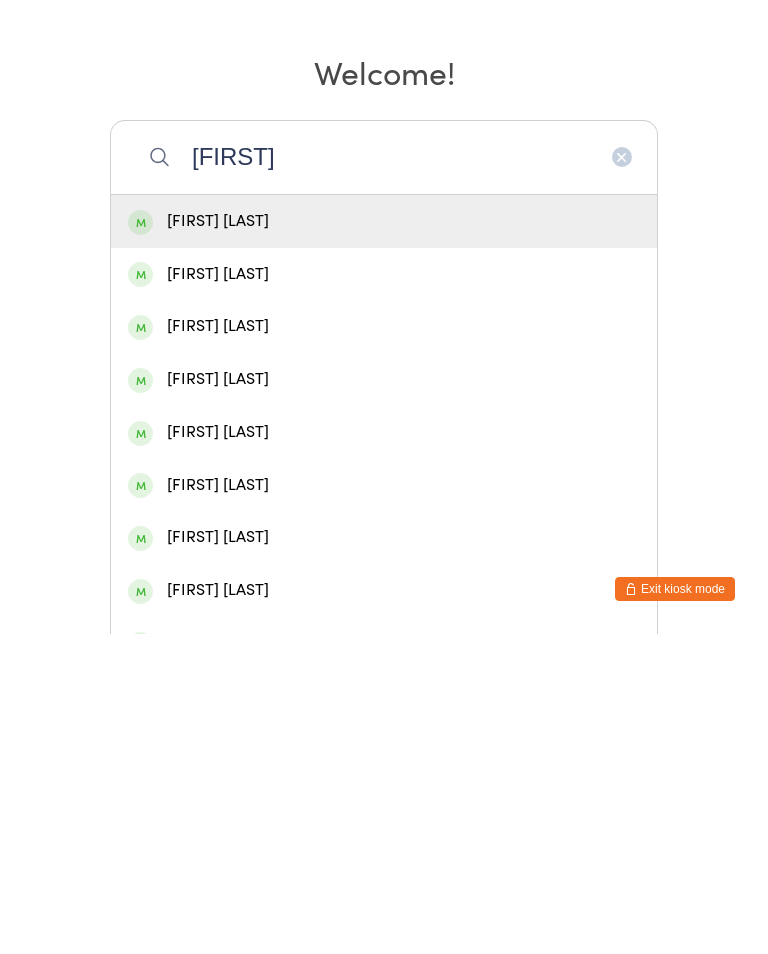 type on "[FIRST]" 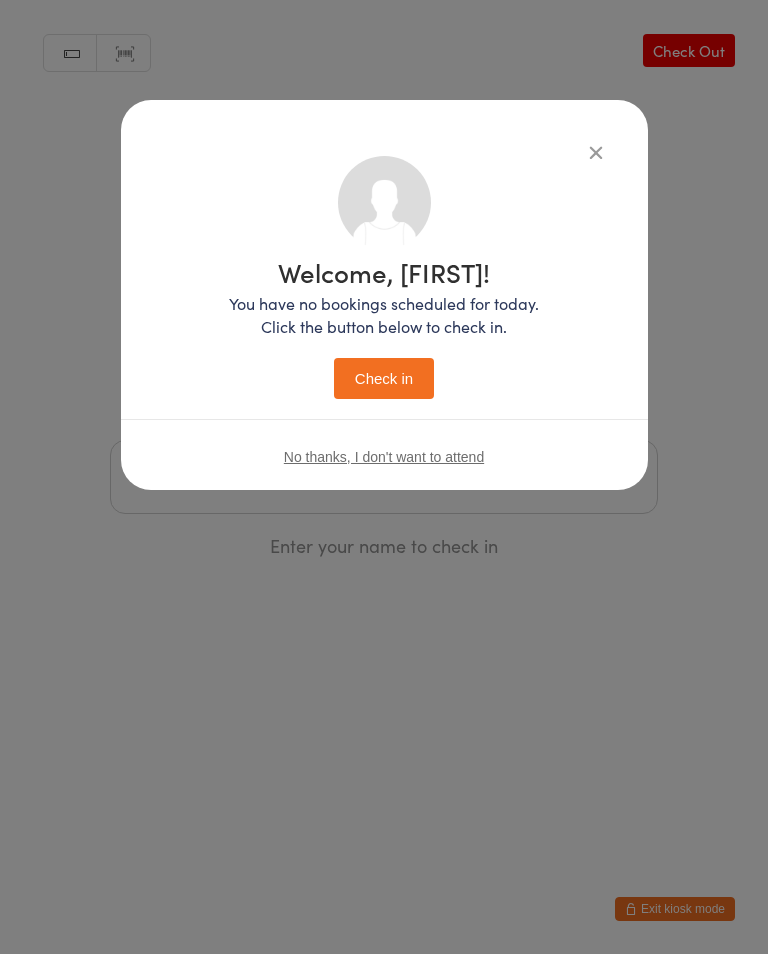 click on "Check in" at bounding box center (384, 378) 